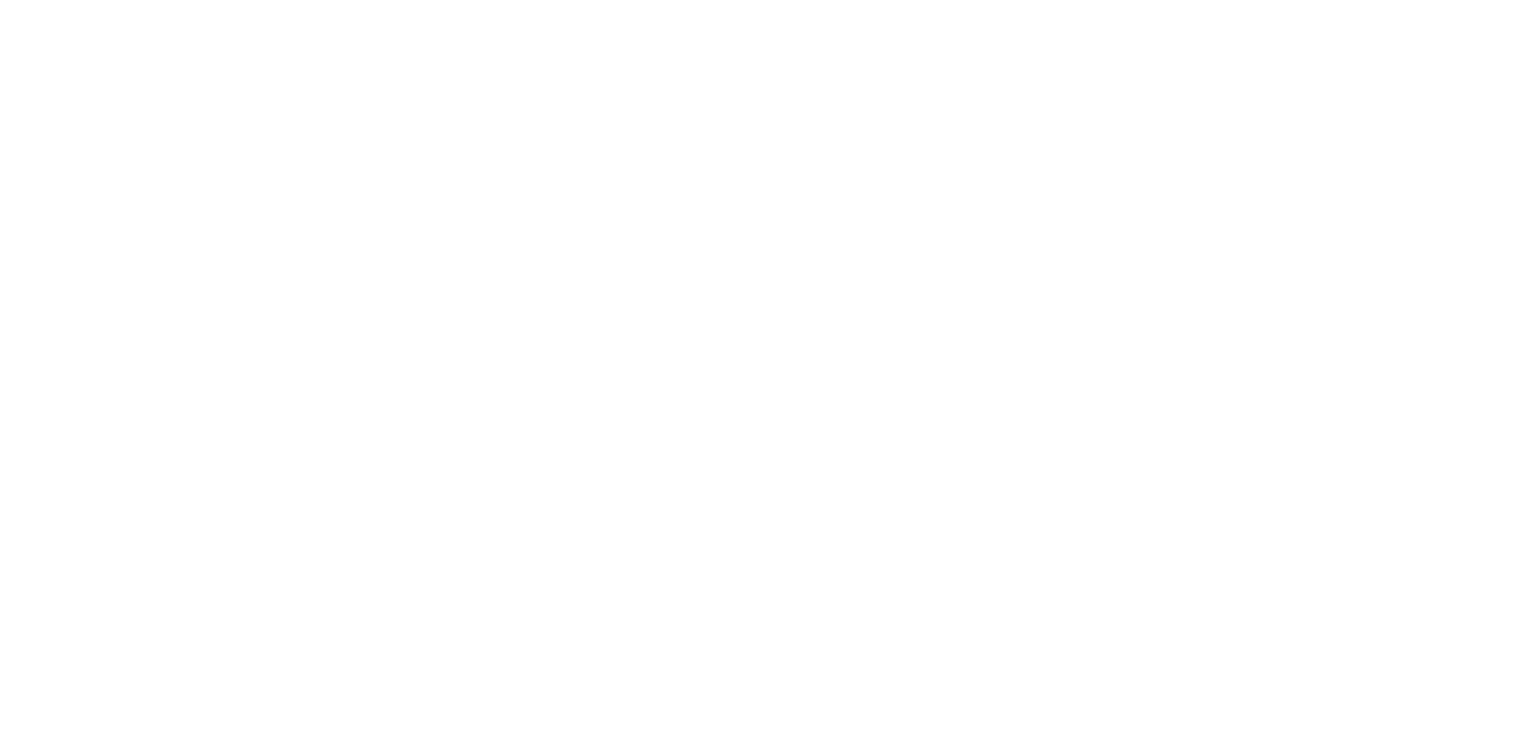 scroll, scrollTop: 0, scrollLeft: 0, axis: both 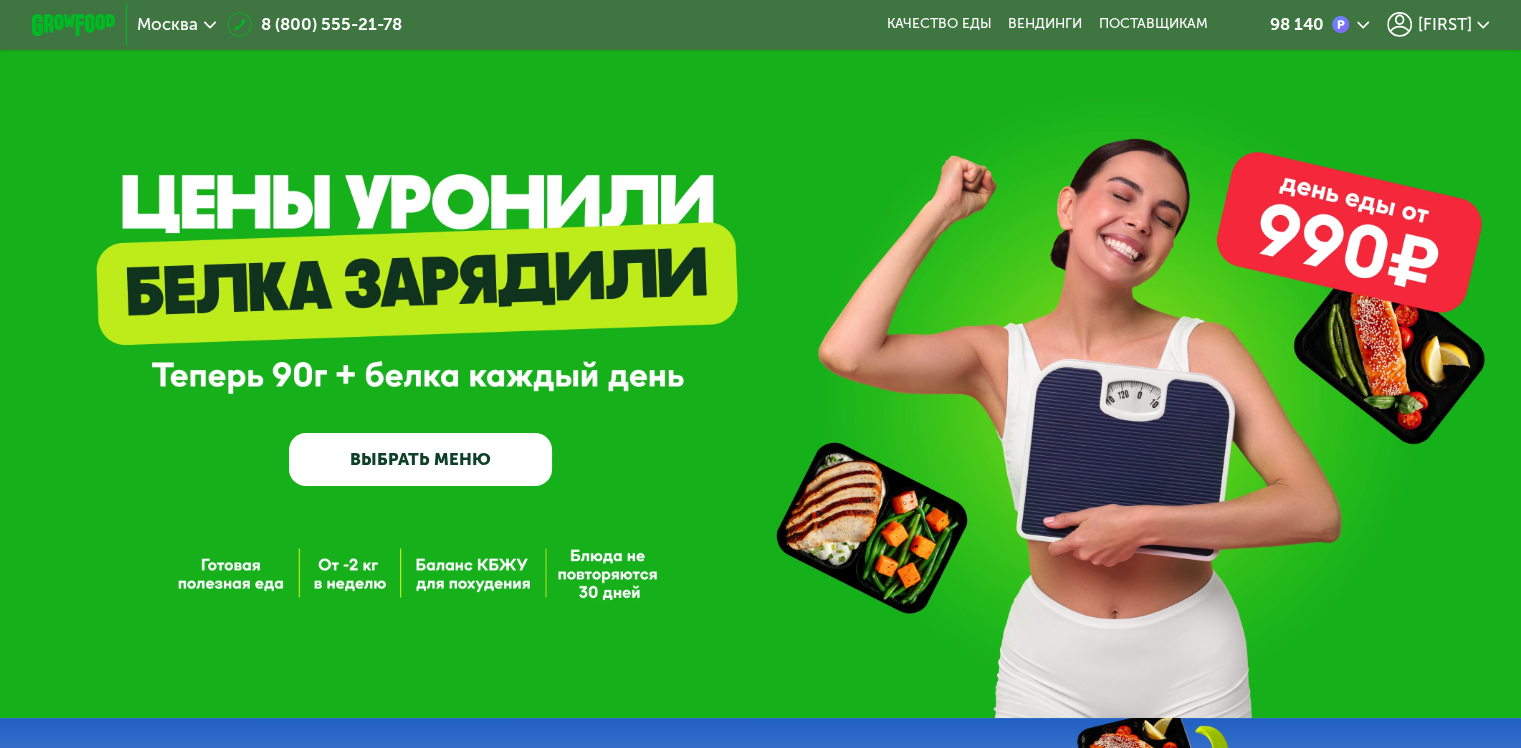 click on "ВЫБРАТЬ МЕНЮ" at bounding box center (420, 459) 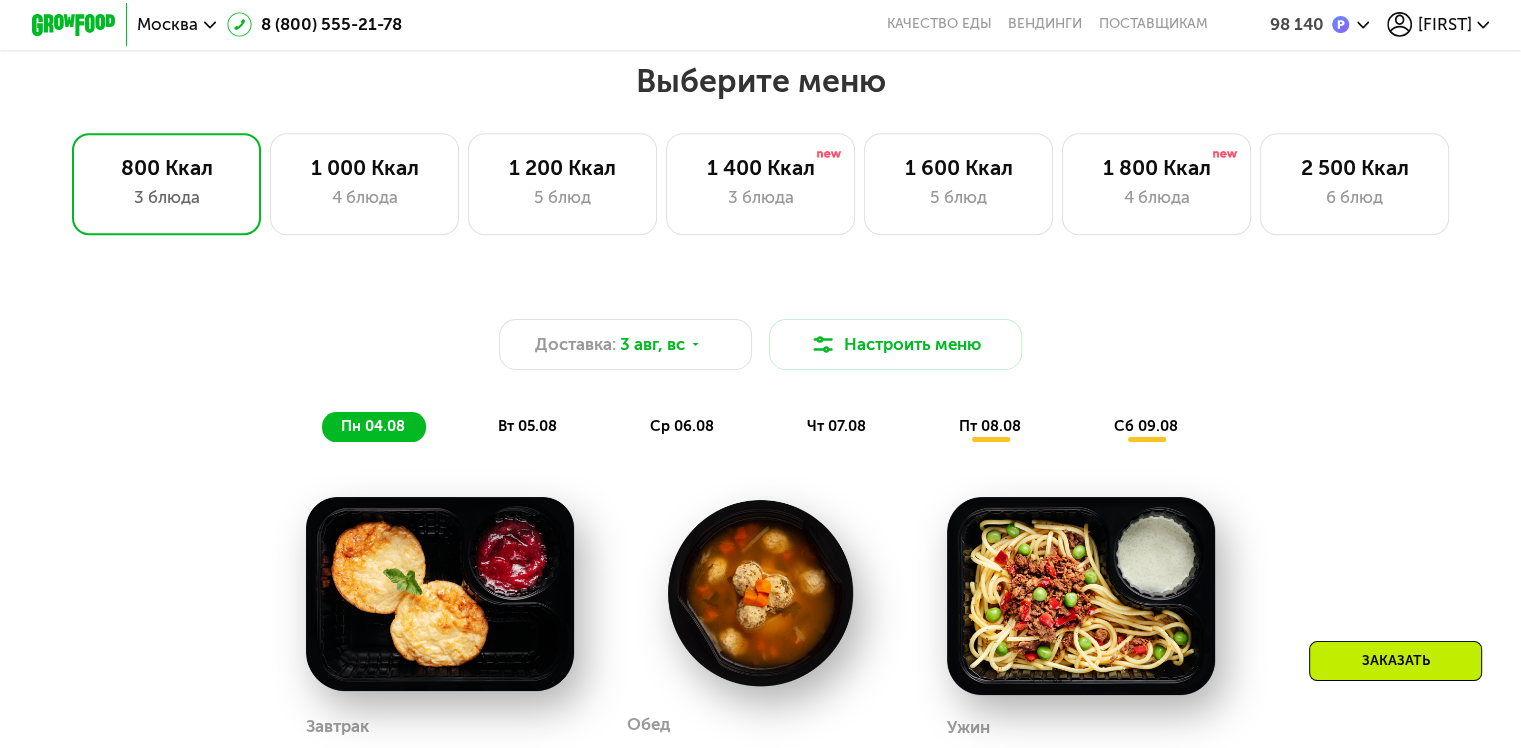 scroll, scrollTop: 900, scrollLeft: 0, axis: vertical 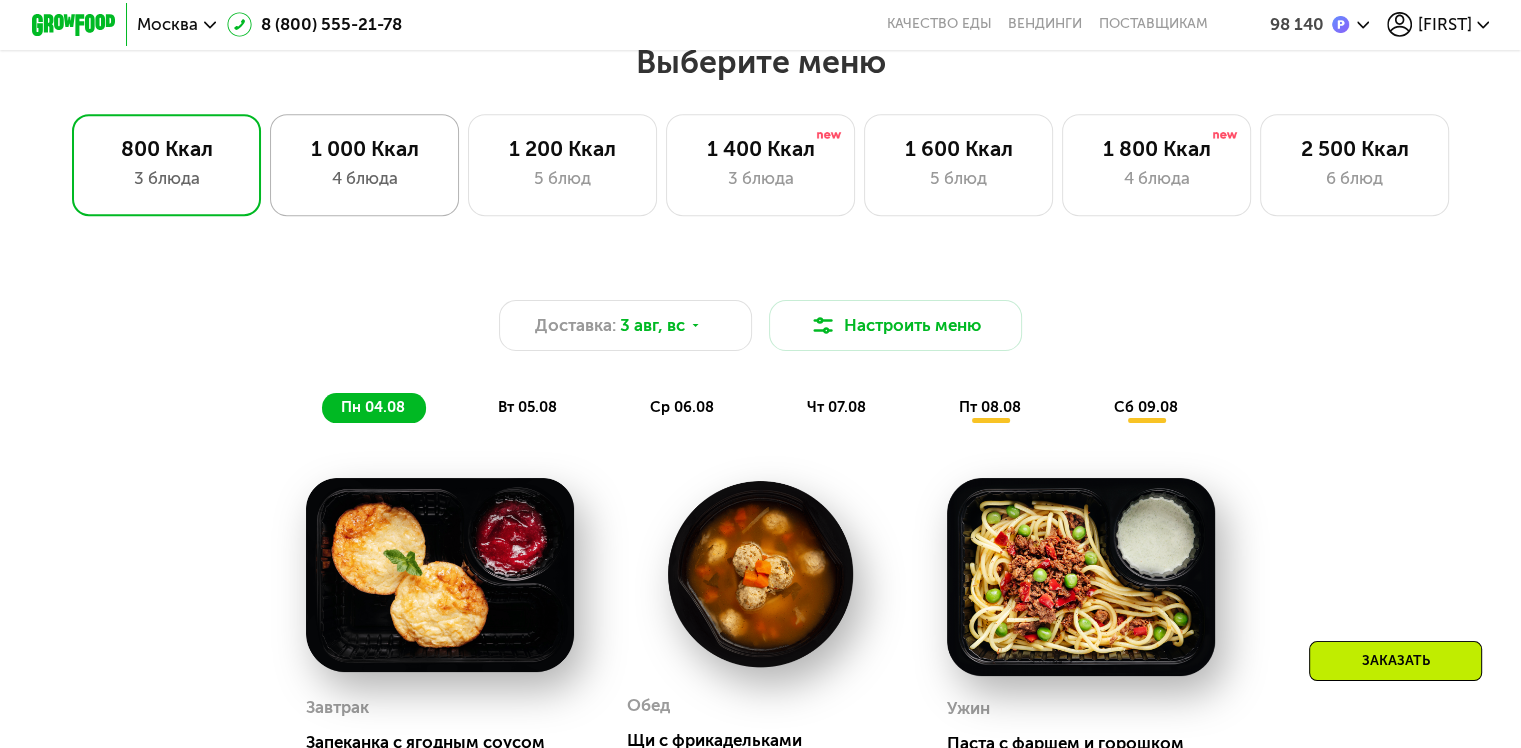 click on "1 000 Ккал 4 блюда" 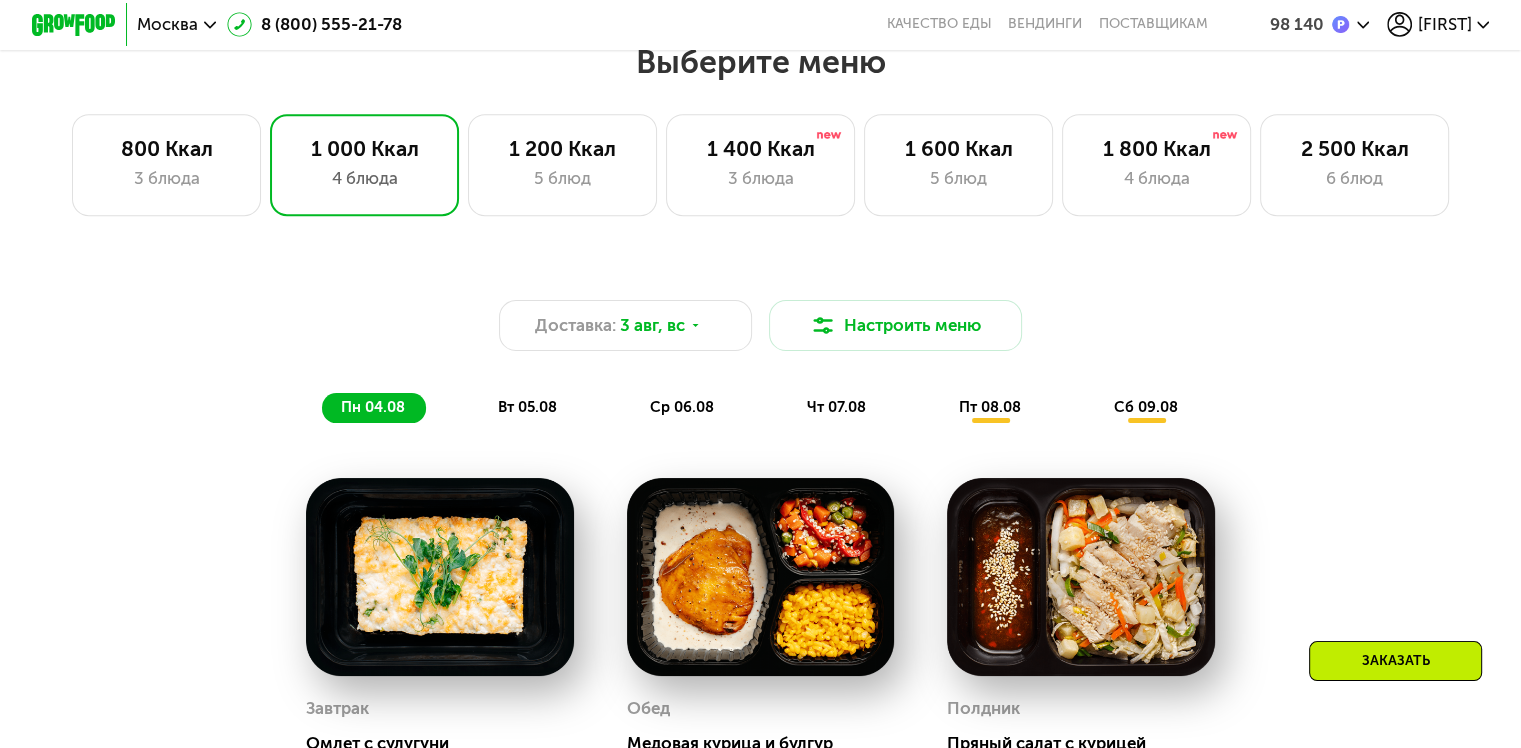 click on "Доставка: [DATE], вс Настроить меню  пн [DATE] вт [DATE] ср [DATE] чт [DATE] пт [DATE] сб [DATE] Завтрак Омлет с сулугуни 209 Ккал, 160 гр Обед Медовая курица и булгур 282 Ккал, 178 гр Полдник Пряный салат с курицей 166 Ккал, 142 гр Ужин Фрикадельки с айдахо 245 Ккал, 182 гр  Всего в понедельник 902 Ккал 49  Белки  59  Жиры  45  Углеводы  Завтрак Скрэмбл с томатами 231 Ккал, 160 гр Обед Сливочный суп с курицей 182 Ккал, 172 гр Полдник Салат с курицей и нутом 306 Ккал, 144 гр Ужин Мясной соус с орзо 235 Ккал, 178 гр  Всего в вторник 954 Ккал 47  Белки  58  Жиры  57  Углеводы  Завтрак Сырники со сметаной 335 Ккал, 130 гр Обед 274 Ккал, 220 гр" at bounding box center (760, 755) 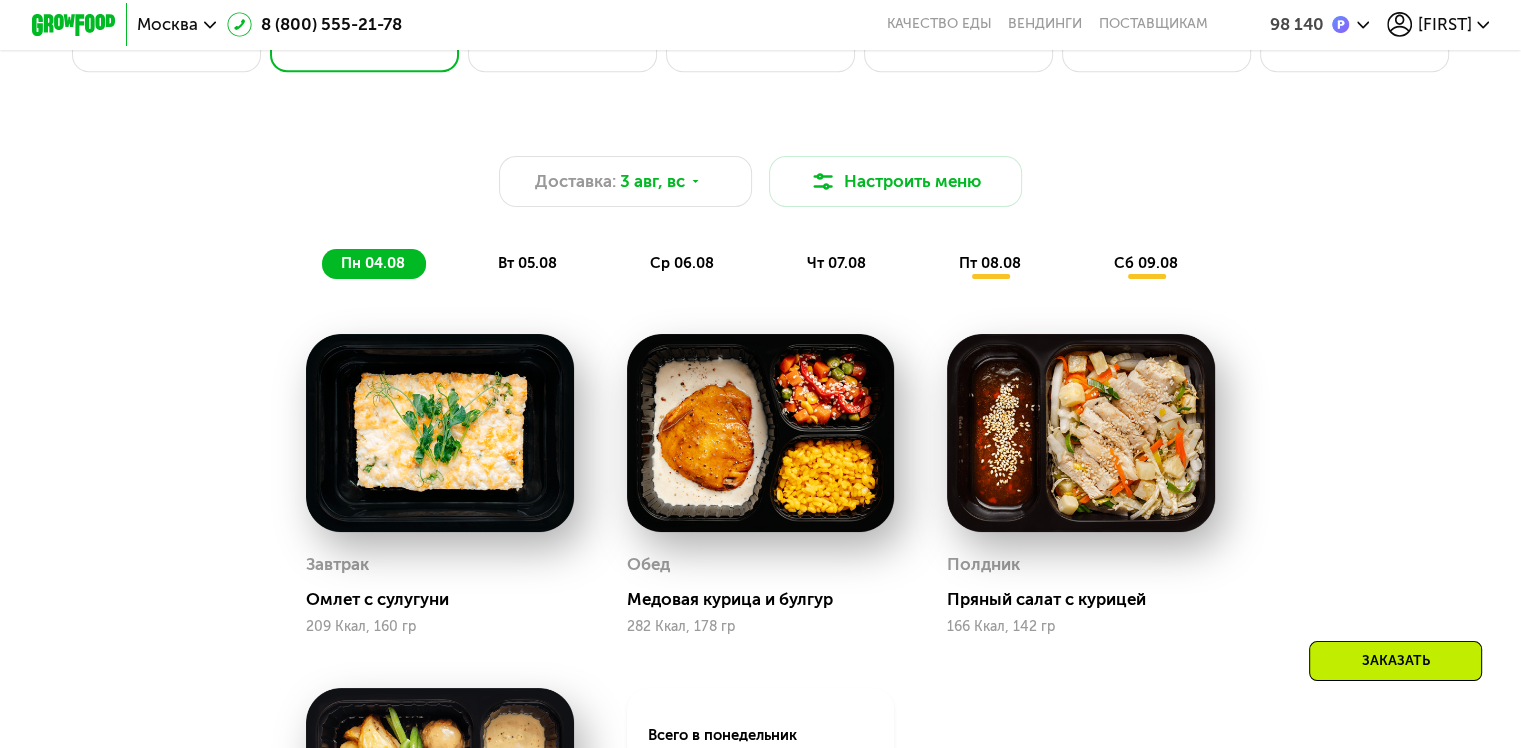 scroll, scrollTop: 1034, scrollLeft: 0, axis: vertical 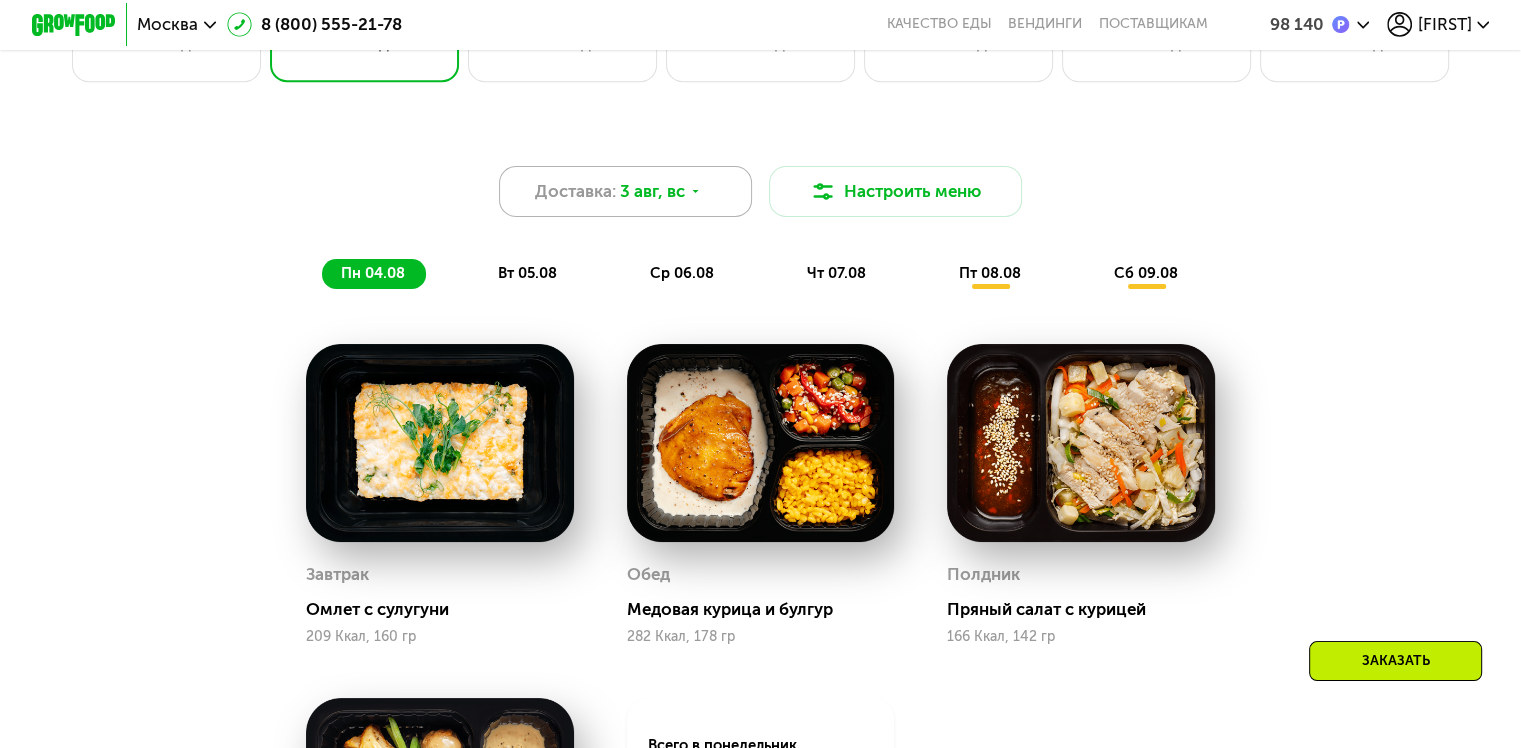 click on "3 авг, вс" at bounding box center (652, 191) 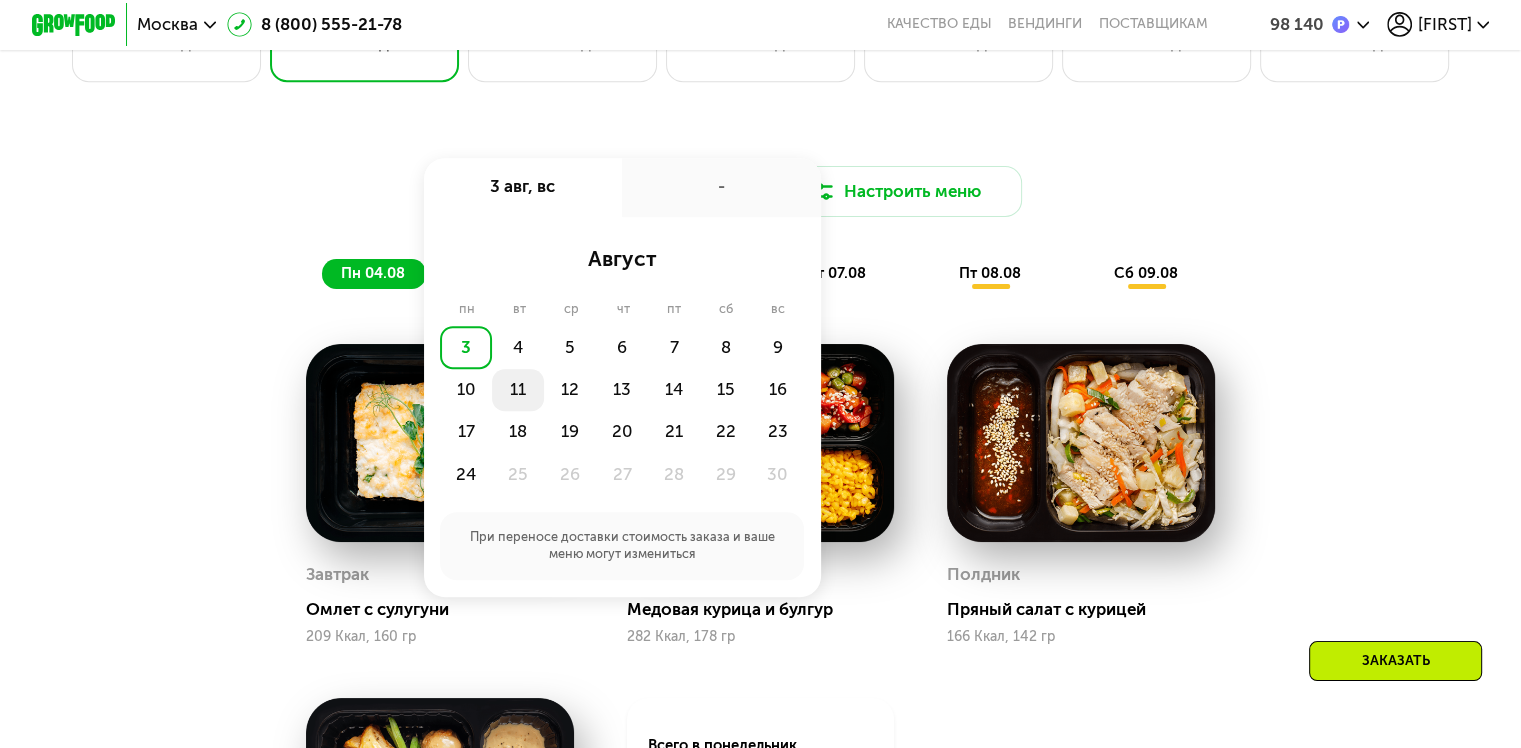 click on "11" 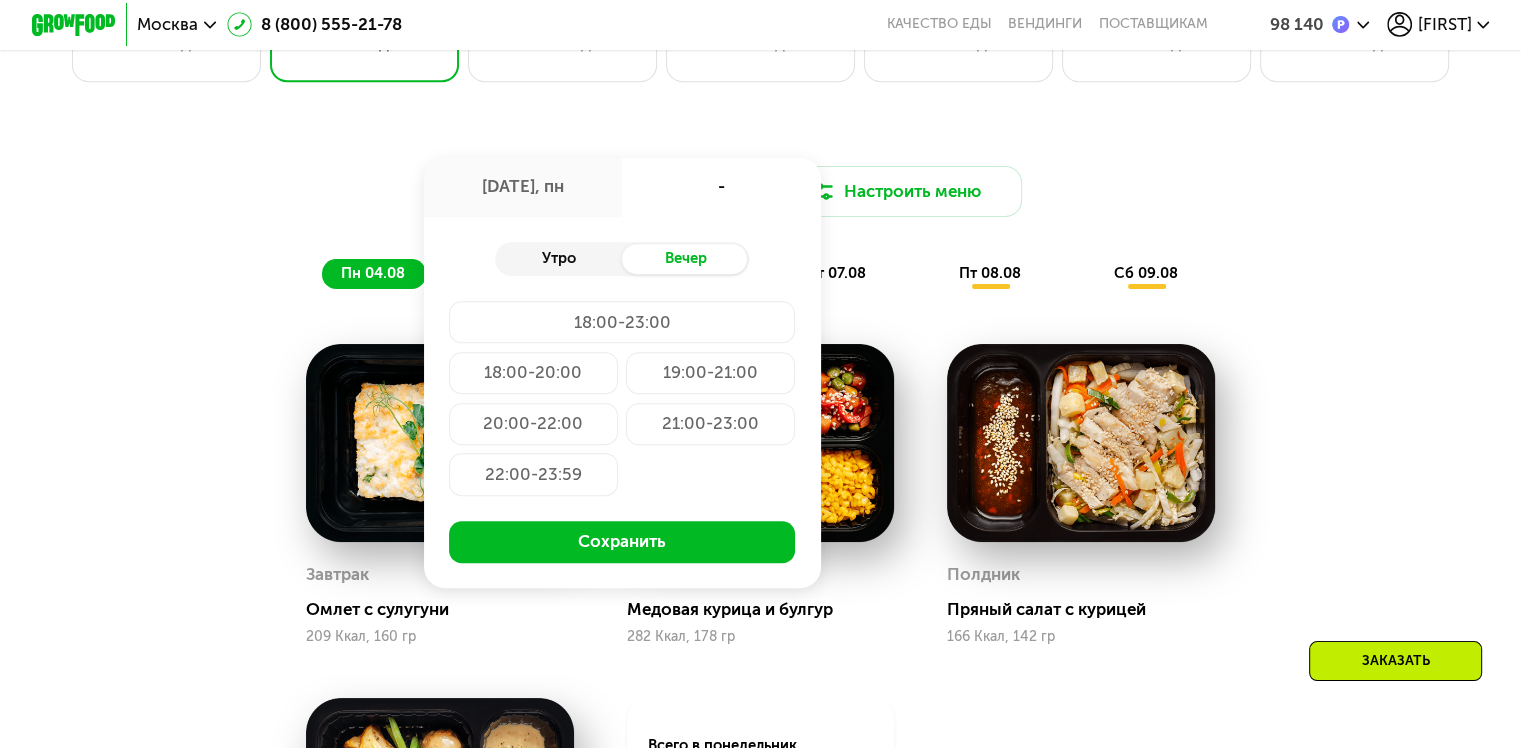 click on "Утро" at bounding box center (558, 259) 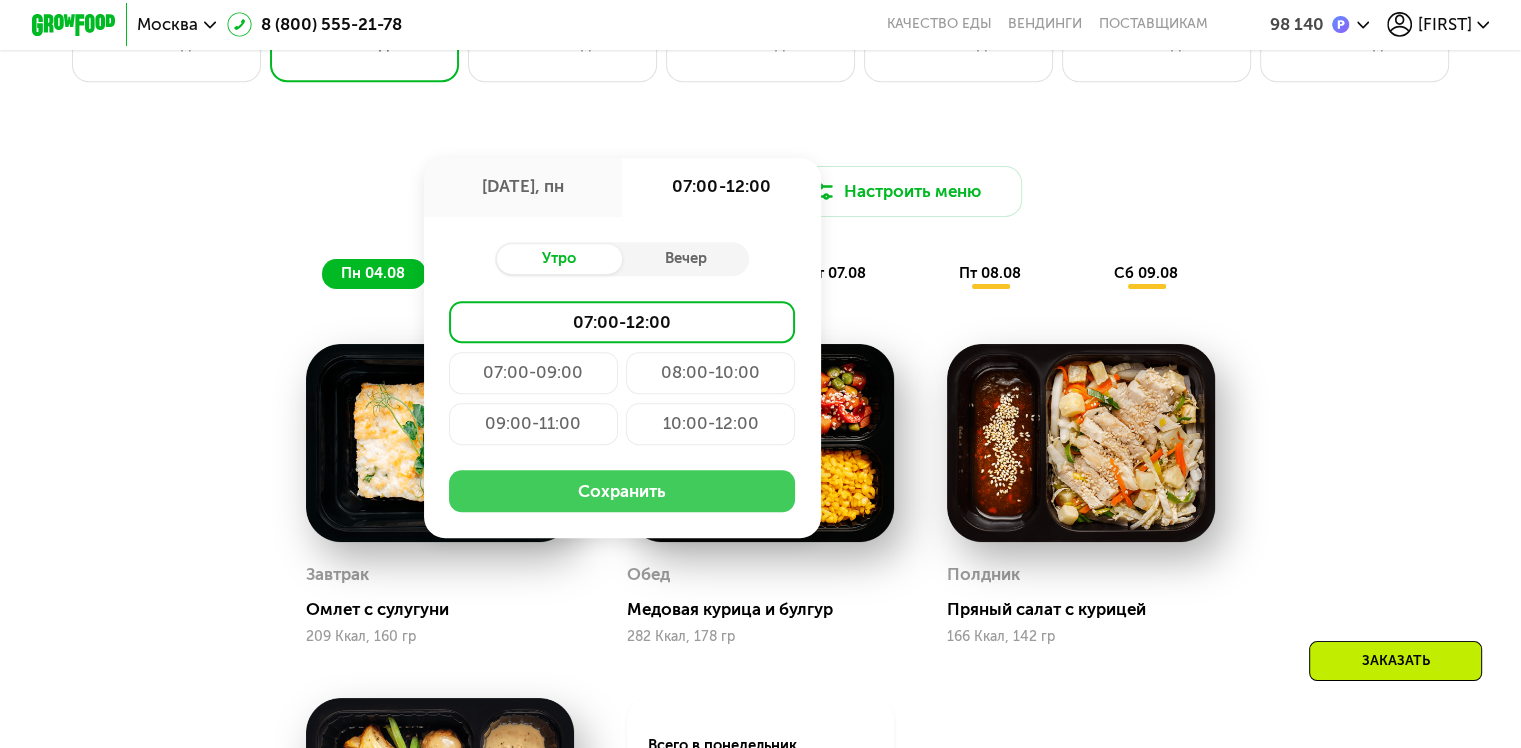 click on "Сохранить" at bounding box center (622, 491) 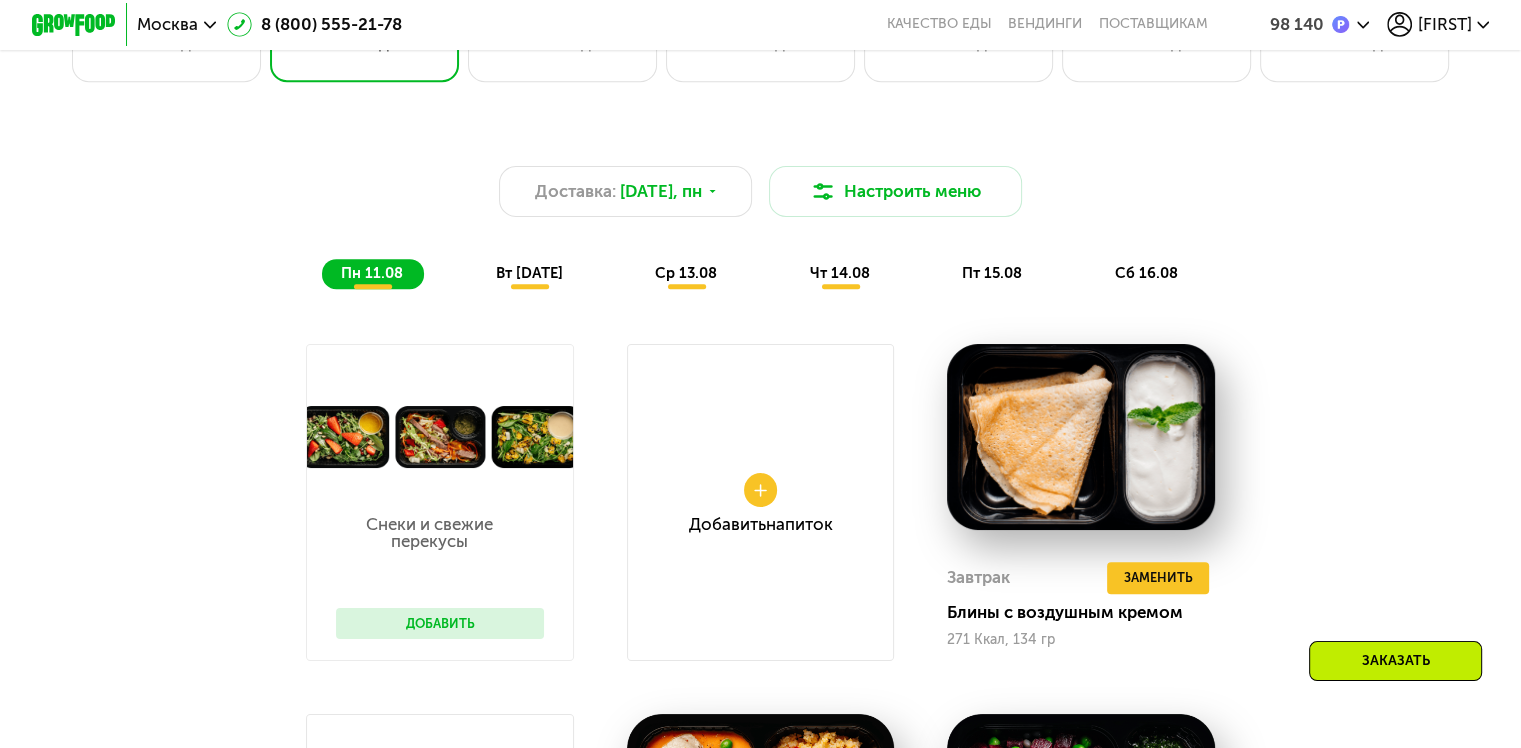 click on "Доставка: [DATE], пн Настроить меню  пн [DATE] вт [DATE] ср [DATE] чт [DATE] пт [DATE] сб [DATE] Снеки и свежие перекусы  Добавить   Добавить  Напиток Завтрак  Удалить Завтрак  Заменить   Заменить Завтрак Блины с воздушным кремом 271 Ккал, 134 гр  Добавить  2й завтрак Обед  Удалить Обед  Заменить   Заменить Обед Паприкаш и кукурузная каша 227 Ккал, 172 гр Полдник  Удалить Полдник  Заменить   Заменить Полдник Салат с тунцом и свеклой 221 Ккал, 158 гр Ужин  Удалить Ужин  Заменить   Заменить Ужин Запеканка с мясом 255 Ккал, 160 гр  Всего в понедельник 974 Ккал 48  Белки  55  Жиры  72  Углеводы   Добавить  Напиток" at bounding box center [760, 738] 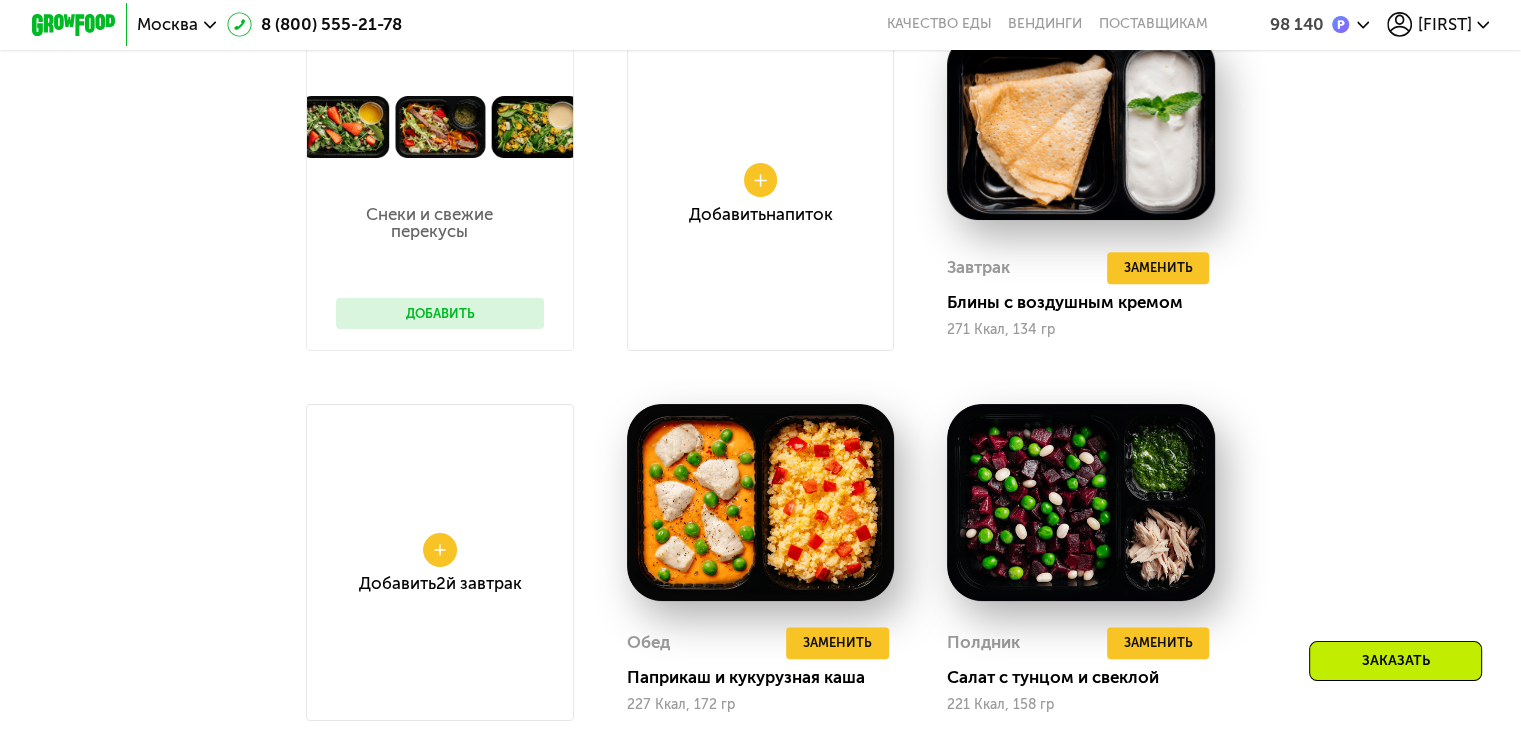 scroll, scrollTop: 1342, scrollLeft: 0, axis: vertical 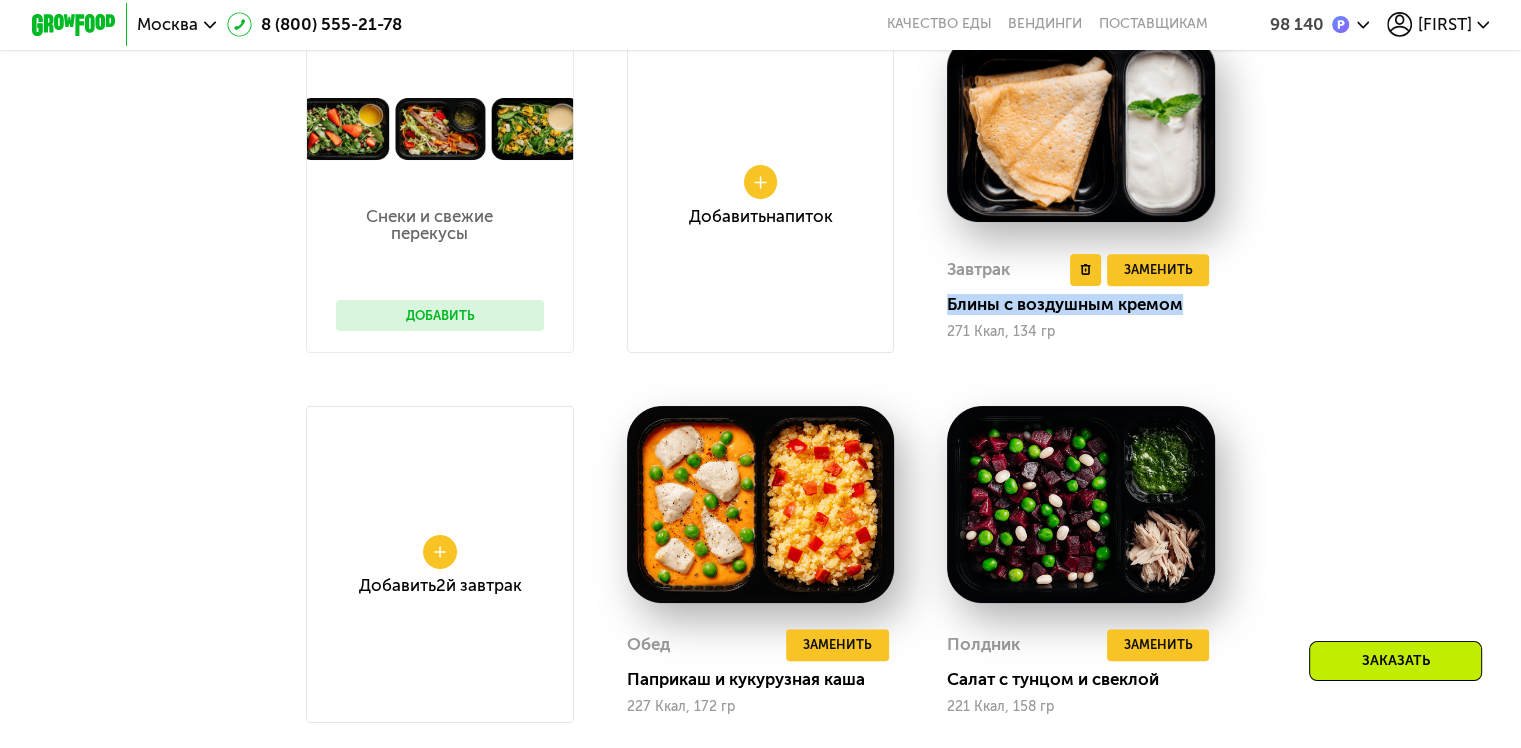 drag, startPoint x: 952, startPoint y: 316, endPoint x: 1188, endPoint y: 326, distance: 236.21178 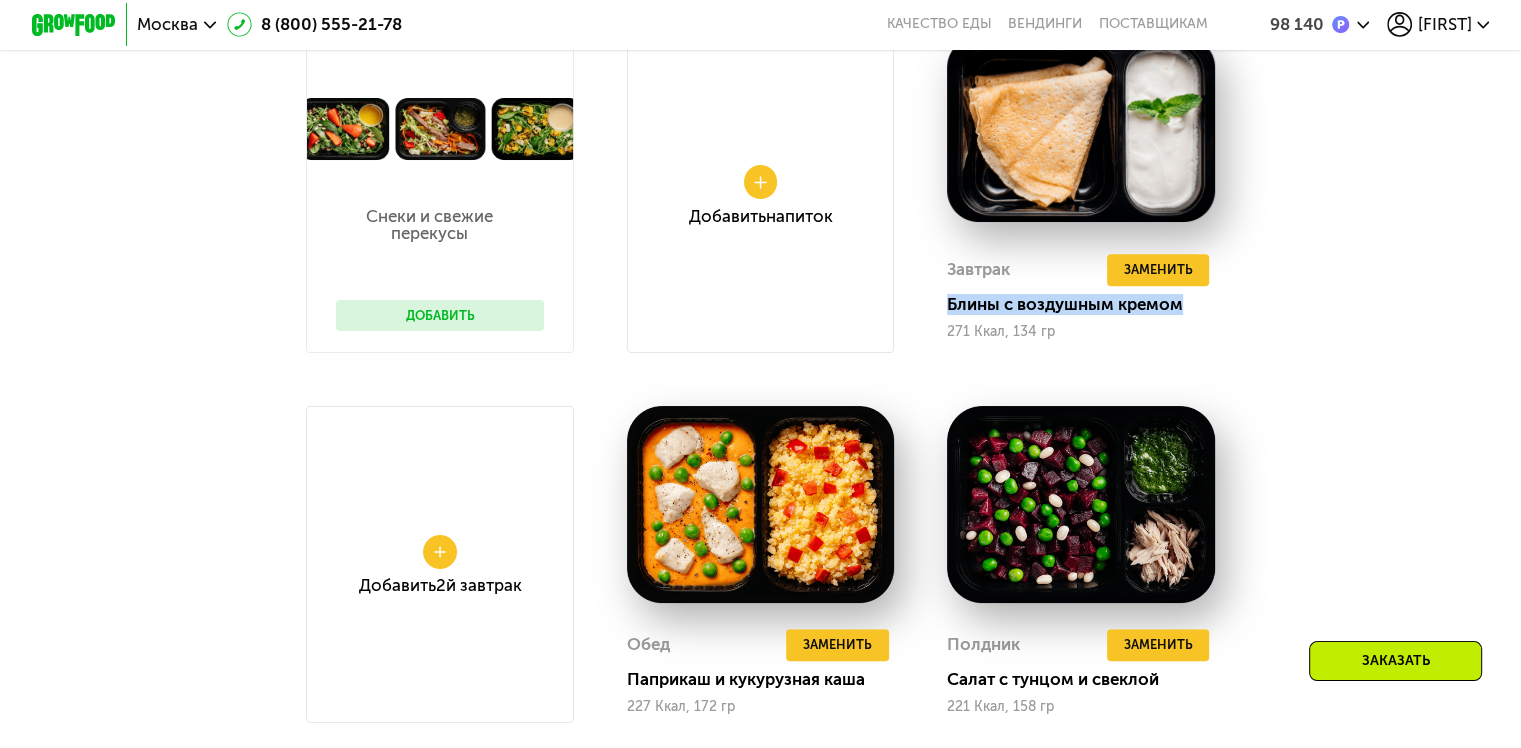 click on "Доставка: [DATE], пн Настроить меню  пн [DATE] вт [DATE] ср [DATE] чт [DATE] пт [DATE] сб [DATE] Снеки и свежие перекусы  Добавить   Добавить  Напиток Завтрак  Удалить Завтрак  Заменить   Заменить Завтрак Блины с воздушным кремом 271 Ккал, 134 гр  Добавить  2й завтрак Обед  Удалить Обед  Заменить   Заменить Обед Паприкаш и кукурузная каша 227 Ккал, 172 гр Полдник  Удалить Полдник  Заменить   Заменить Полдник Салат с тунцом и свеклой 221 Ккал, 158 гр Ужин  Удалить Ужин  Заменить   Заменить Ужин Запеканка с мясом 255 Ккал, 160 гр  Всего в понедельник 974 Ккал 48  Белки  55  Жиры  72  Углеводы   Добавить  Напиток" at bounding box center [760, 488] 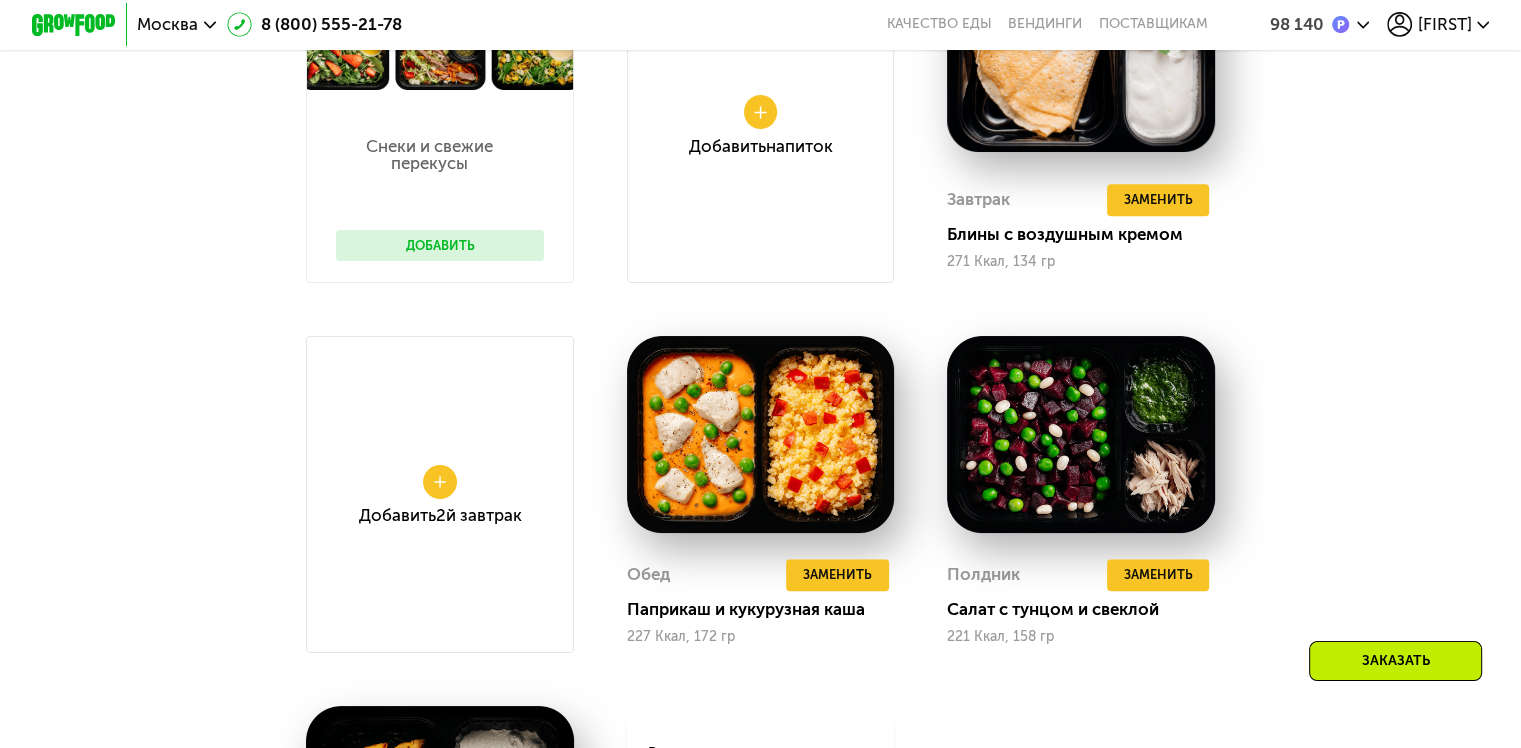 scroll, scrollTop: 1419, scrollLeft: 0, axis: vertical 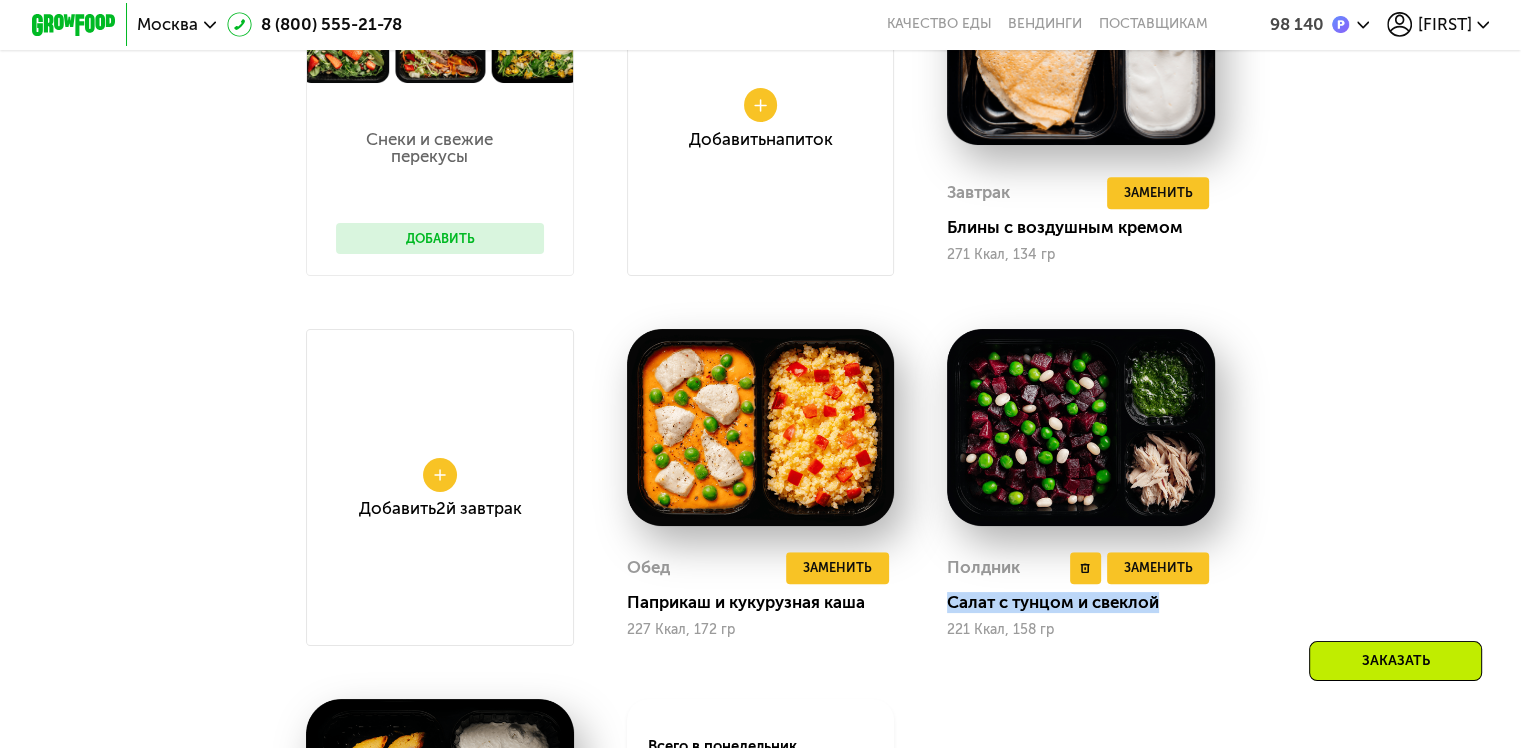 drag, startPoint x: 948, startPoint y: 616, endPoint x: 1172, endPoint y: 627, distance: 224.26993 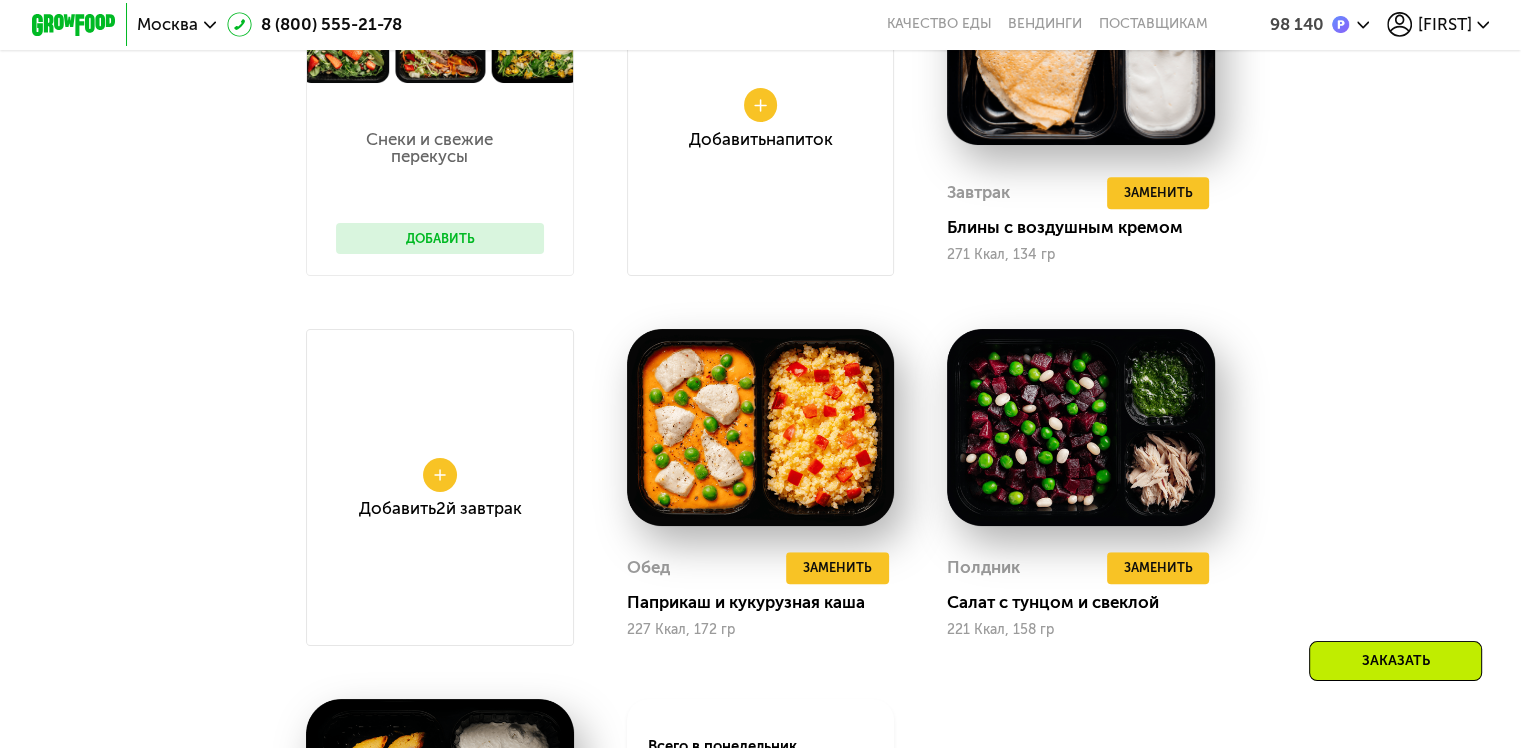 click on "Завтрак  Удалить Завтрак  Заменить   Заменить Завтрак Блины с воздушным кремом 271 Ккал, 134 гр" 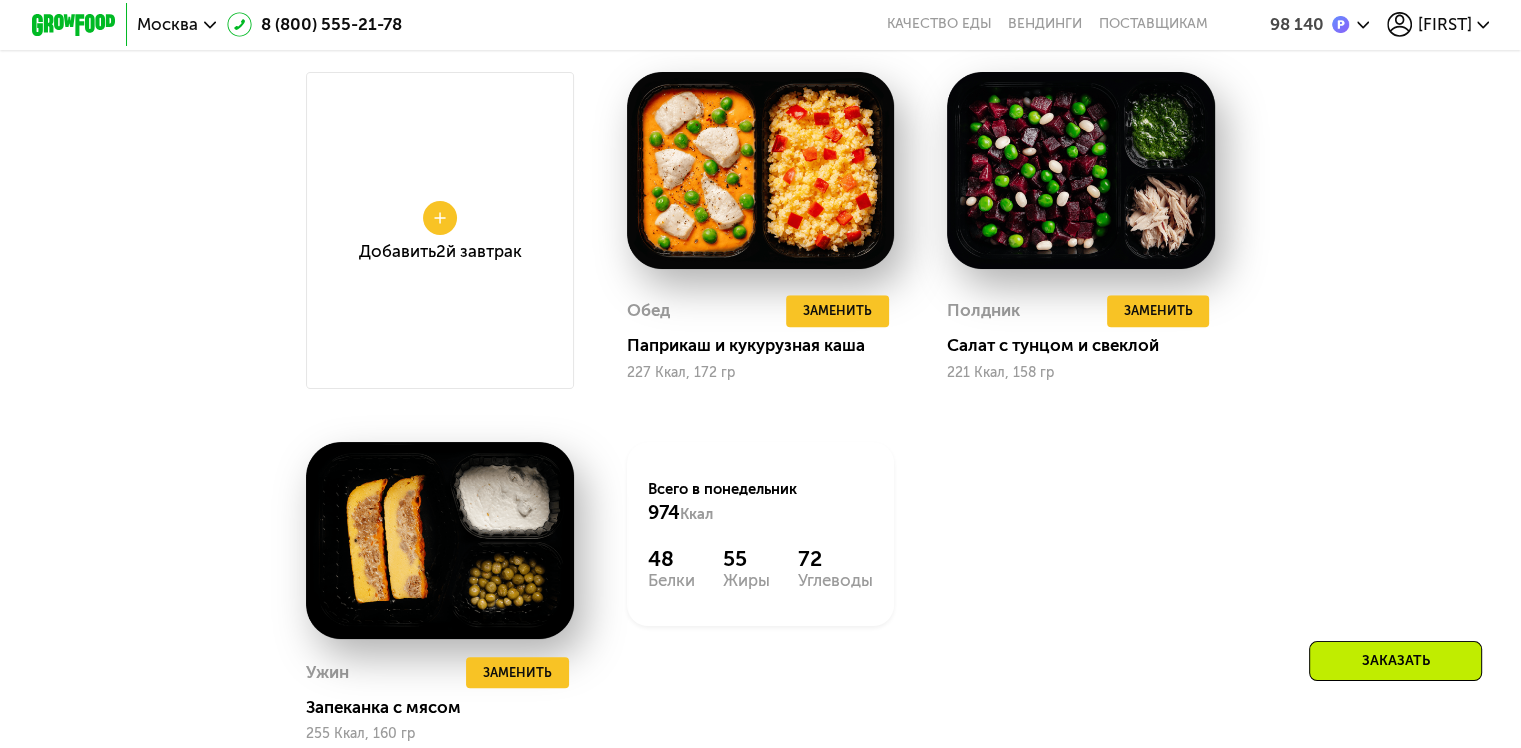 scroll, scrollTop: 1678, scrollLeft: 0, axis: vertical 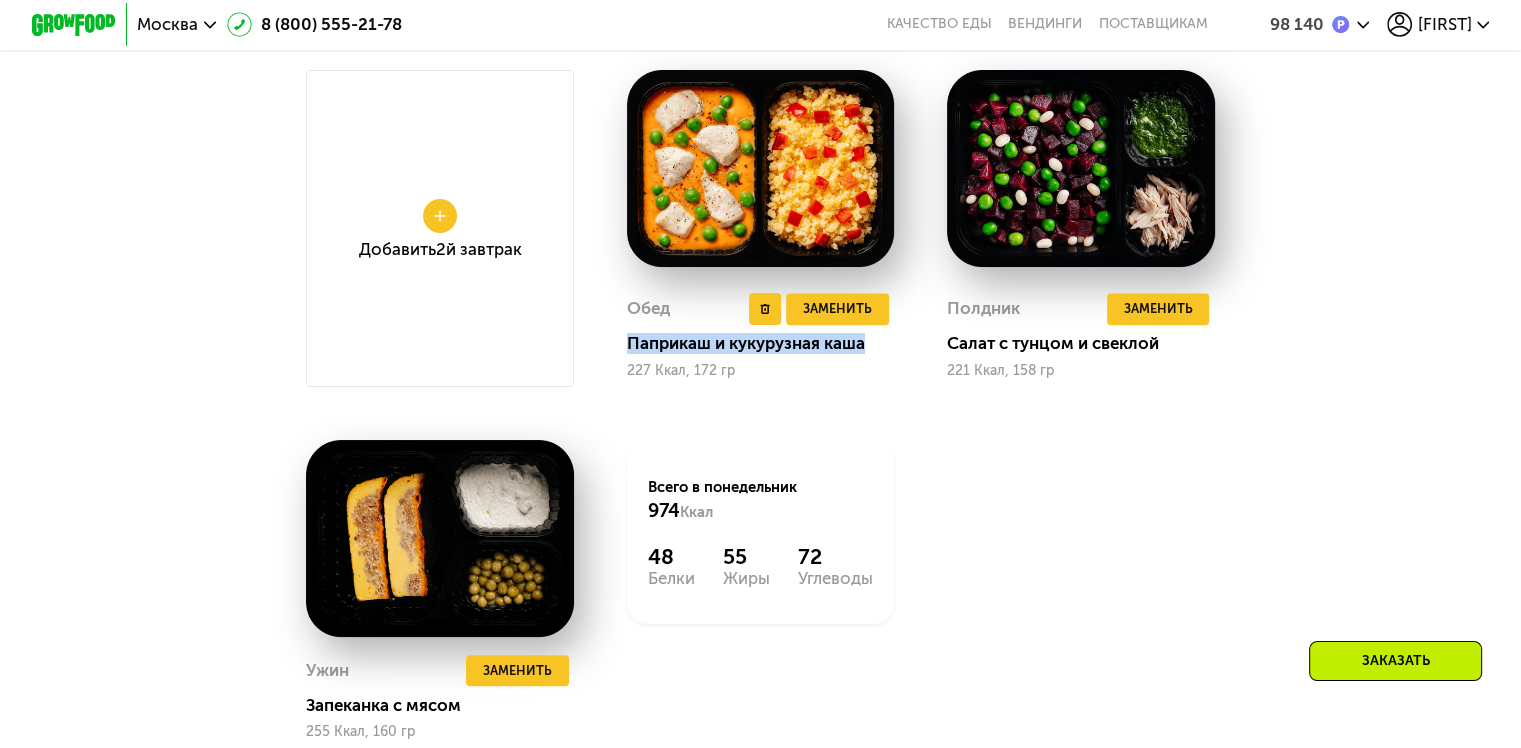 drag, startPoint x: 628, startPoint y: 358, endPoint x: 871, endPoint y: 365, distance: 243.1008 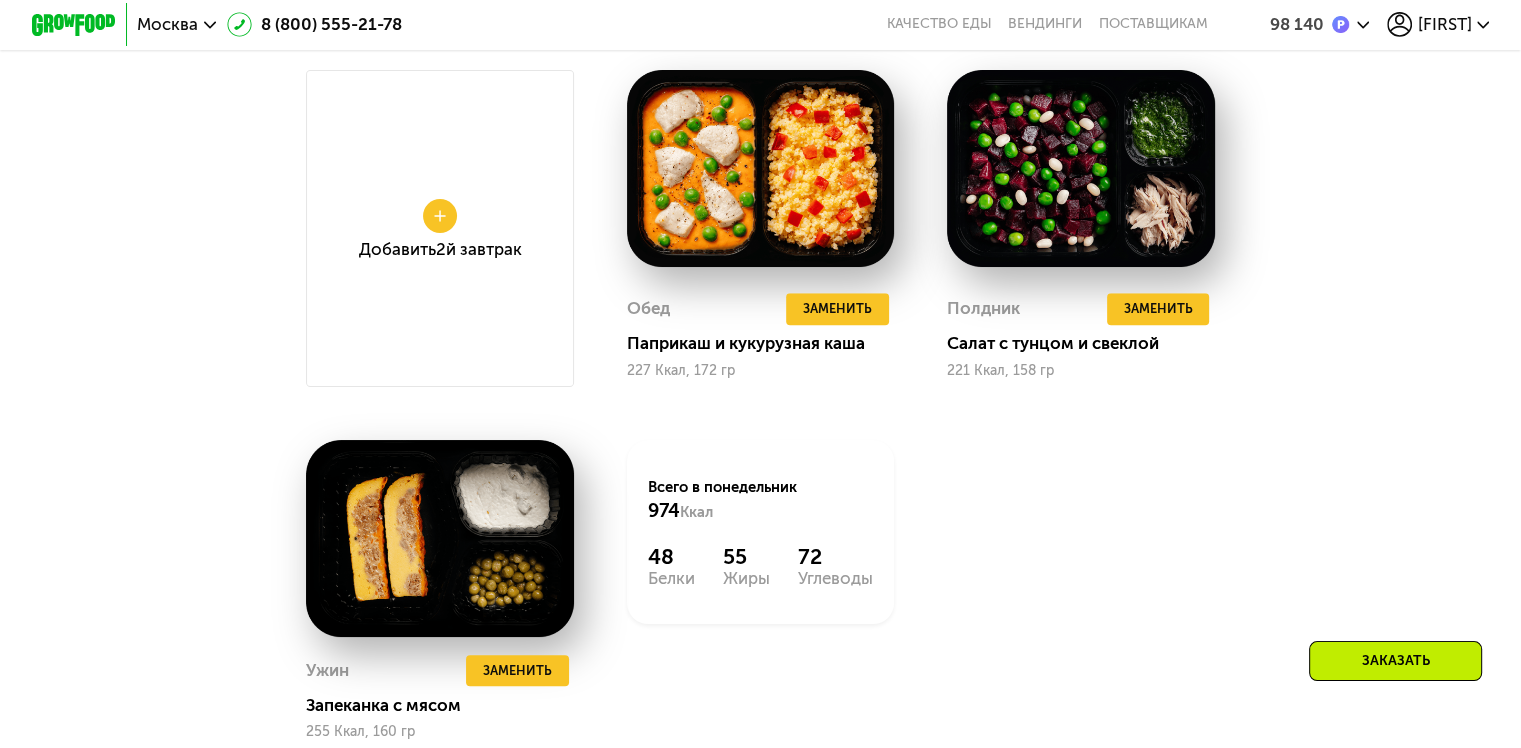 click on "Снеки и свежие перекусы  Добавить   Добавить  Напиток Завтрак  Удалить Завтрак  Заменить   Заменить Завтрак Блины с воздушным кремом 271 Ккал, 134 гр  Добавить  2й завтрак Обед  Удалить Обед  Заменить   Заменить Обед Паприкаш и кукурузная каша 227 Ккал, 172 гр Полдник  Удалить Полдник  Заменить   Заменить Полдник Салат с тунцом и свеклой 221 Ккал, 158 гр Ужин  Удалить Ужин  Заменить   Заменить Ужин Запеканка с мясом 255 Ккал, 160 гр  Всего в понедельник 974 Ккал 48  Белки  55  Жиры  72  Углеводы" 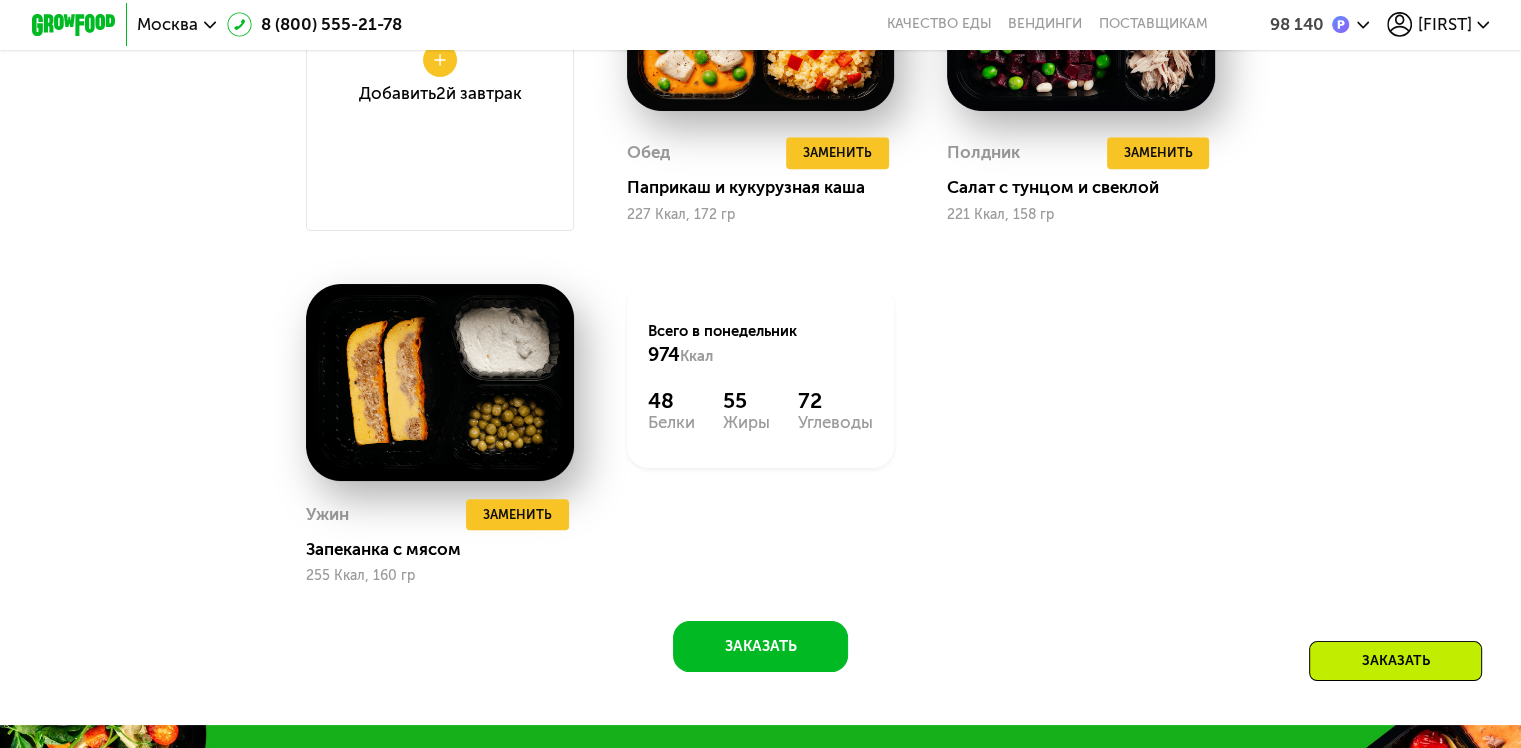 scroll, scrollTop: 1835, scrollLeft: 0, axis: vertical 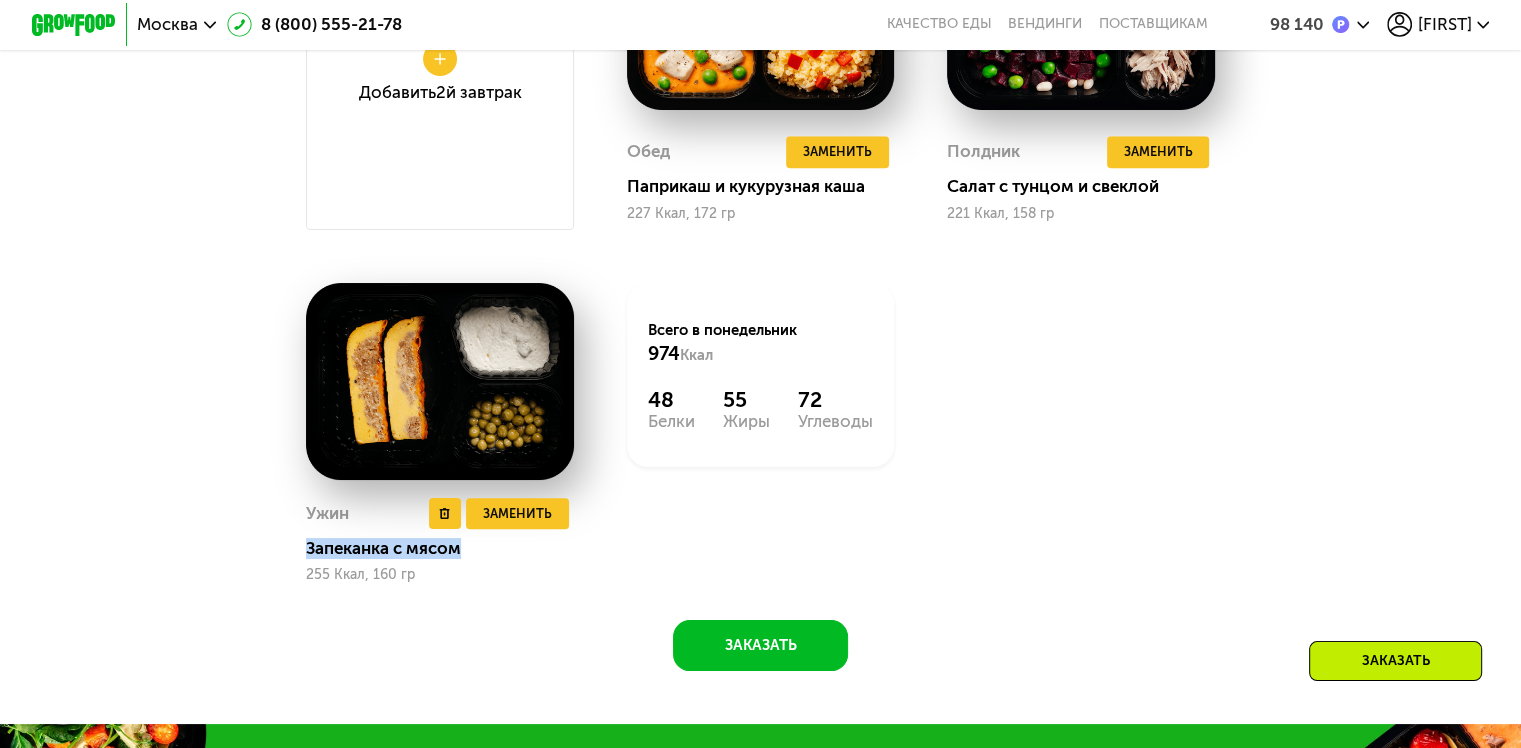 drag, startPoint x: 302, startPoint y: 565, endPoint x: 463, endPoint y: 579, distance: 161.60754 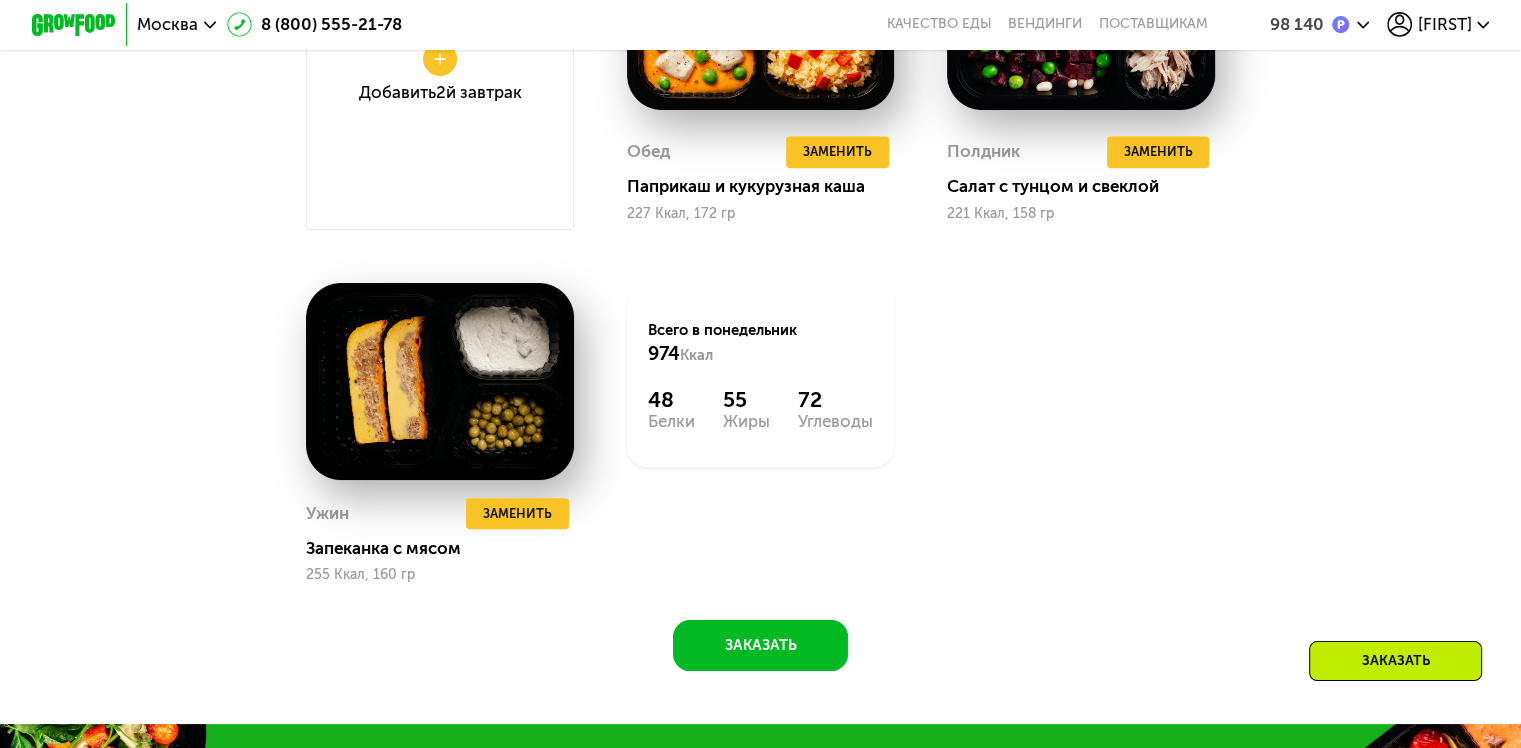 click on "Доставка: [DATE], пн Настроить меню  пн [DATE] вт [DATE] ср [DATE] чт [DATE] пт [DATE] сб [DATE] Снеки и свежие перекусы  Добавить   Добавить  Напиток Завтрак  Удалить Завтрак  Заменить   Заменить Завтрак Блины с воздушным кремом 271 Ккал, 134 гр  Добавить  2й завтрак Обед  Удалить Обед  Заменить   Заменить Обед Паприкаш и кукурузная каша 227 Ккал, 172 гр Полдник  Удалить Полдник  Заменить   Заменить Полдник Салат с тунцом и свеклой 221 Ккал, 158 гр Ужин  Удалить Ужин  Заменить   Заменить Ужин Запеканка с мясом 255 Ккал, 160 гр  Всего в понедельник 974 Ккал 48  Белки  55  Жиры  72  Углеводы   Добавить  Напиток" at bounding box center [760, -5] 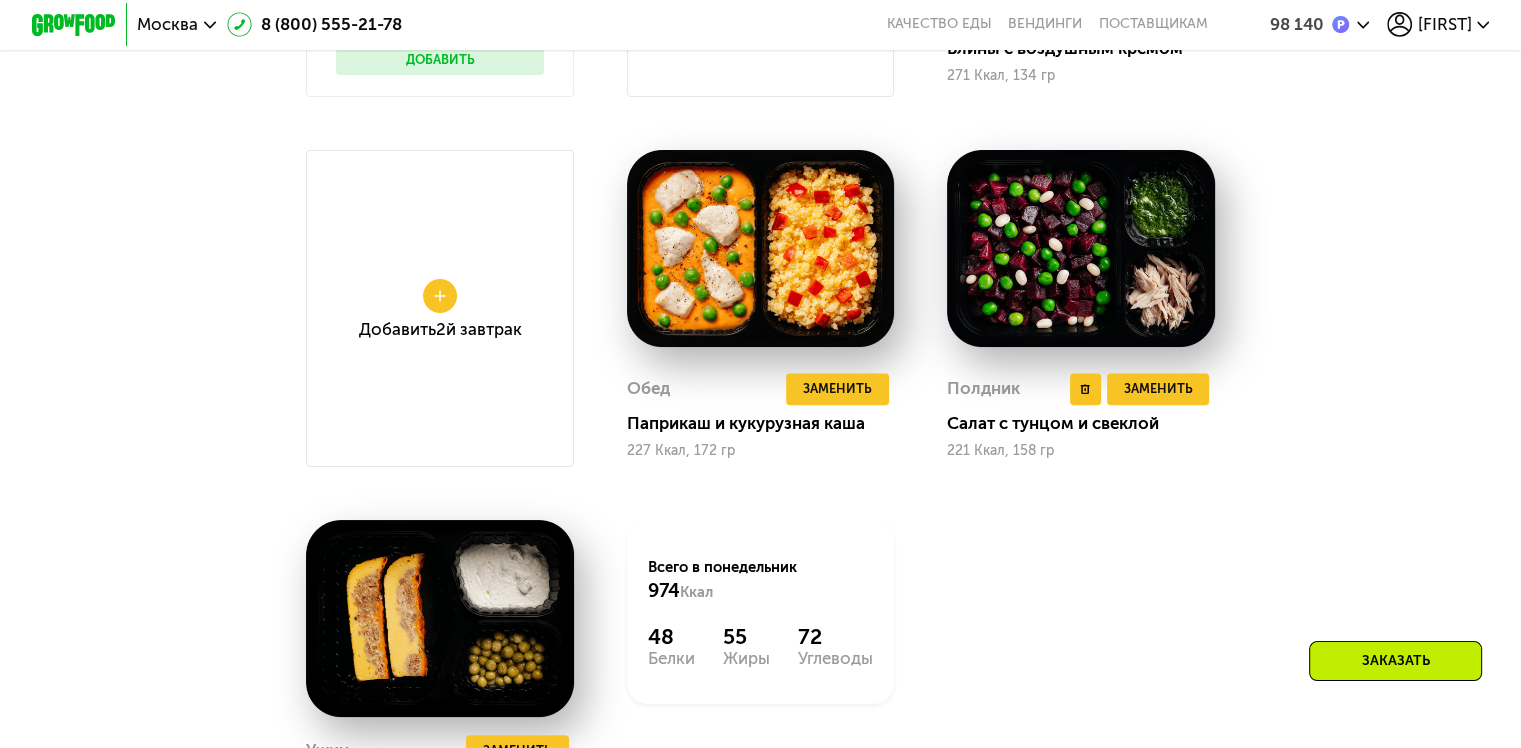 scroll, scrollTop: 1599, scrollLeft: 0, axis: vertical 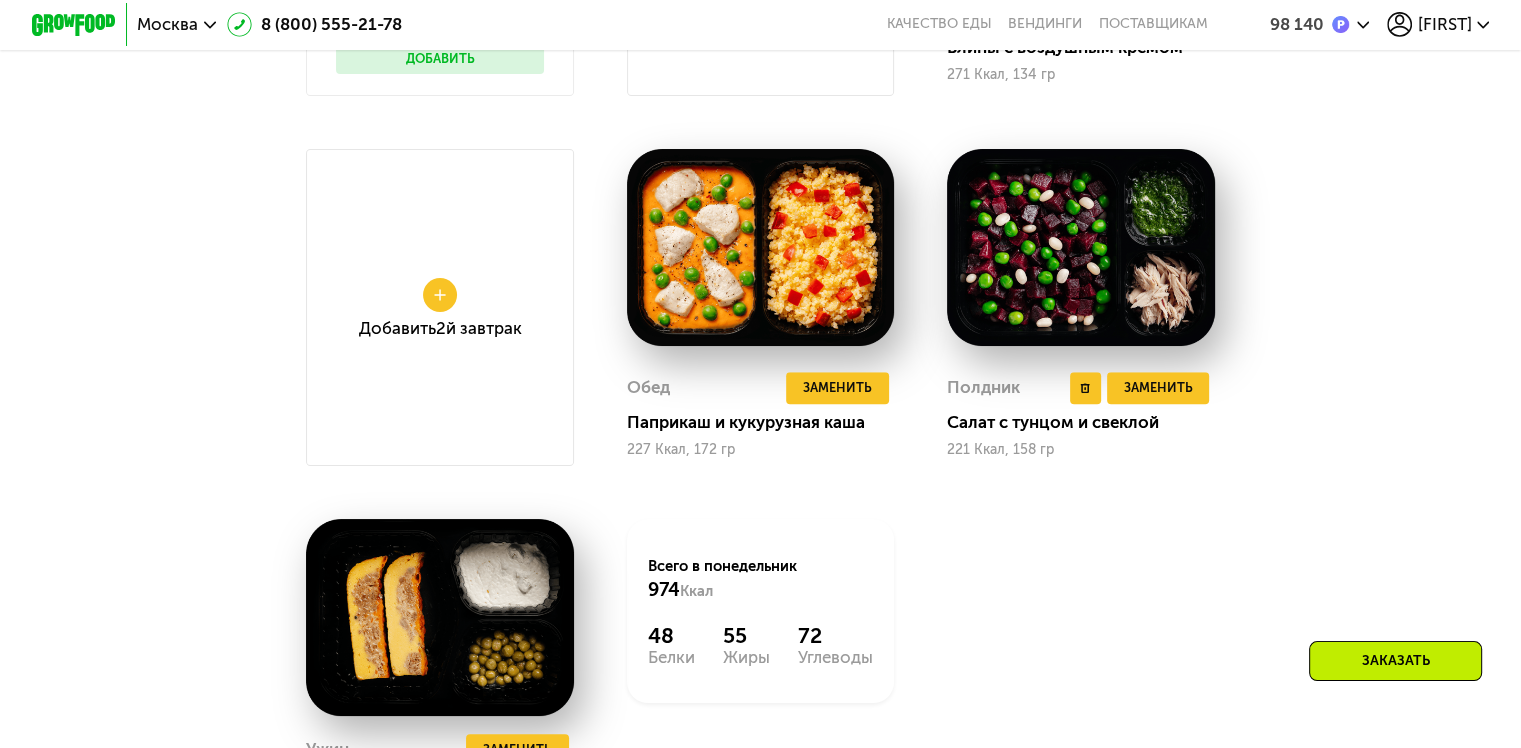 click at bounding box center [1081, 247] 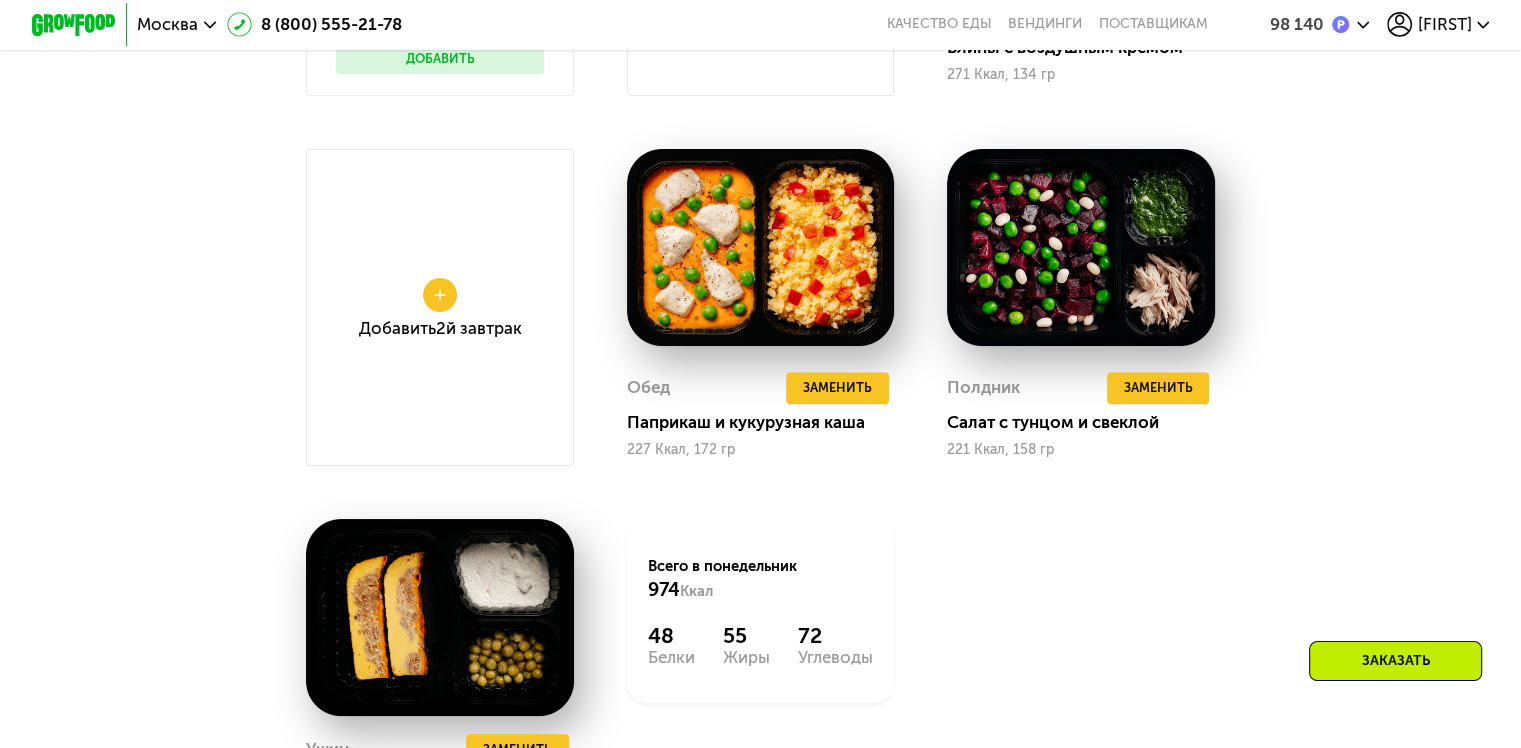 click on "Доставка: [DATE], пн Настроить меню  пн [DATE] вт [DATE] ср [DATE] чт [DATE] пт [DATE] сб [DATE] Снеки и свежие перекусы  Добавить   Добавить  Напиток Завтрак  Удалить Завтрак  Заменить   Заменить Завтрак Блины с воздушным кремом 271 Ккал, 134 гр  Добавить  2й завтрак Обед  Удалить Обед  Заменить   Заменить Обед Паприкаш и кукурузная каша 227 Ккал, 172 гр Полдник  Удалить Полдник  Заменить   Заменить Полдник Салат с тунцом и свеклой 221 Ккал, 158 гр Ужин  Удалить Ужин  Заменить   Заменить Ужин Запеканка с мясом 255 Ккал, 160 гр  Всего в понедельник 974 Ккал 48  Белки  55  Жиры  72  Углеводы   Добавить  Напиток" at bounding box center (760, 231) 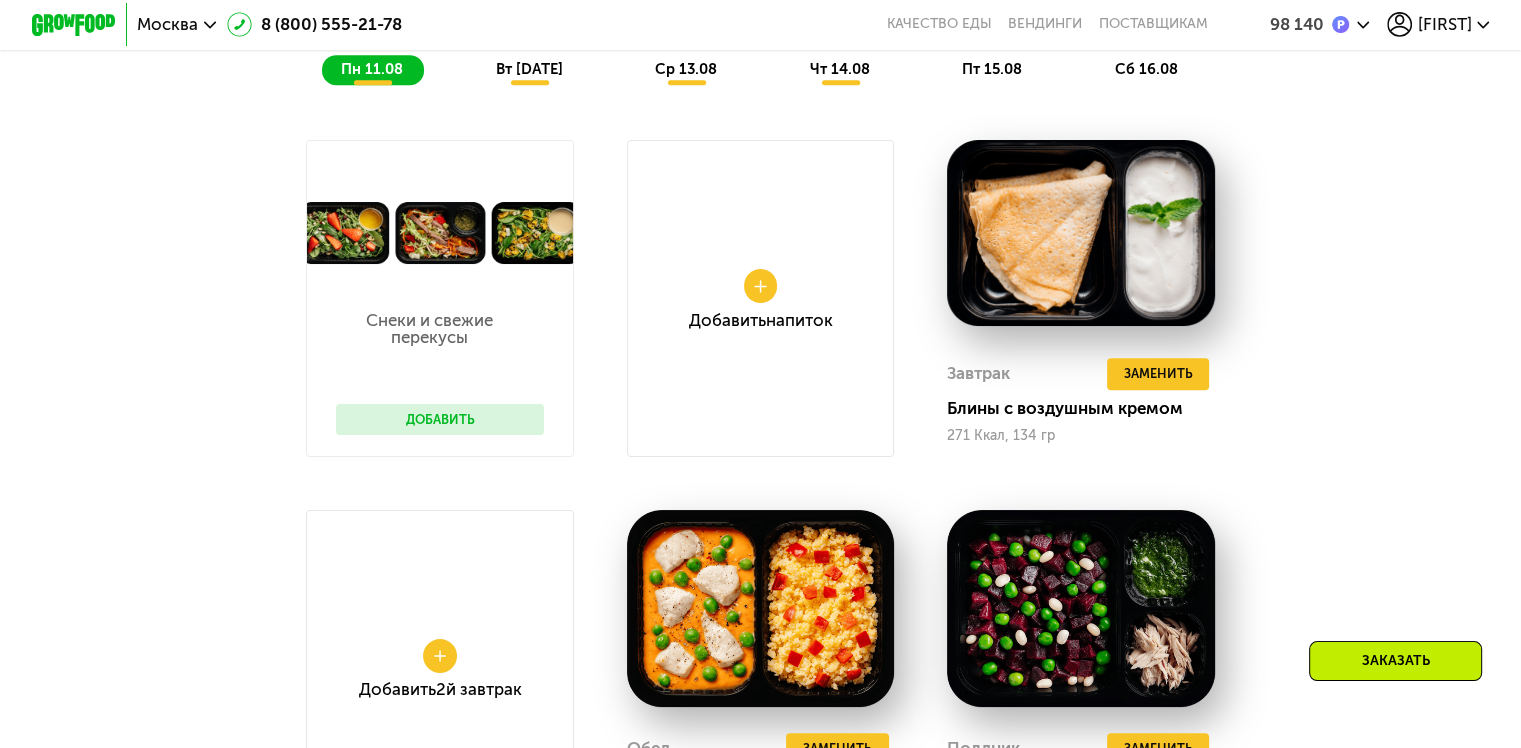 scroll, scrollTop: 1231, scrollLeft: 0, axis: vertical 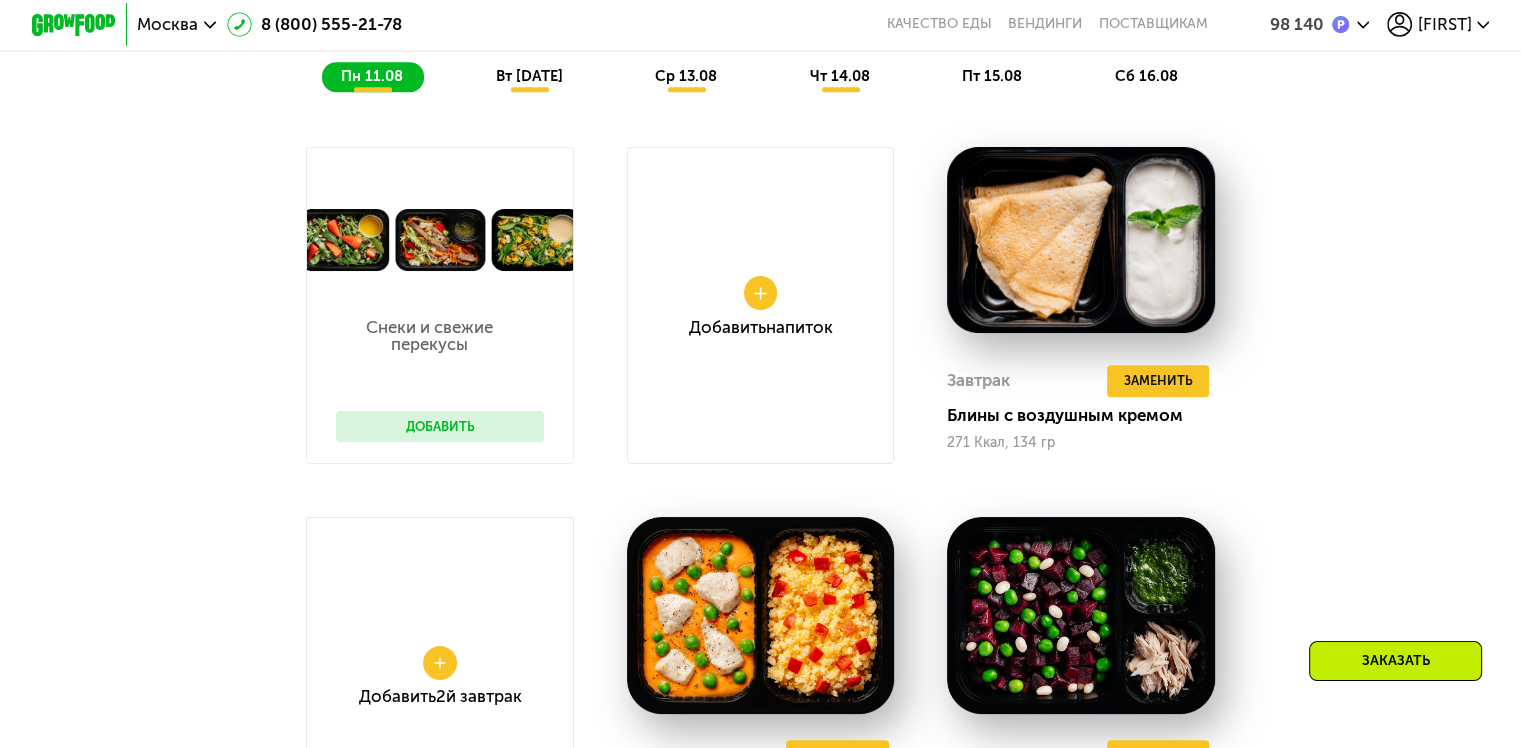 click on "Доставка: [DATE], пн Настроить меню  пн [DATE] вт [DATE] ср [DATE] чт [DATE] пт [DATE] сб [DATE] Снеки и свежие перекусы  Добавить   Добавить  Напиток Завтрак  Удалить Завтрак  Заменить   Заменить Завтрак Блины с воздушным кремом 271 Ккал, 134 гр  Добавить  2й завтрак Обед  Удалить Обед  Заменить   Заменить Обед Паприкаш и кукурузная каша 227 Ккал, 172 гр Полдник  Удалить Полдник  Заменить   Заменить Полдник Салат с тунцом и свеклой 221 Ккал, 158 гр Ужин  Удалить Ужин  Заменить   Заменить Ужин Запеканка с мясом 255 Ккал, 160 гр  Всего в понедельник 974 Ккал 48  Белки  55  Жиры  72  Углеводы   Добавить  Напиток" at bounding box center (760, 617) 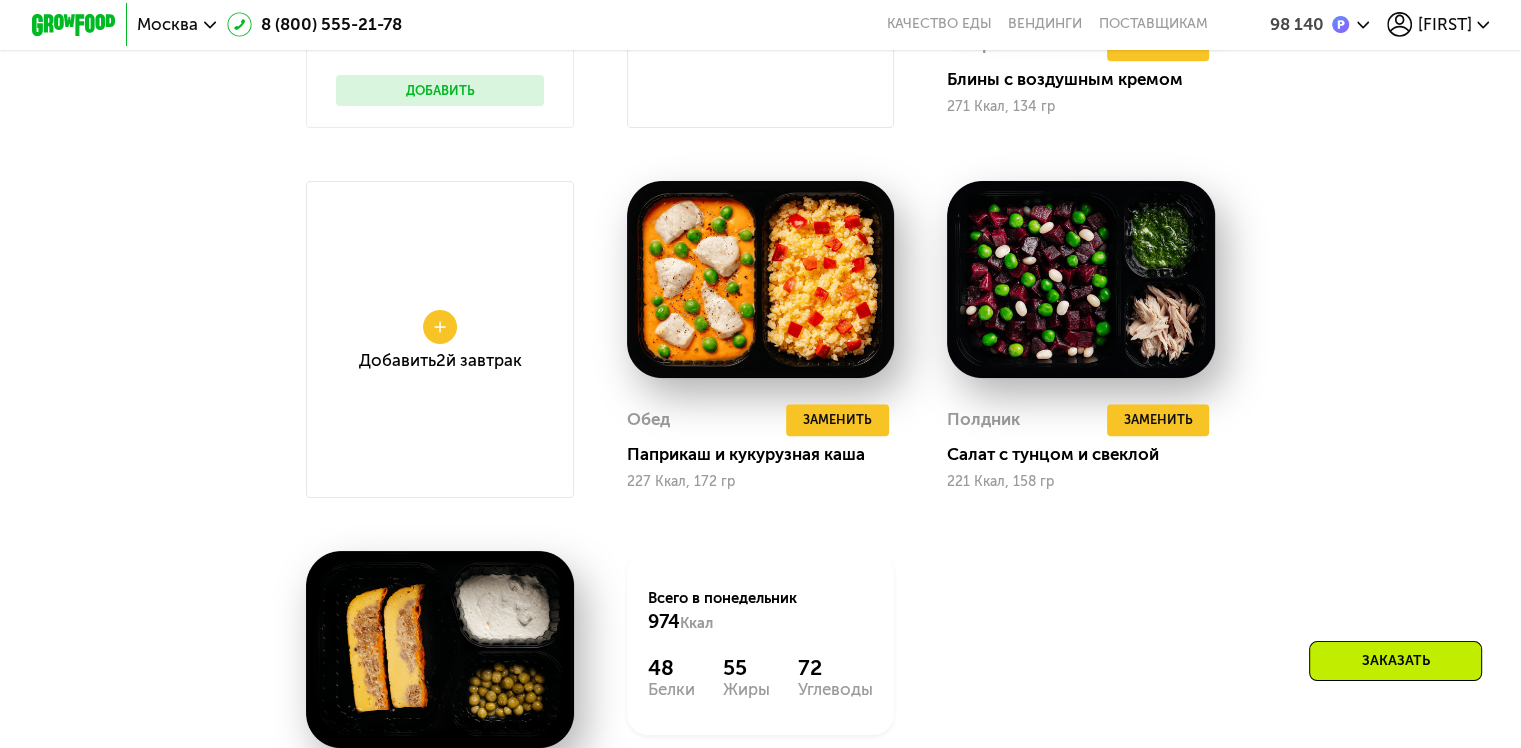scroll, scrollTop: 1568, scrollLeft: 0, axis: vertical 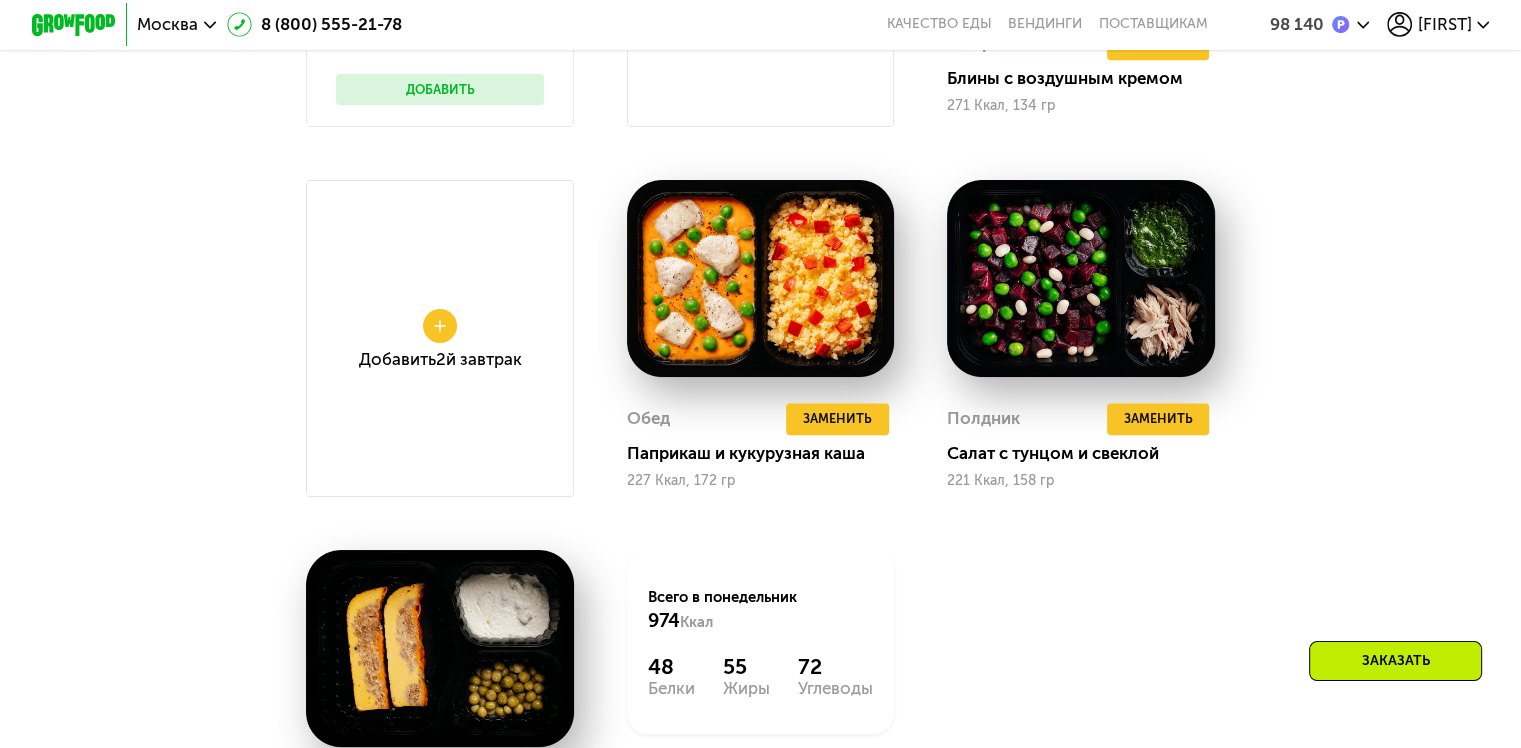 click on "Доставка: [DATE], пн Настроить меню  пн [DATE] вт [DATE] ср [DATE] чт [DATE] пт [DATE] сб [DATE] Снеки и свежие перекусы  Добавить   Добавить  Напиток Завтрак  Удалить Завтрак  Заменить   Заменить Завтрак Блины с воздушным кремом 271 Ккал, 134 гр  Добавить  2й завтрак Обед  Удалить Обед  Заменить   Заменить Обед Паприкаш и кукурузная каша 227 Ккал, 172 гр Полдник  Удалить Полдник  Заменить   Заменить Полдник Салат с тунцом и свеклой 221 Ккал, 158 гр Ужин  Удалить Ужин  Заменить   Заменить Ужин Запеканка с мясом 255 Ккал, 160 гр  Всего в понедельник 974 Ккал 48  Белки  55  Жиры  72  Углеводы   Добавить  Напиток" at bounding box center (760, 262) 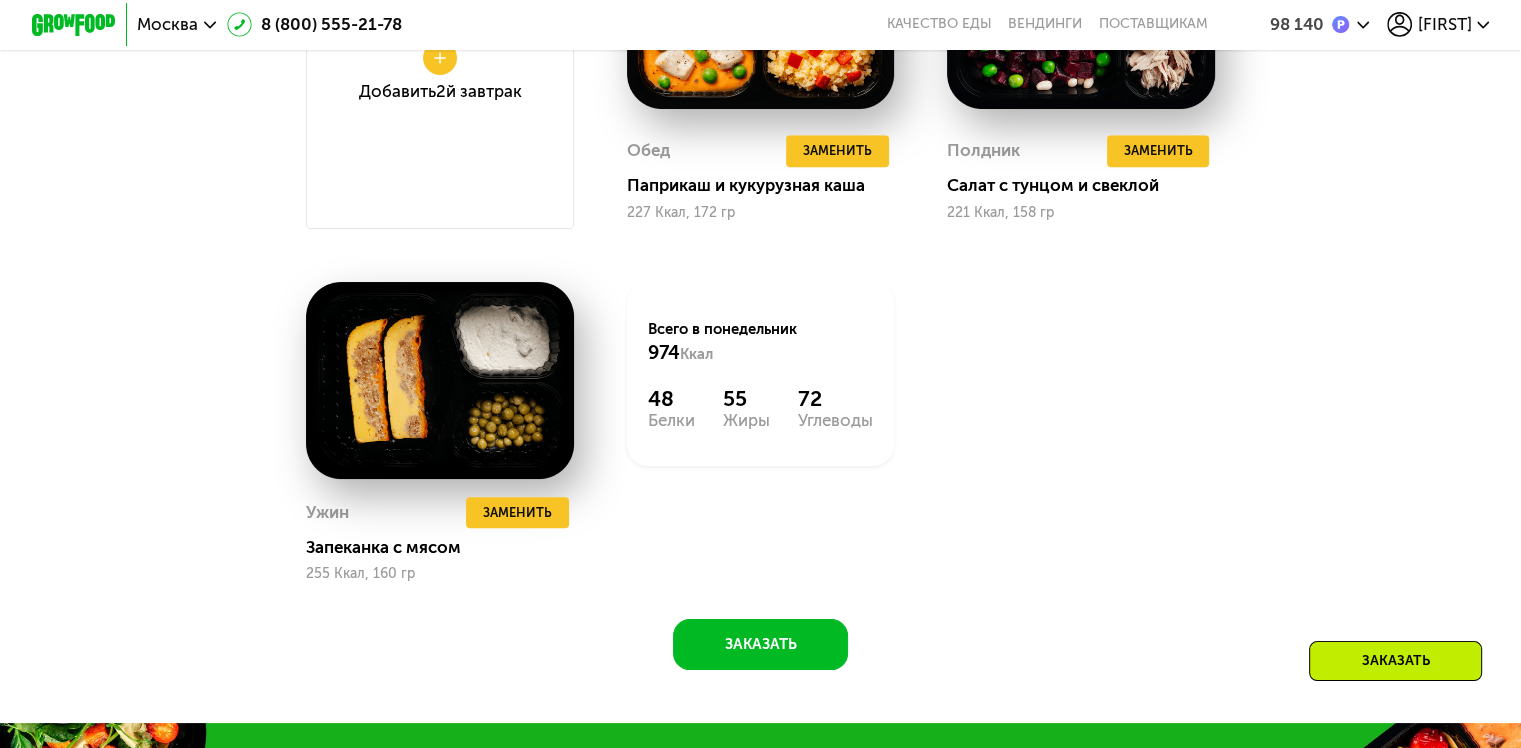 scroll, scrollTop: 1844, scrollLeft: 0, axis: vertical 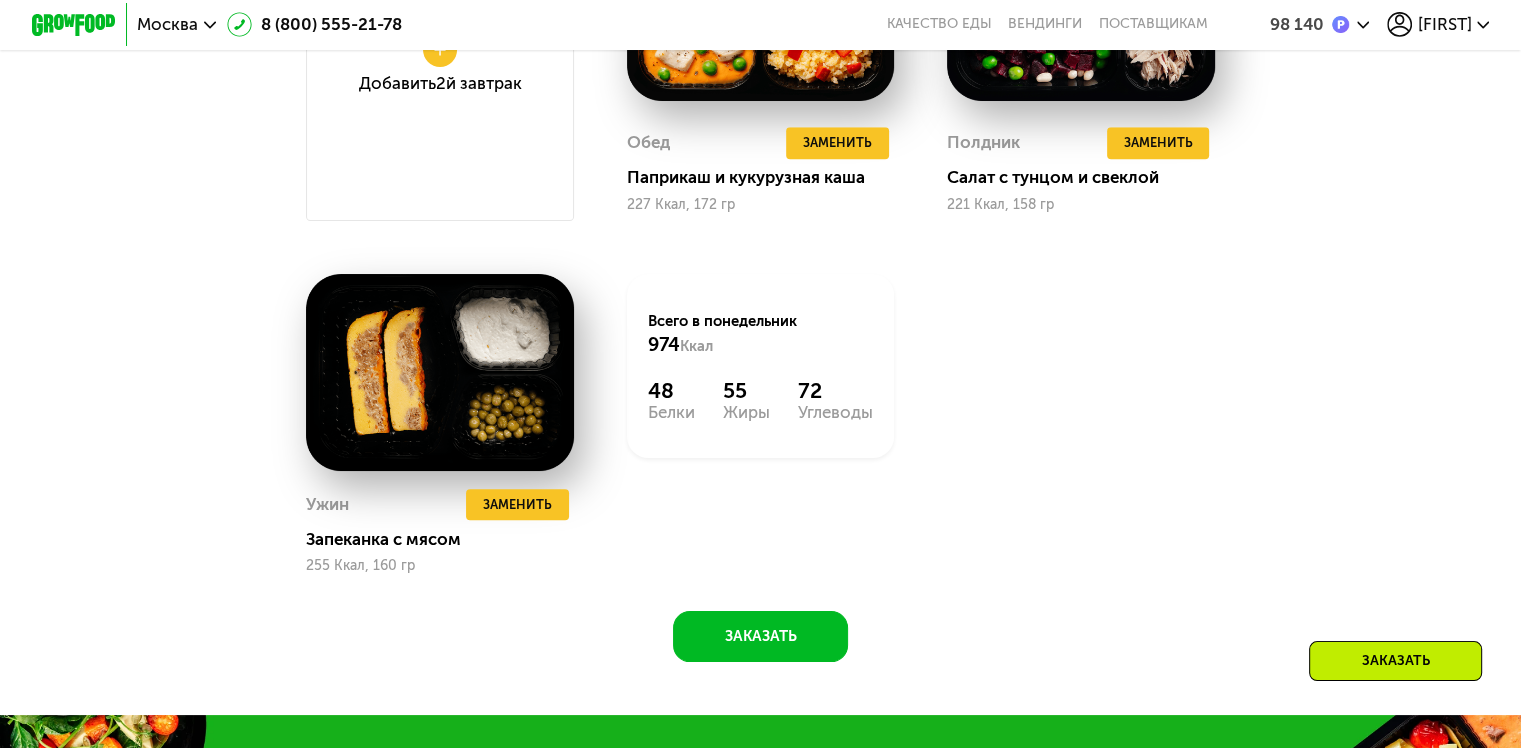 click on "Снеки и свежие перекусы  Добавить   Добавить  Напиток Завтрак  Удалить Завтрак  Заменить   Заменить Завтрак Блины с воздушным кремом 271 Ккал, 134 гр  Добавить  2й завтрак Обед  Удалить Обед  Заменить   Заменить Обед Паприкаш и кукурузная каша 227 Ккал, 172 гр Полдник  Удалить Полдник  Заменить   Заменить Полдник Салат с тунцом и свеклой 221 Ккал, 158 гр Ужин  Удалить Ужин  Заменить   Заменить Ужин Запеканка с мясом 255 Ккал, 160 гр  Всего в понедельник 974 Ккал 48  Белки  55  Жиры  72  Углеводы" 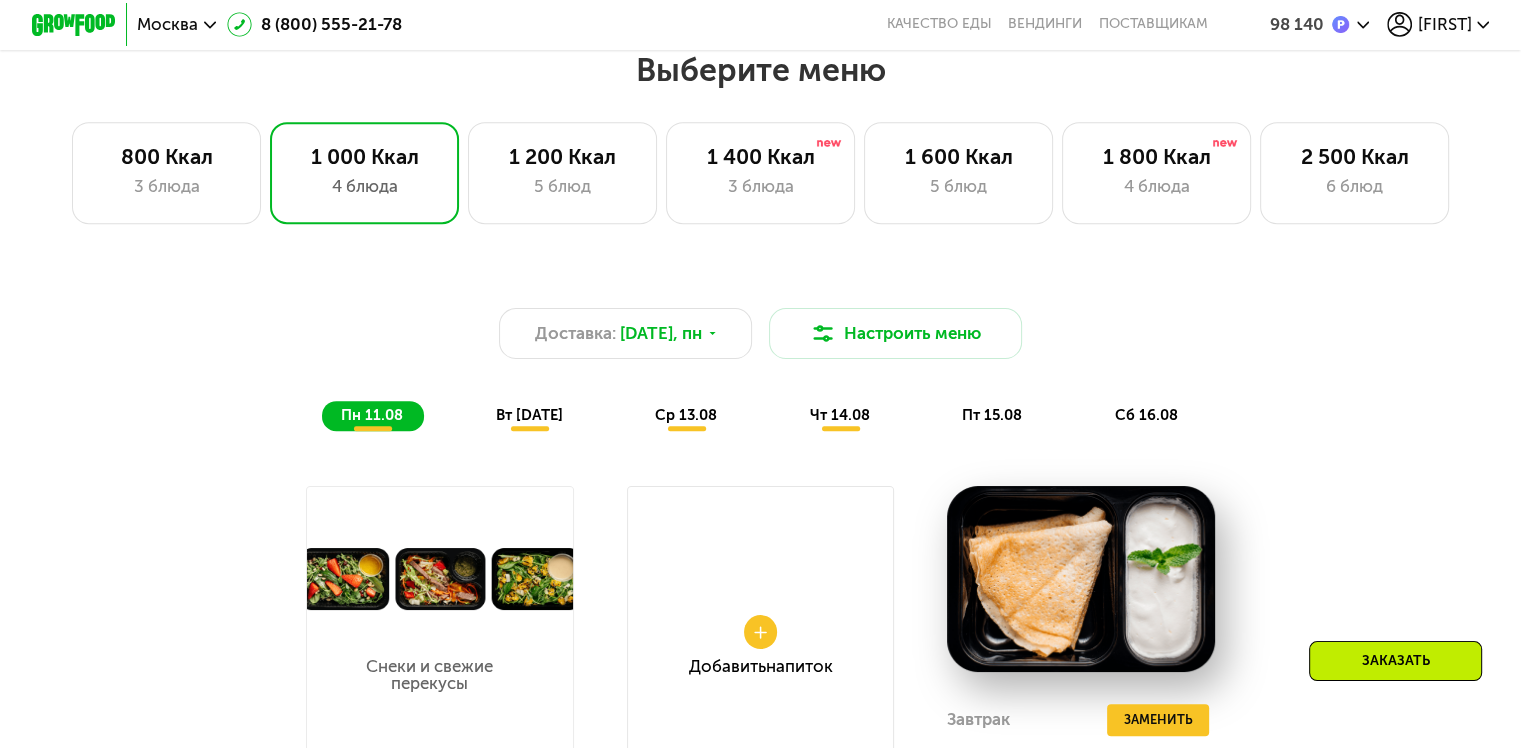 scroll, scrollTop: 852, scrollLeft: 0, axis: vertical 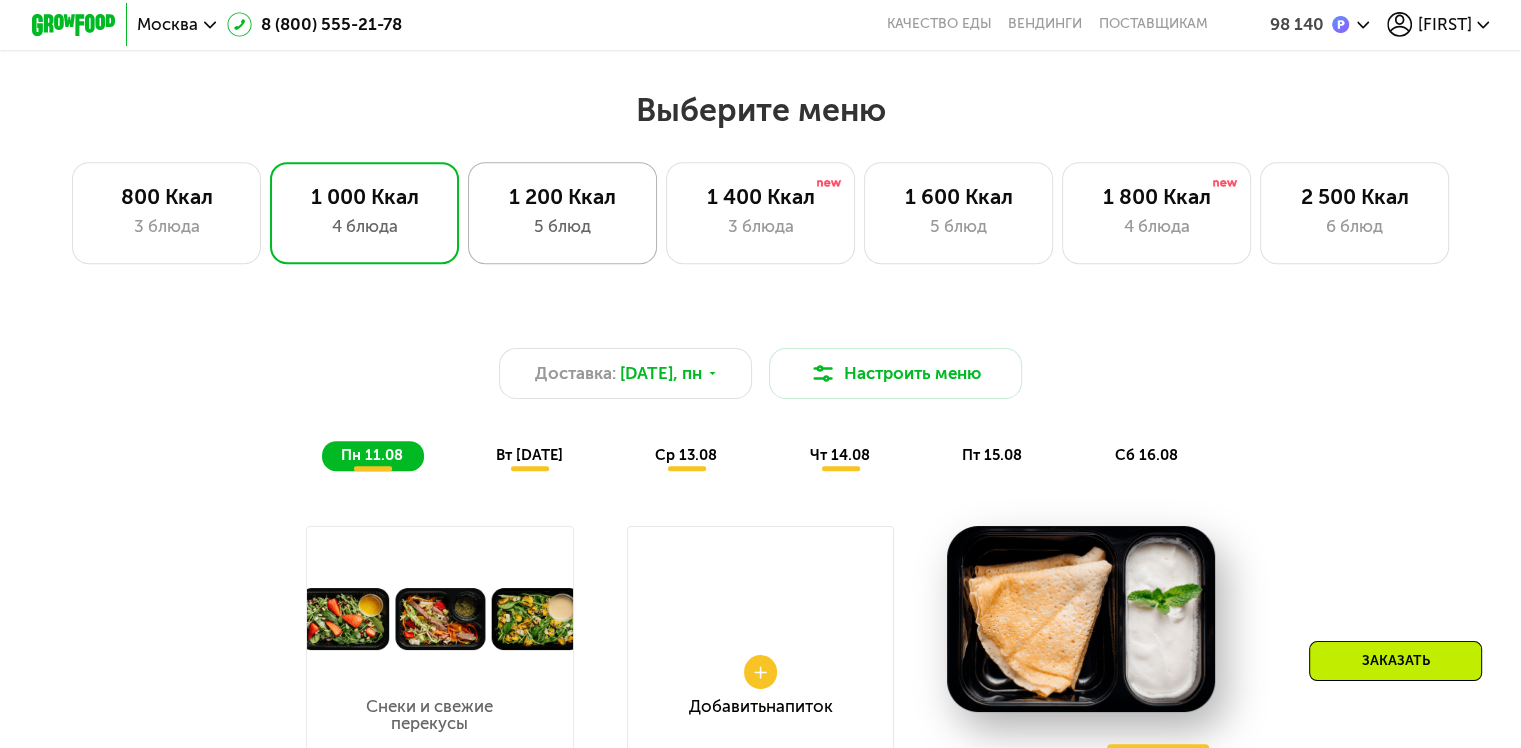 click on "5 блюд" at bounding box center [562, 226] 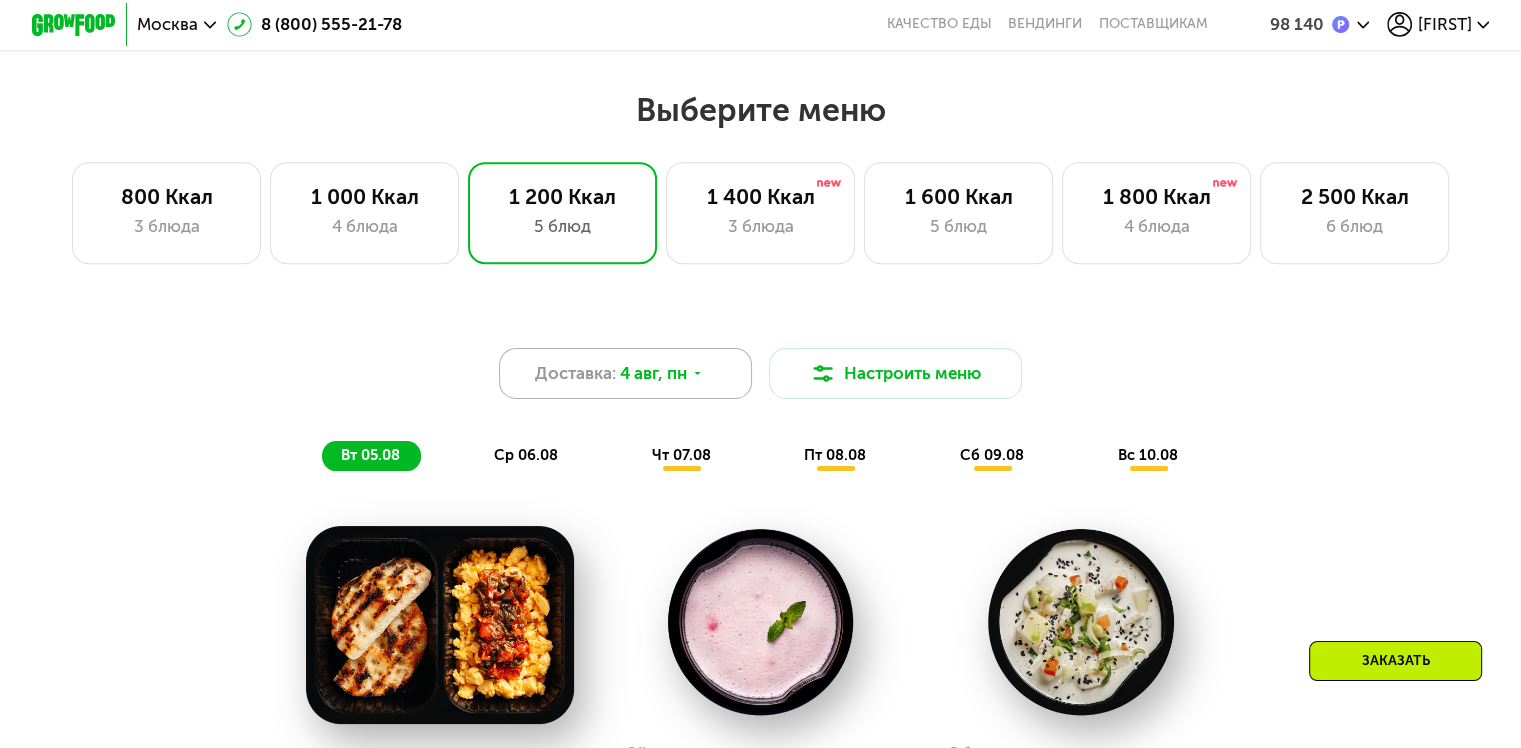 click on "Доставка: 4 авг, пн" at bounding box center (626, 373) 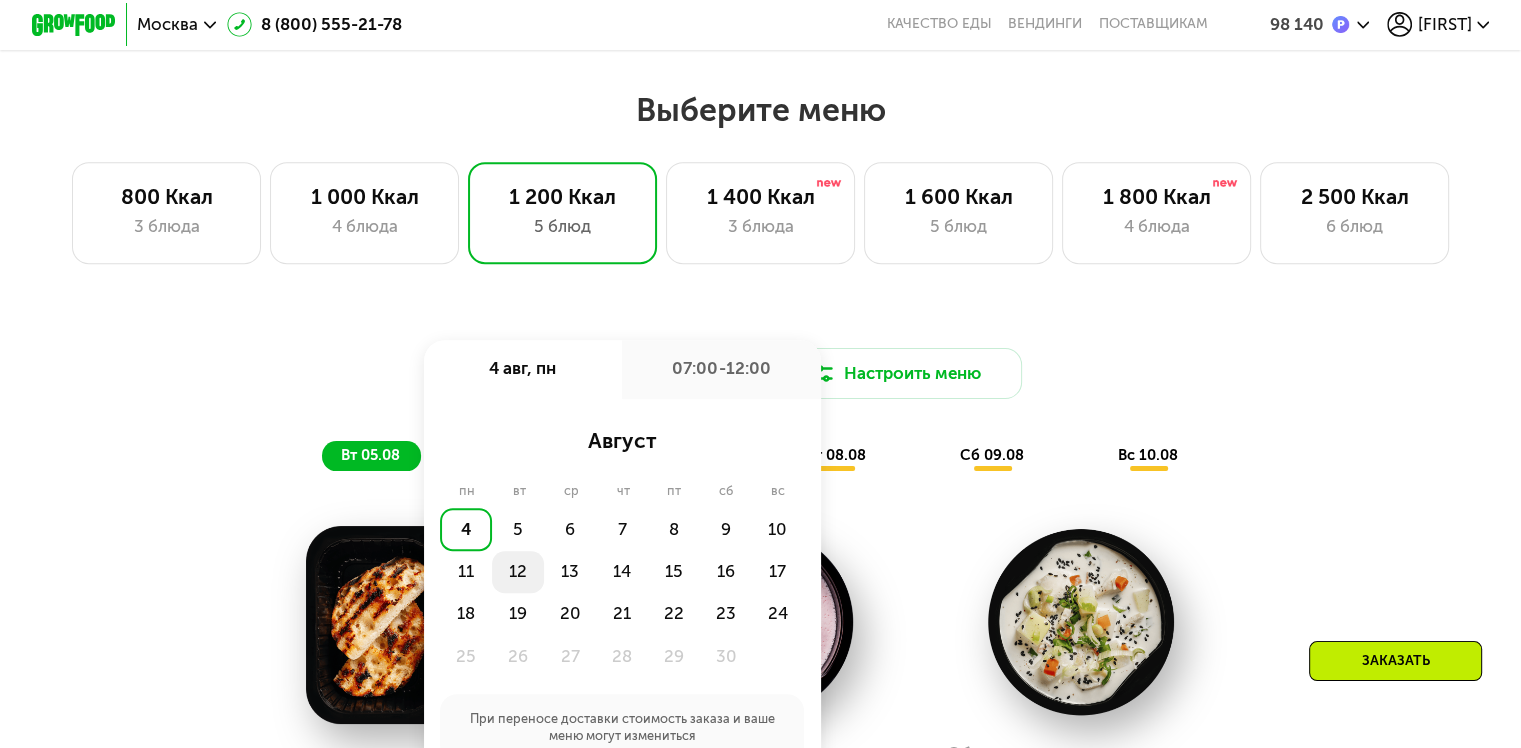 click on "12" 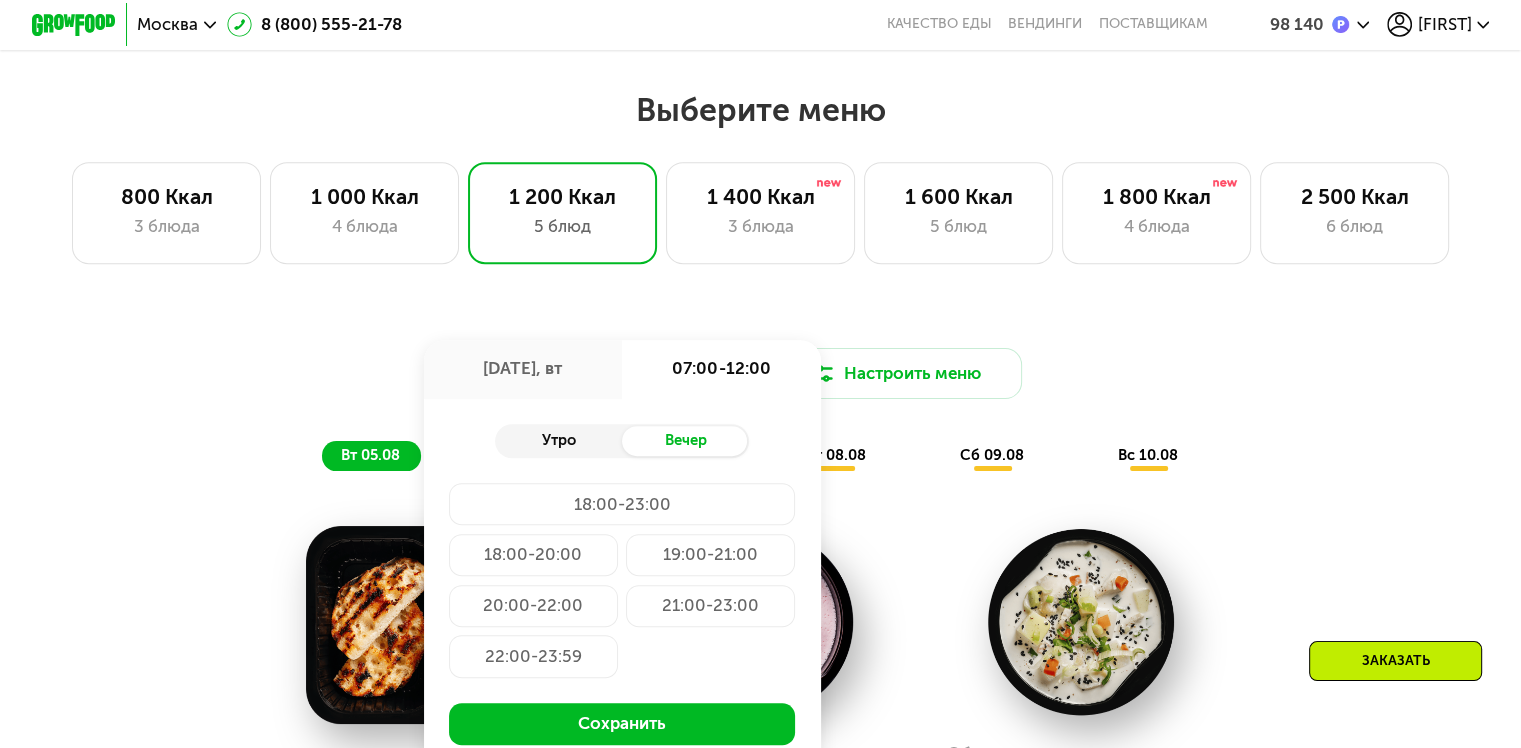 click on "Утро" at bounding box center (558, 441) 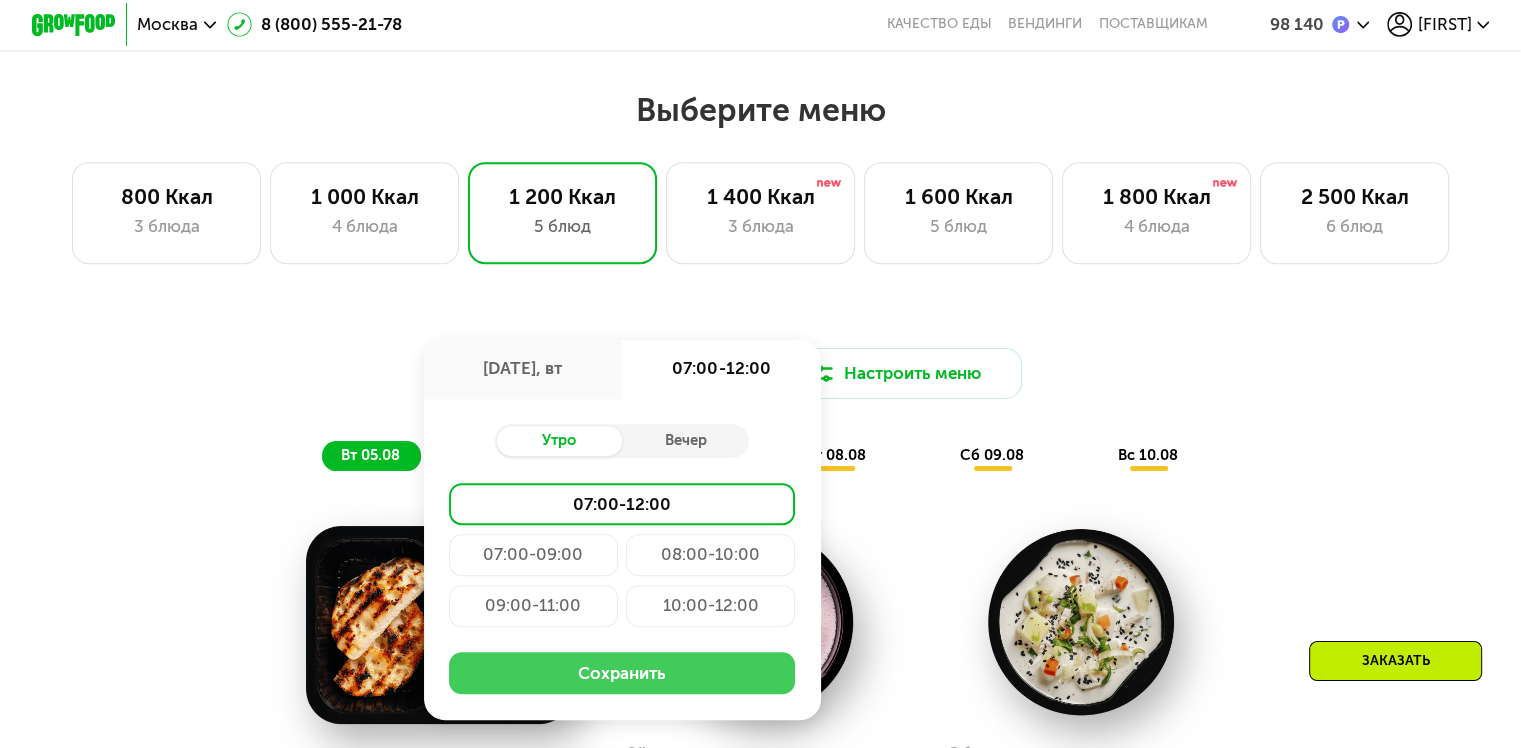 click on "Сохранить" at bounding box center (622, 673) 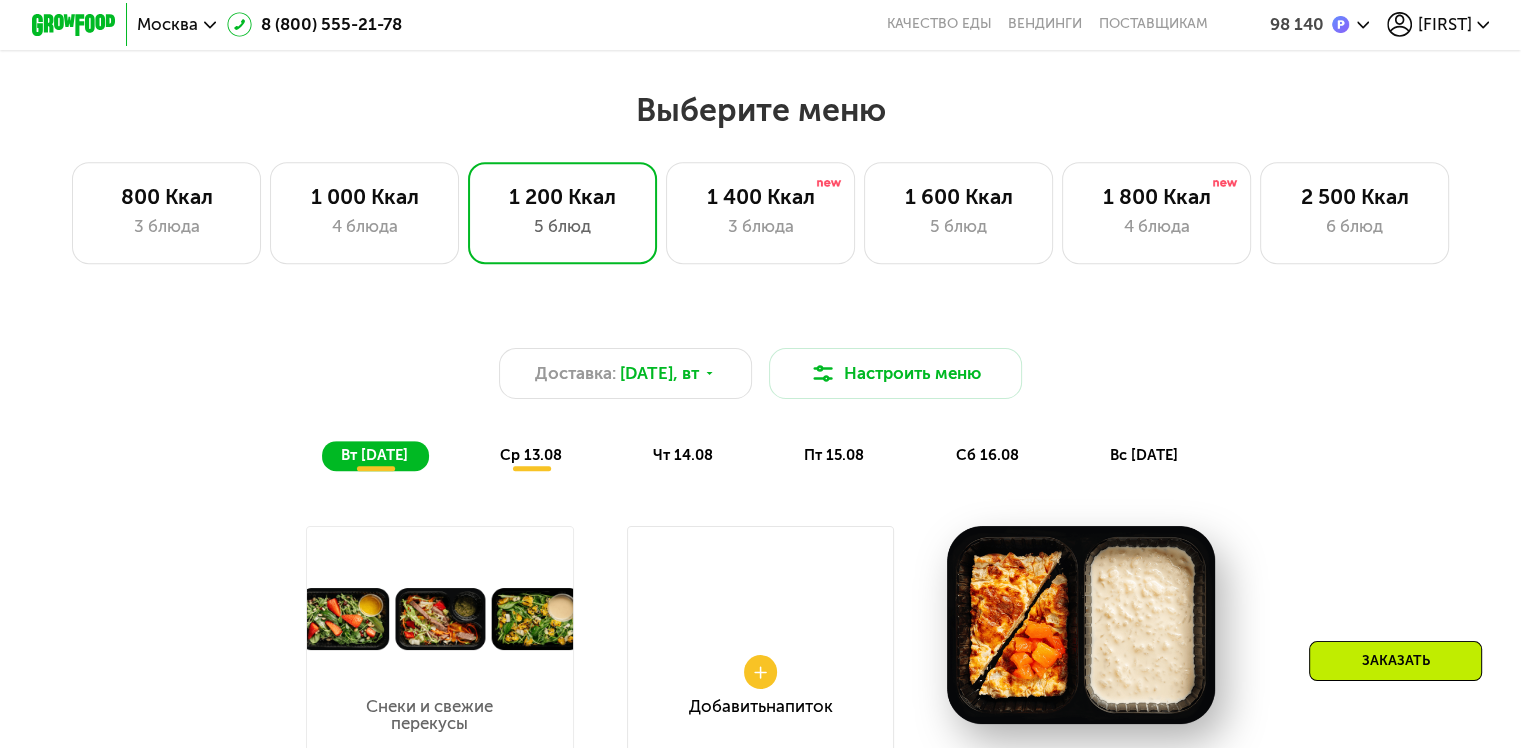 click on "Доставка: [DATE], вт Настроить меню  вт [DATE] ср [DATE] чт [DATE] пт [DATE] сб [DATE] вс [DATE]" at bounding box center (760, 409) 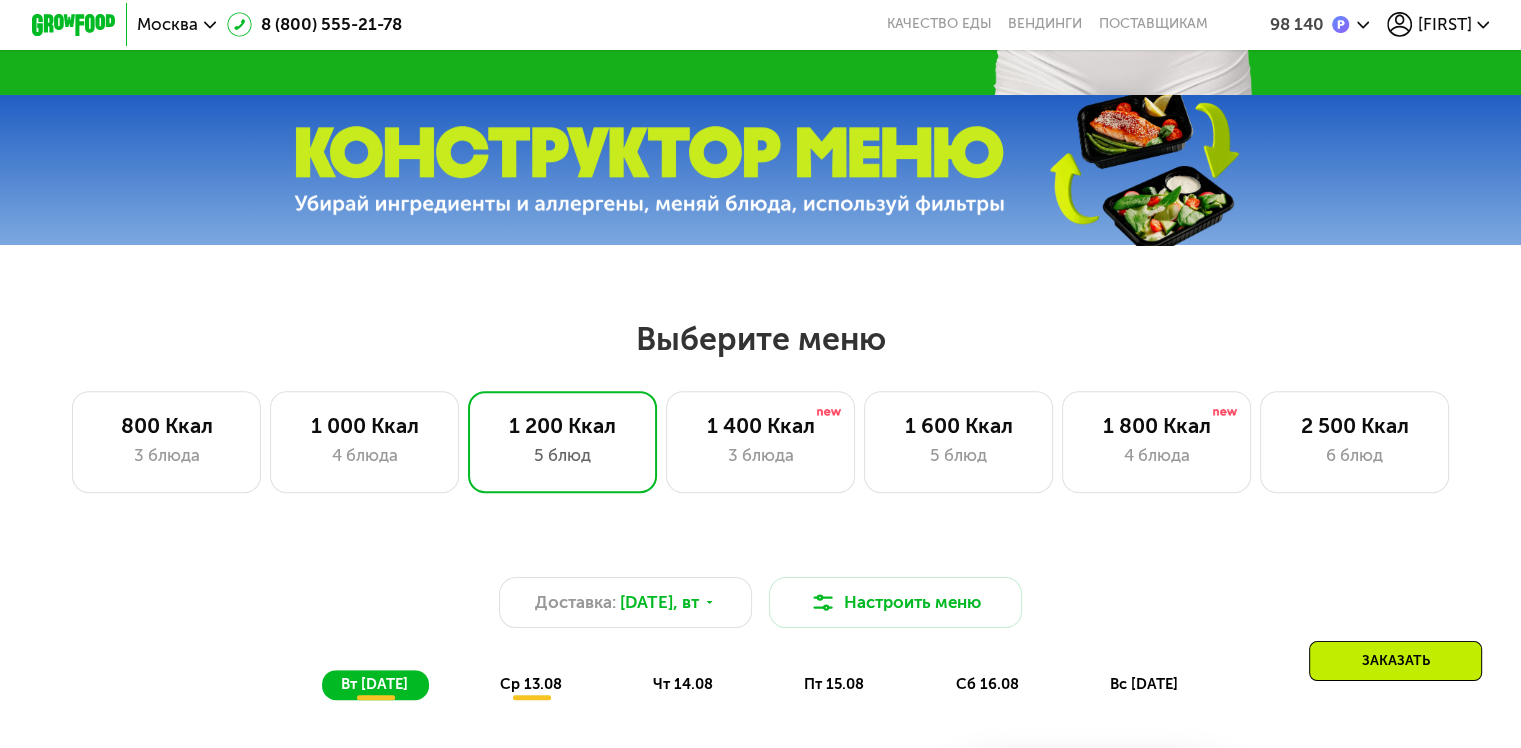 scroll, scrollTop: 604, scrollLeft: 0, axis: vertical 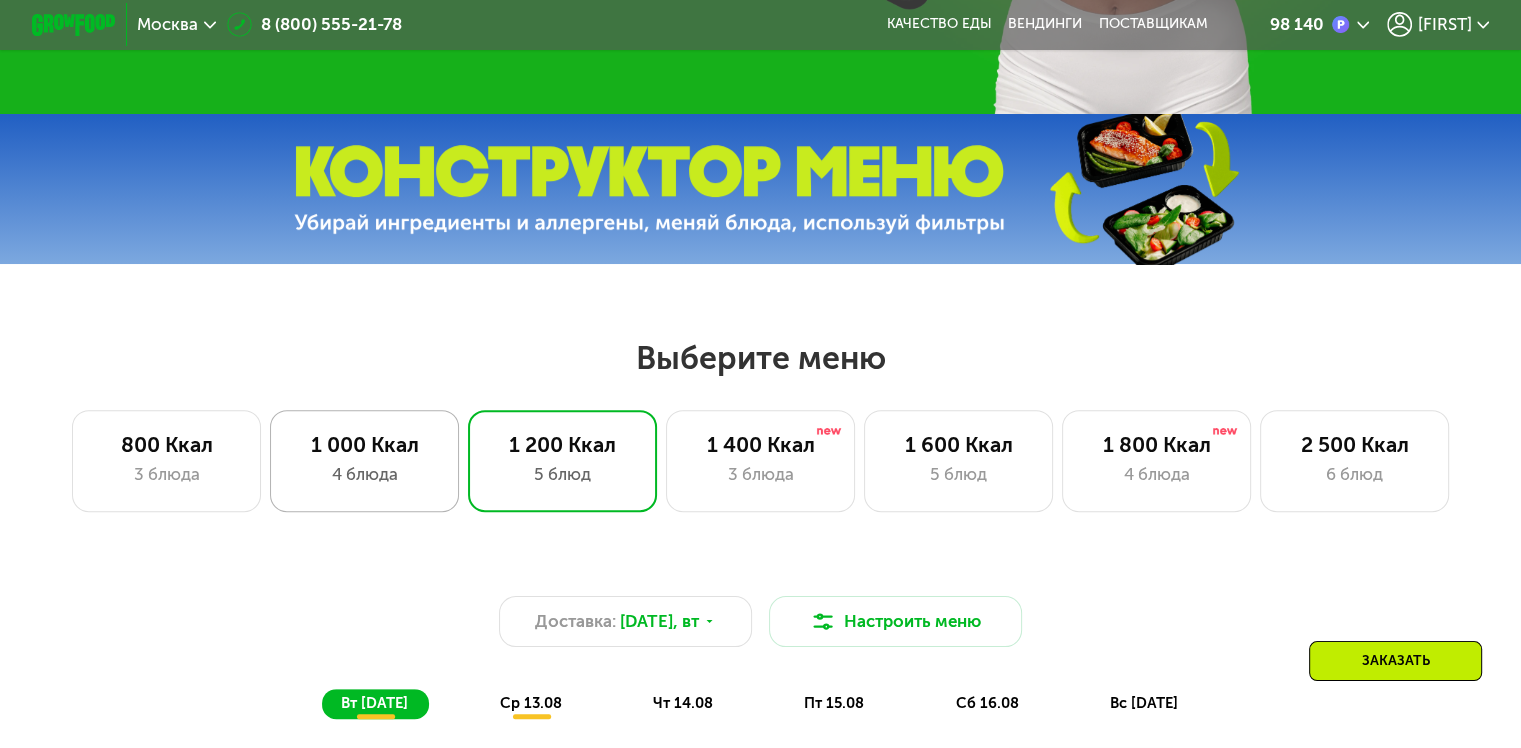click on "4 блюда" at bounding box center (364, 474) 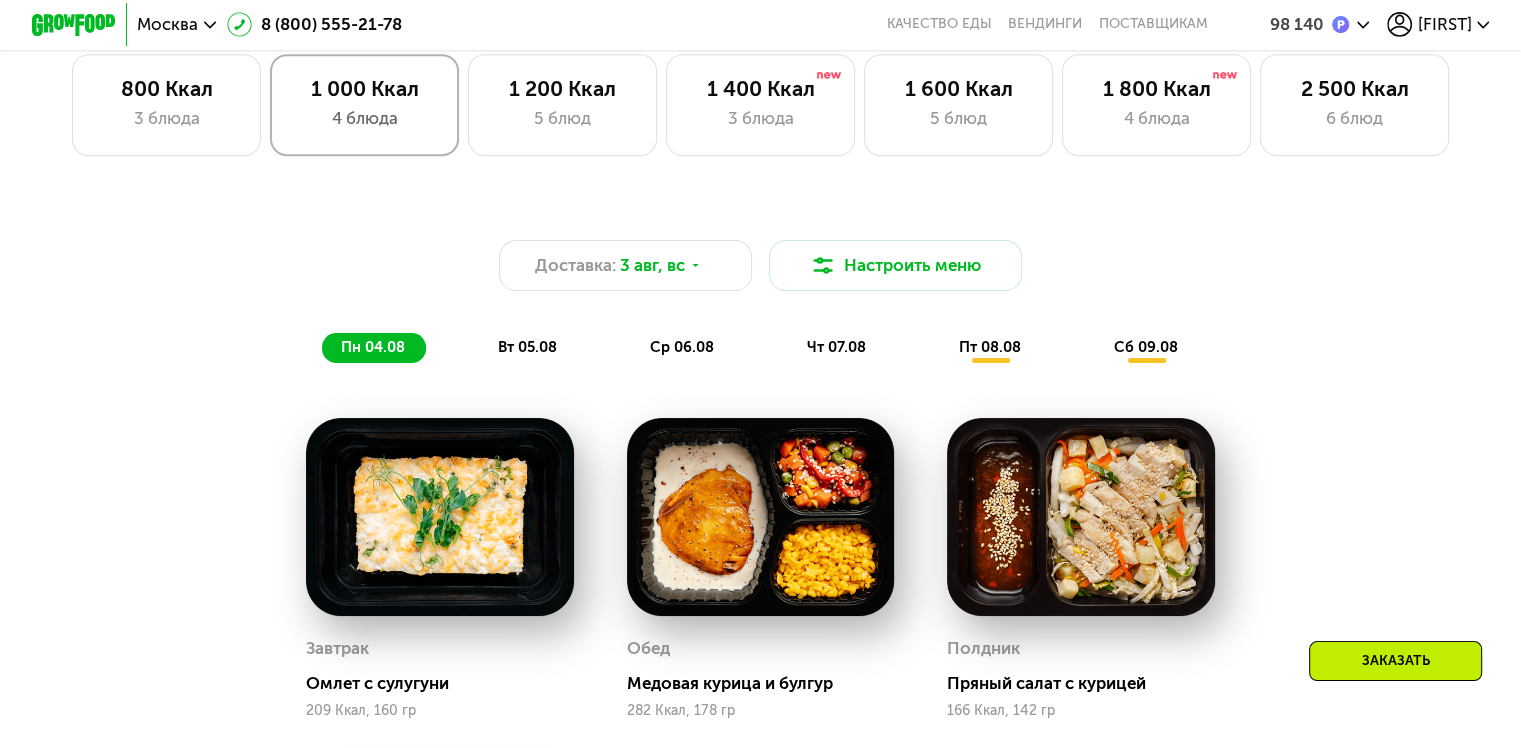 scroll, scrollTop: 962, scrollLeft: 0, axis: vertical 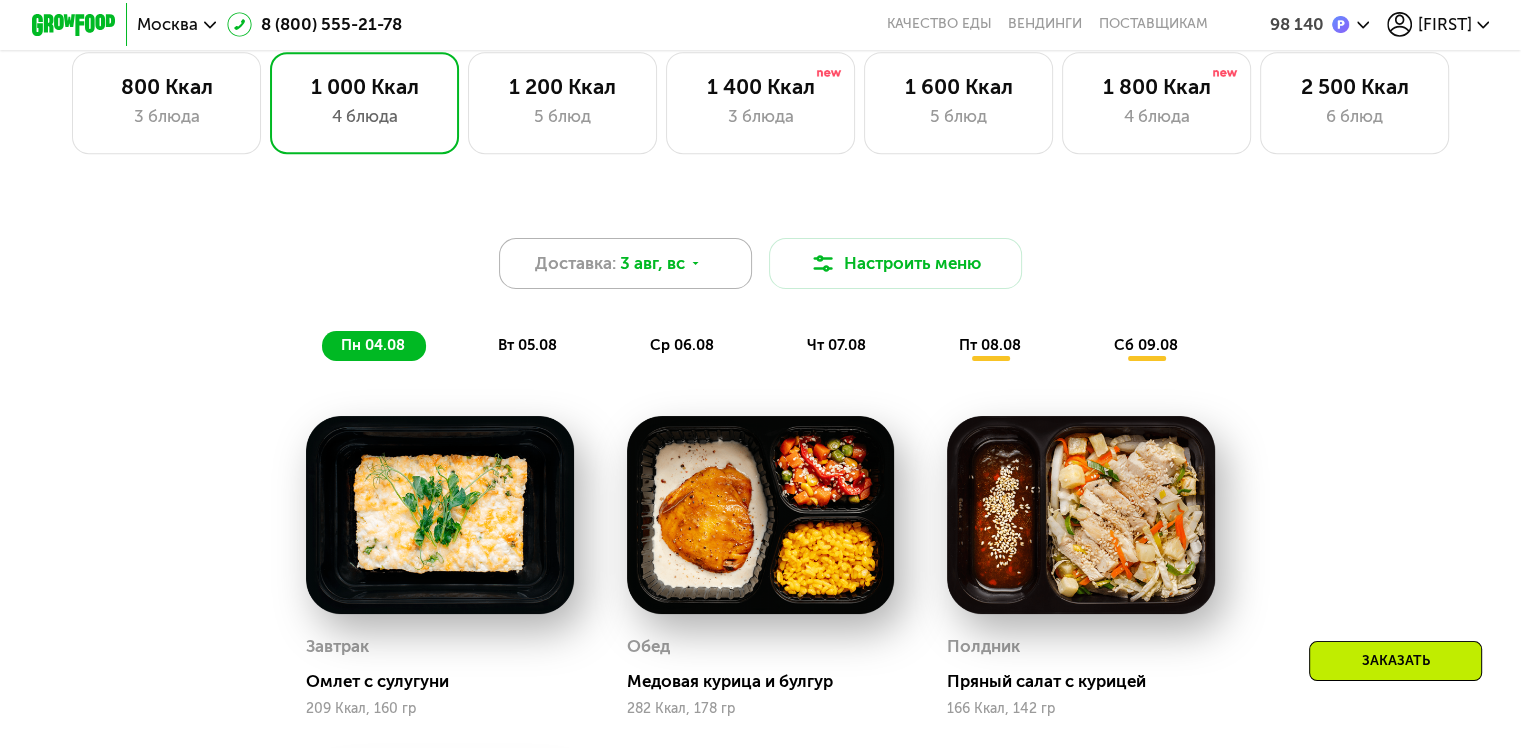 click on "3 авг, вс" at bounding box center [652, 263] 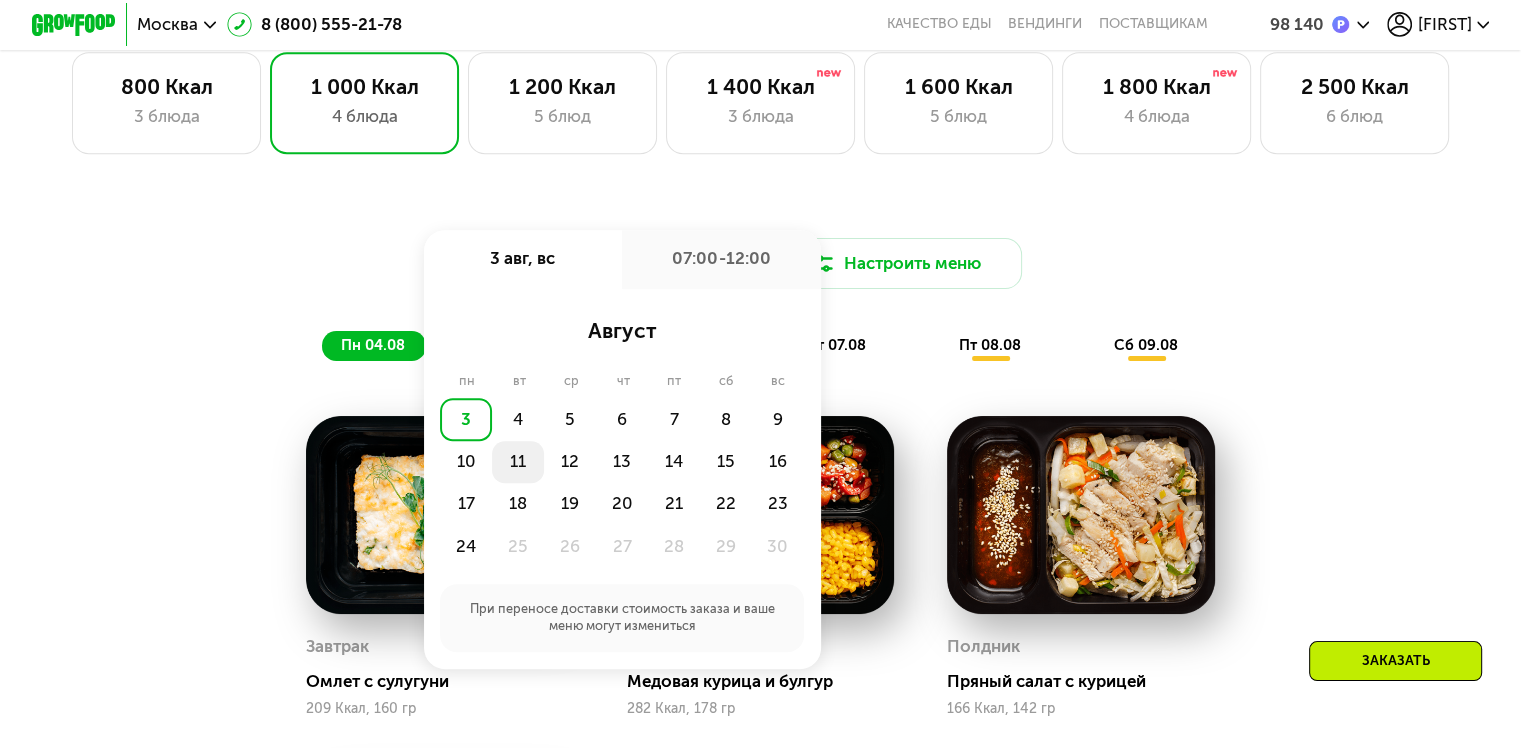 click on "11" 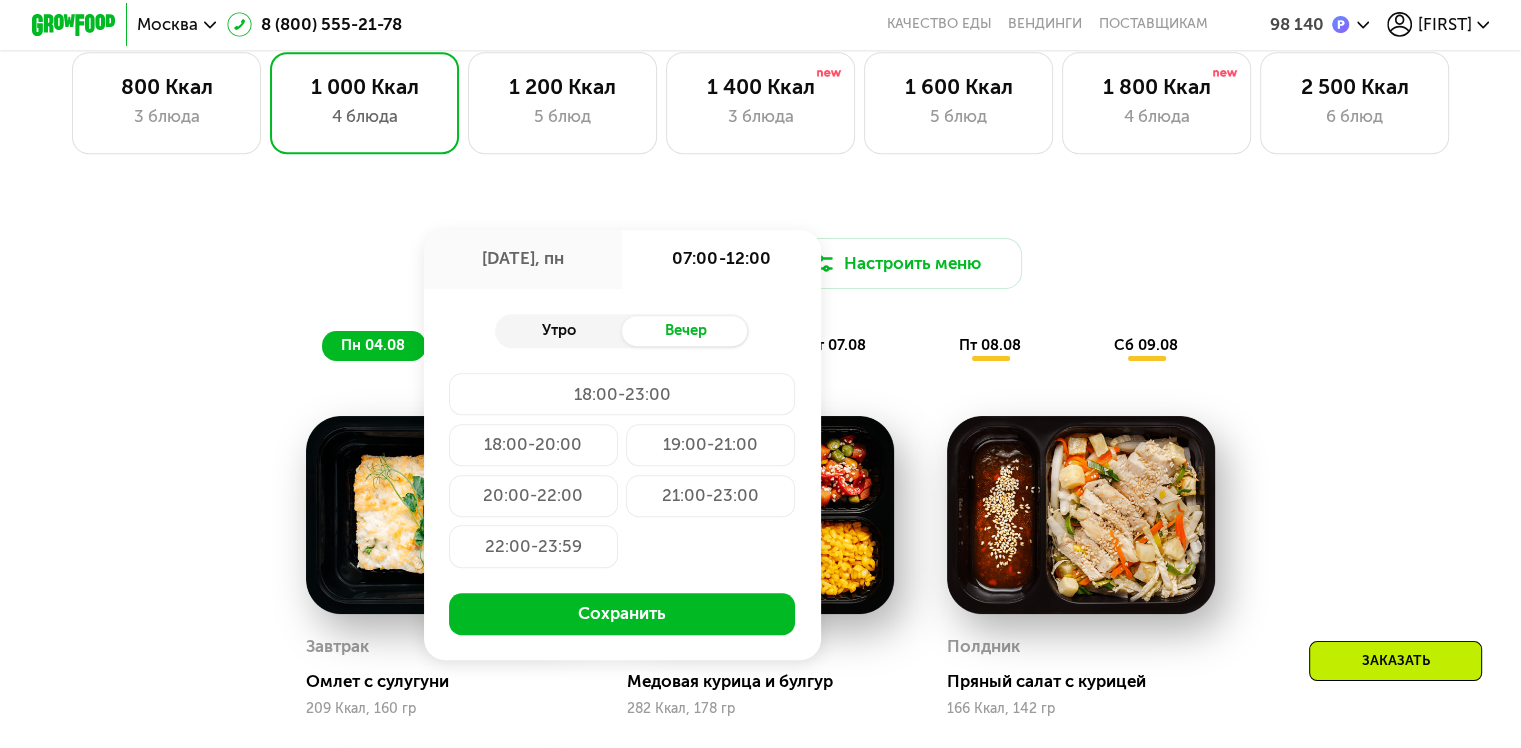click on "Утро" at bounding box center [558, 331] 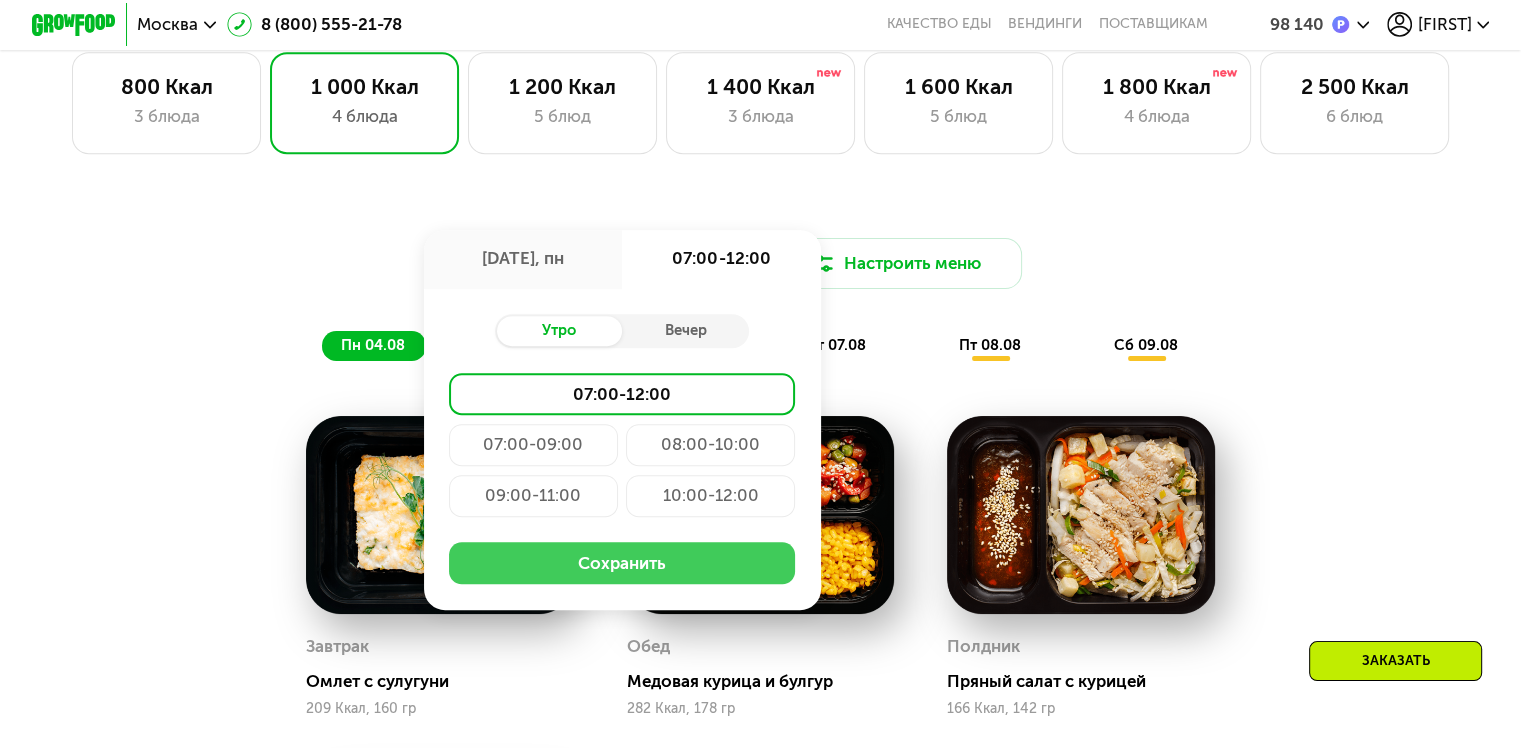 click on "Сохранить" at bounding box center [622, 563] 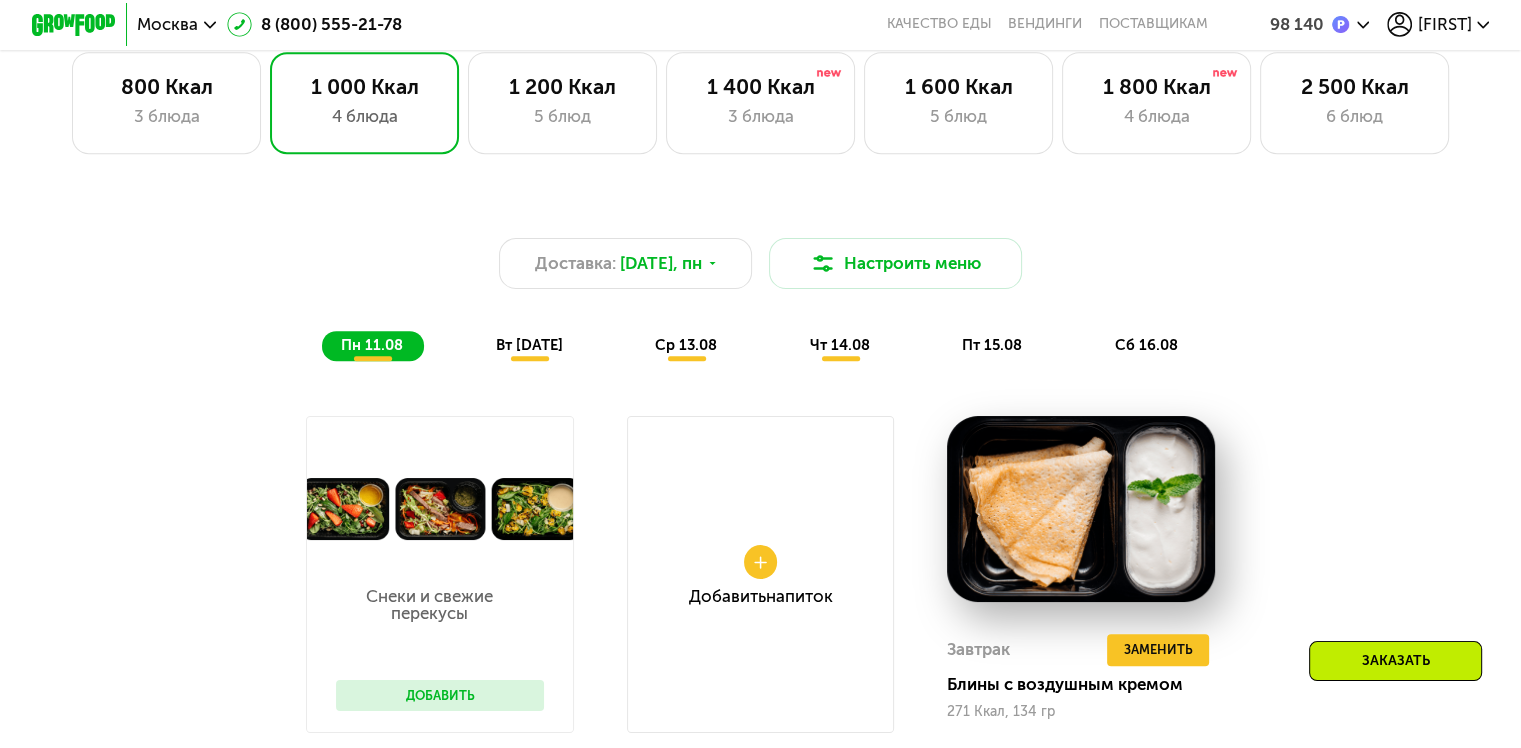 drag, startPoint x: 1356, startPoint y: 462, endPoint x: 1344, endPoint y: 407, distance: 56.293873 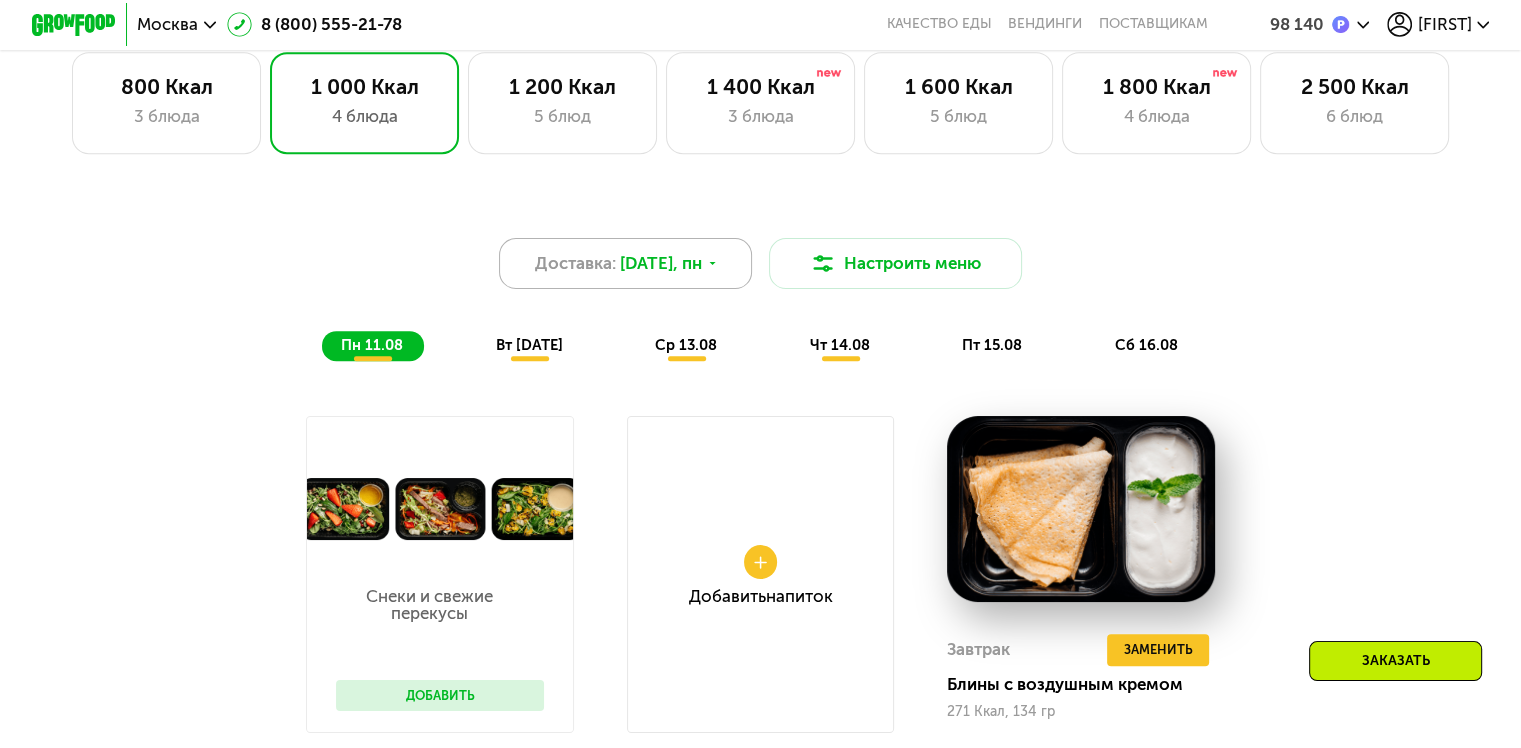 click on "Доставка: [DATE], пн" at bounding box center [626, 263] 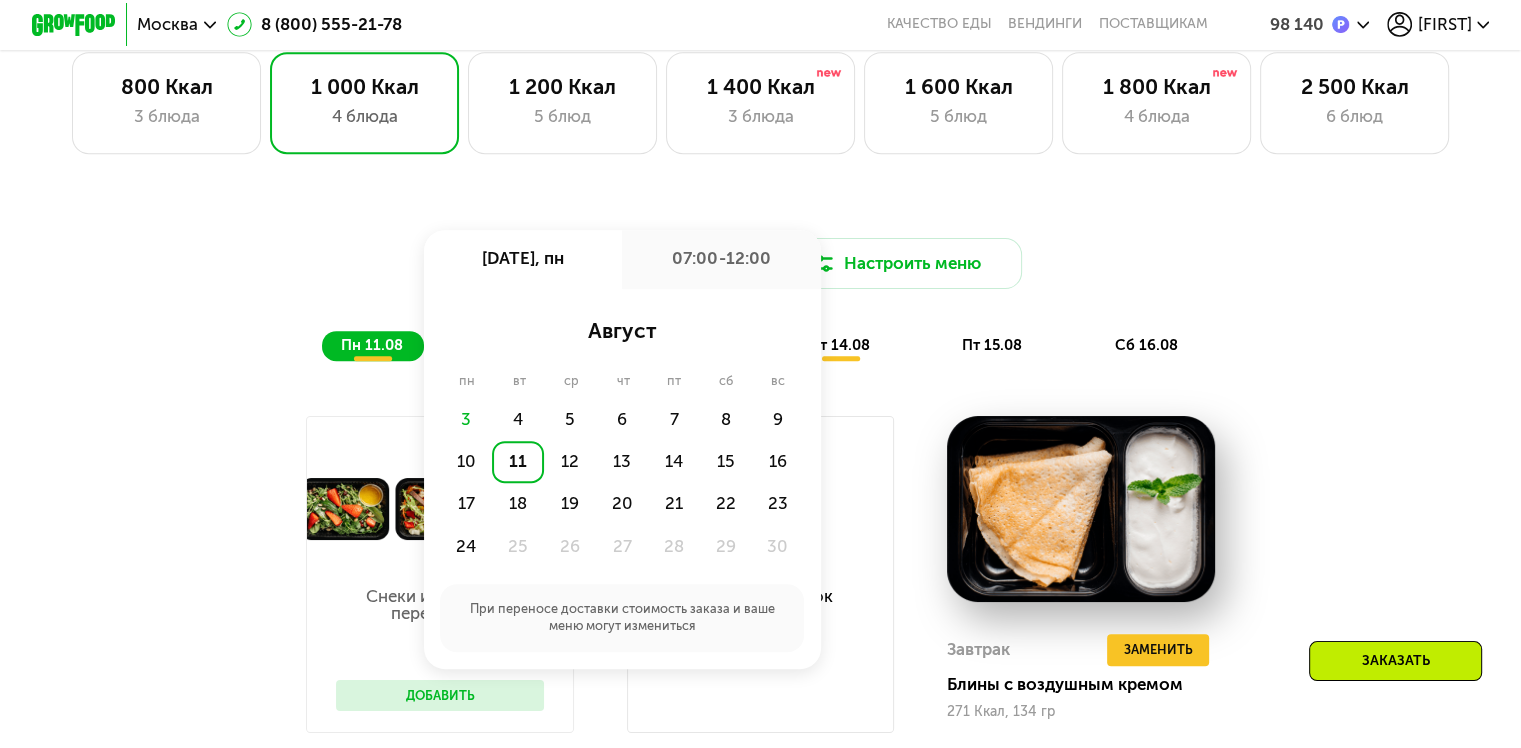click on "Доставка: [DATE], пн [DATE], пн 07:00-12:00 август пн вт ср чт пт сб вс 3 4 5 6 7 8 9 10 11 12 13 14 15 16 17 18 19 20 21 22 23 24 25 26 27 28 29 30  При переносе доставки стоимость заказа и ваше меню могут измениться  Настроить меню  пн [DATE] вт [DATE] ср [DATE] чт [DATE] пт [DATE] сб [DATE] Снеки и свежие перекусы  Добавить   Добавить  Напиток Завтрак  Удалить Завтрак  Заменить   Заменить Завтрак Блины с воздушным кремом 271 Ккал, 134 гр  Добавить  2й завтрак Обед  Удалить Обед  Заменить   Заменить Обед Паприкаш и кукурузная каша 227 Ккал, 172 гр Полдник  Удалить Полдник  Заменить   Заменить Полдник Салат с тунцом и свеклой Ужин 974 48" at bounding box center [760, 868] 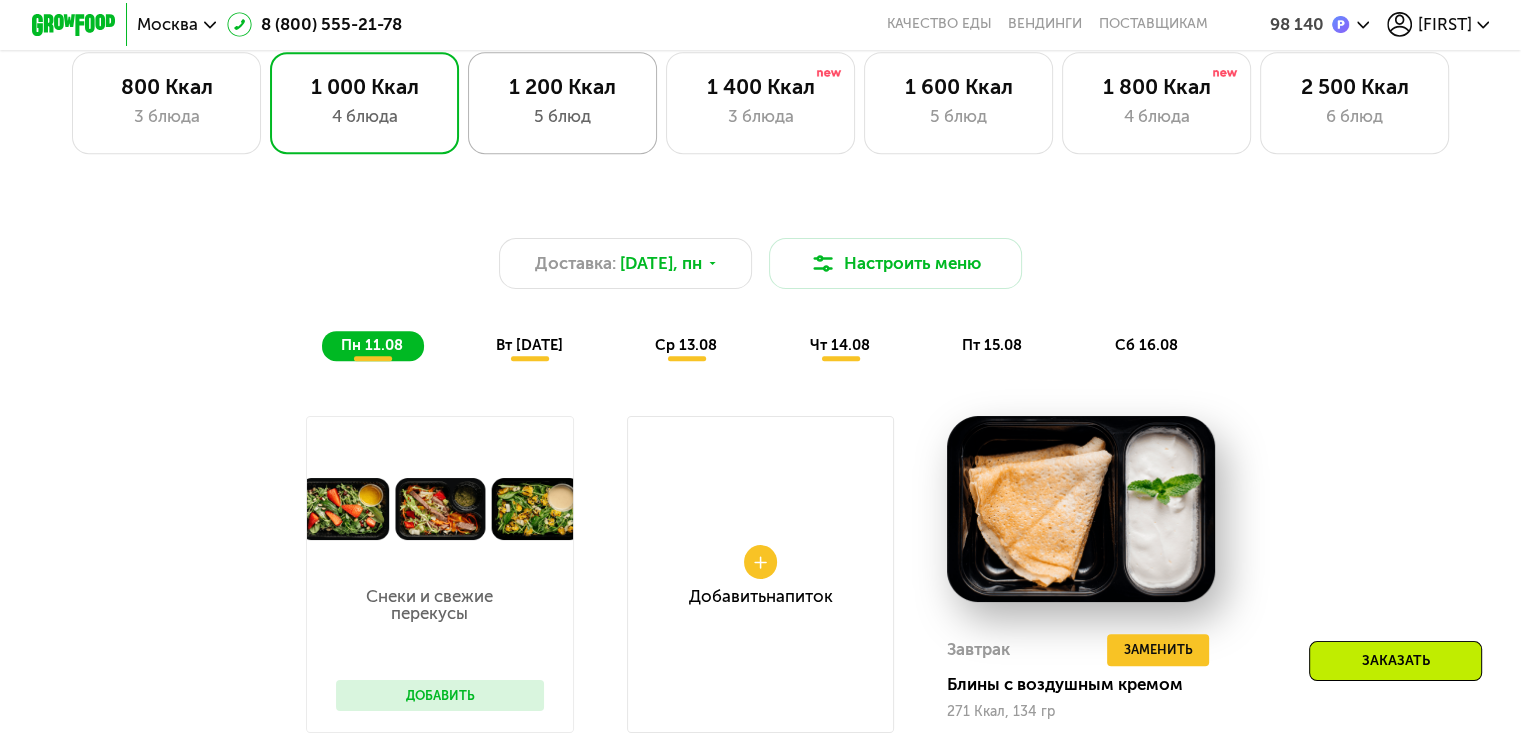click on "5 блюд" at bounding box center [562, 116] 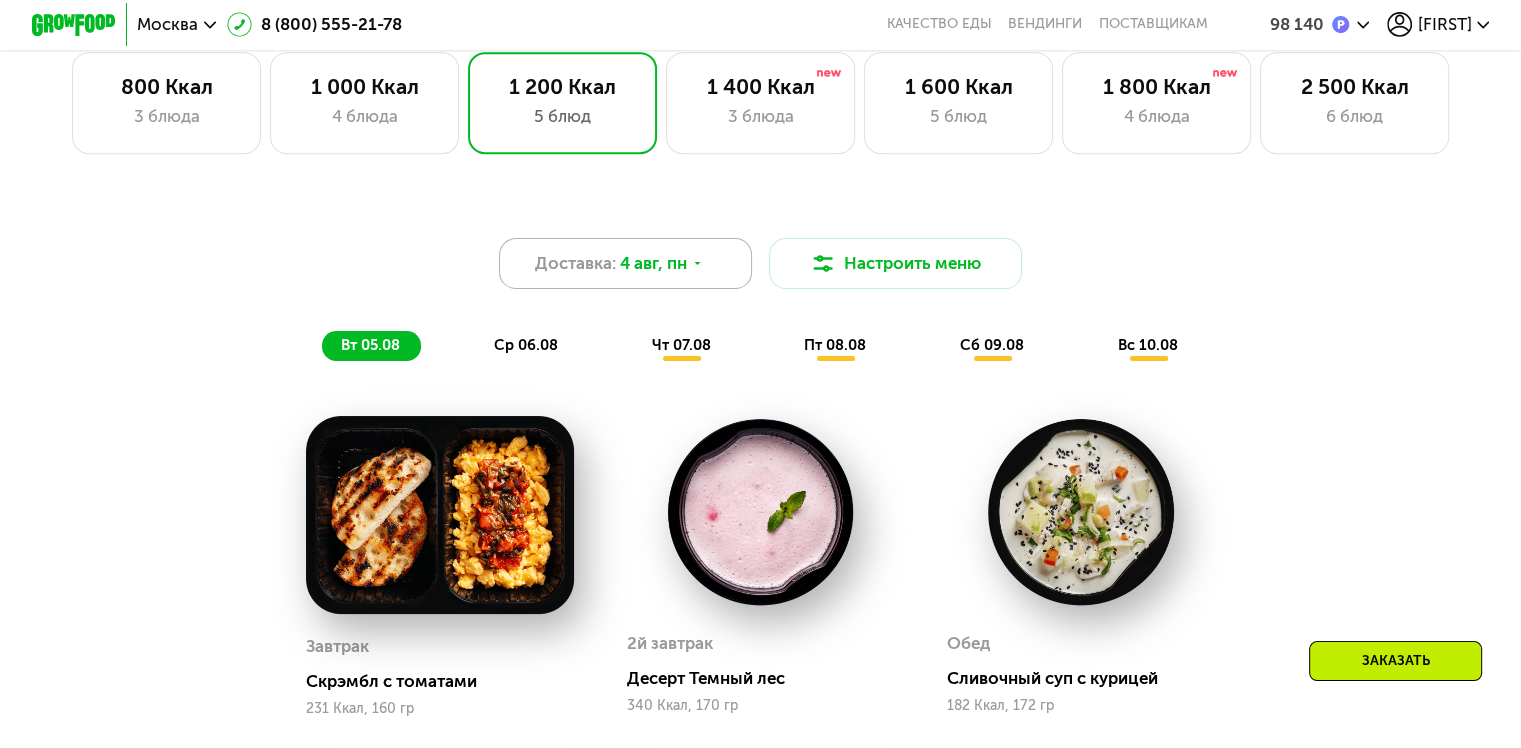 click on "4 авг, пн" at bounding box center [653, 263] 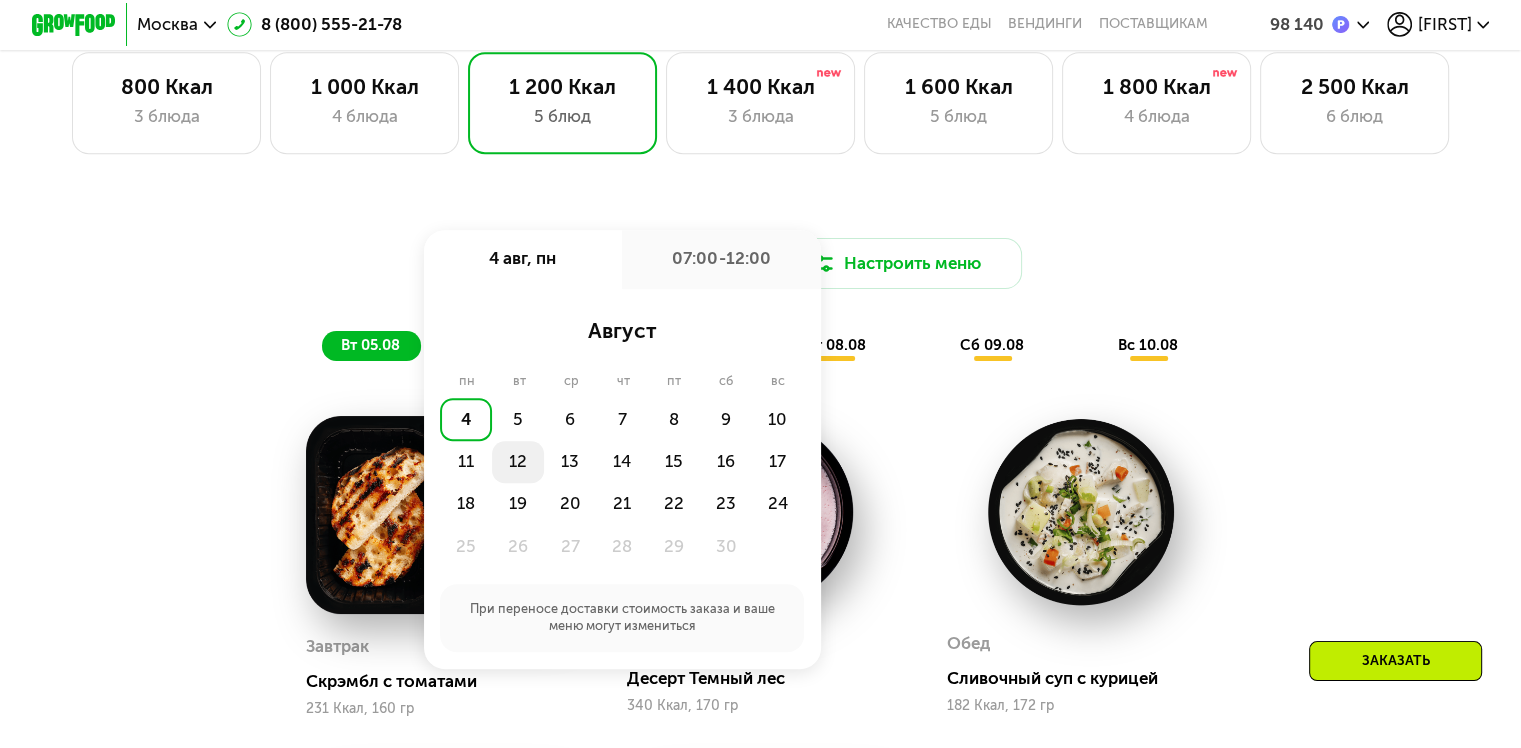 click on "12" 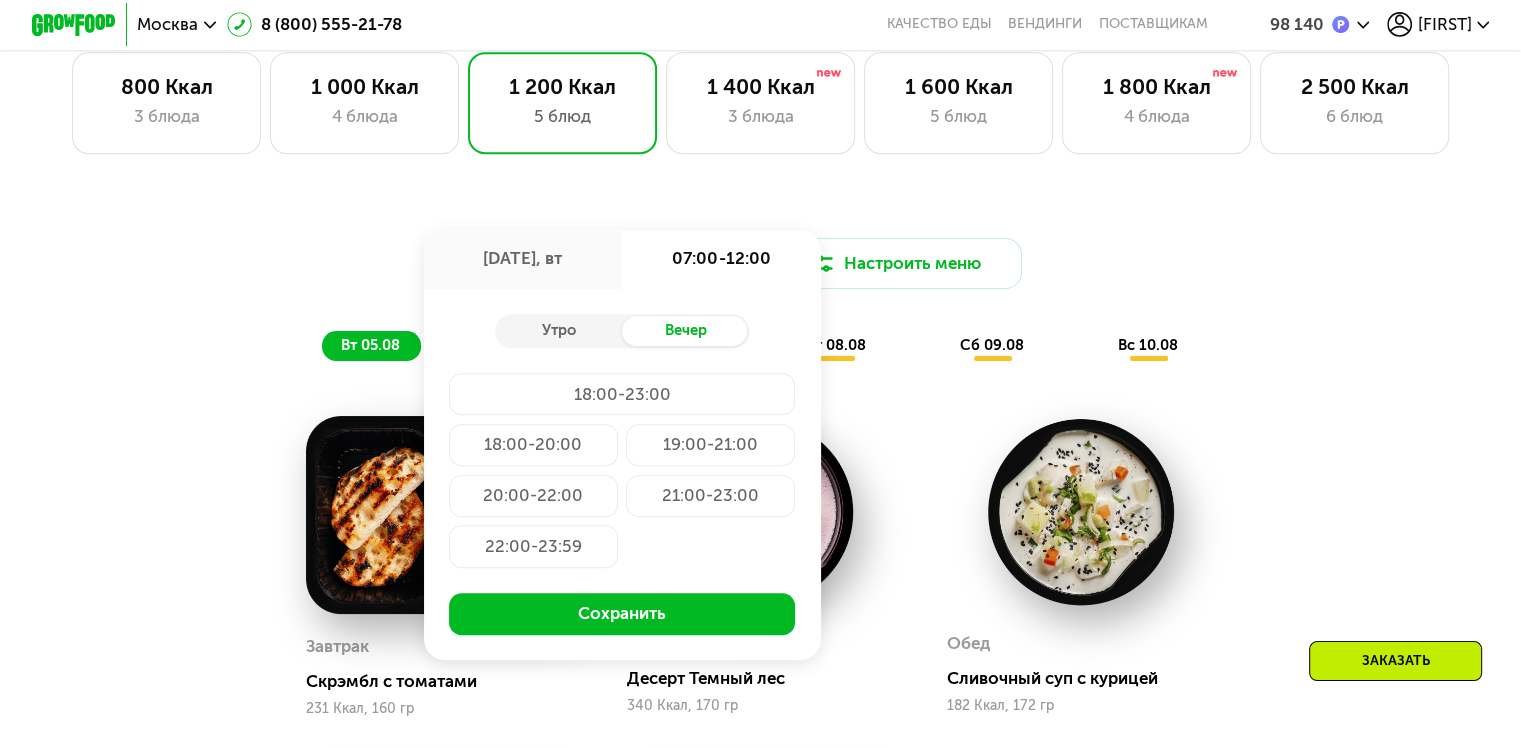 click on "Утро  Вечер 18:00-23:00 18:00-20:00 19:00-21:00 20:00-22:00 21:00-23:00 22:00-23:59 Сохранить" at bounding box center [622, 475] 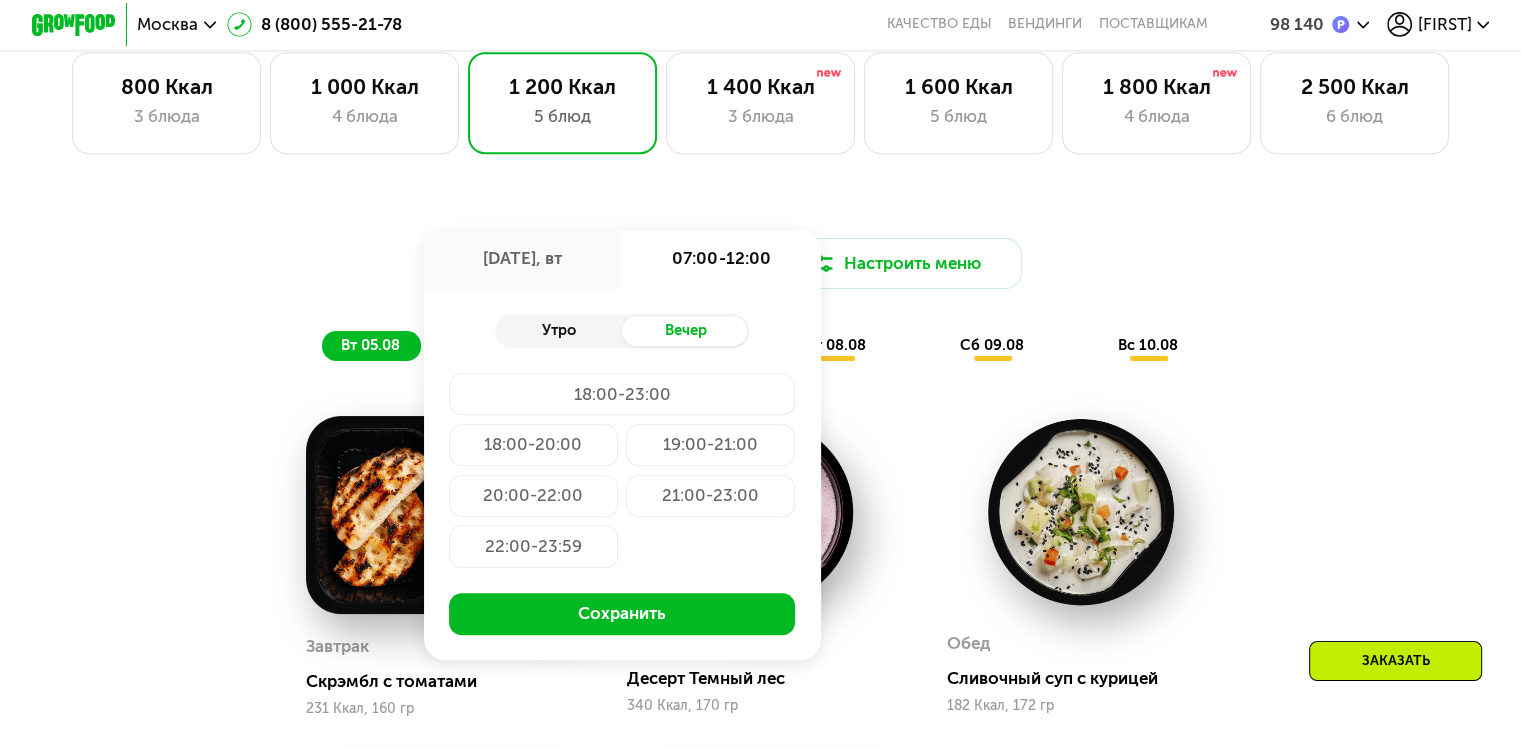 click on "Утро" at bounding box center (558, 331) 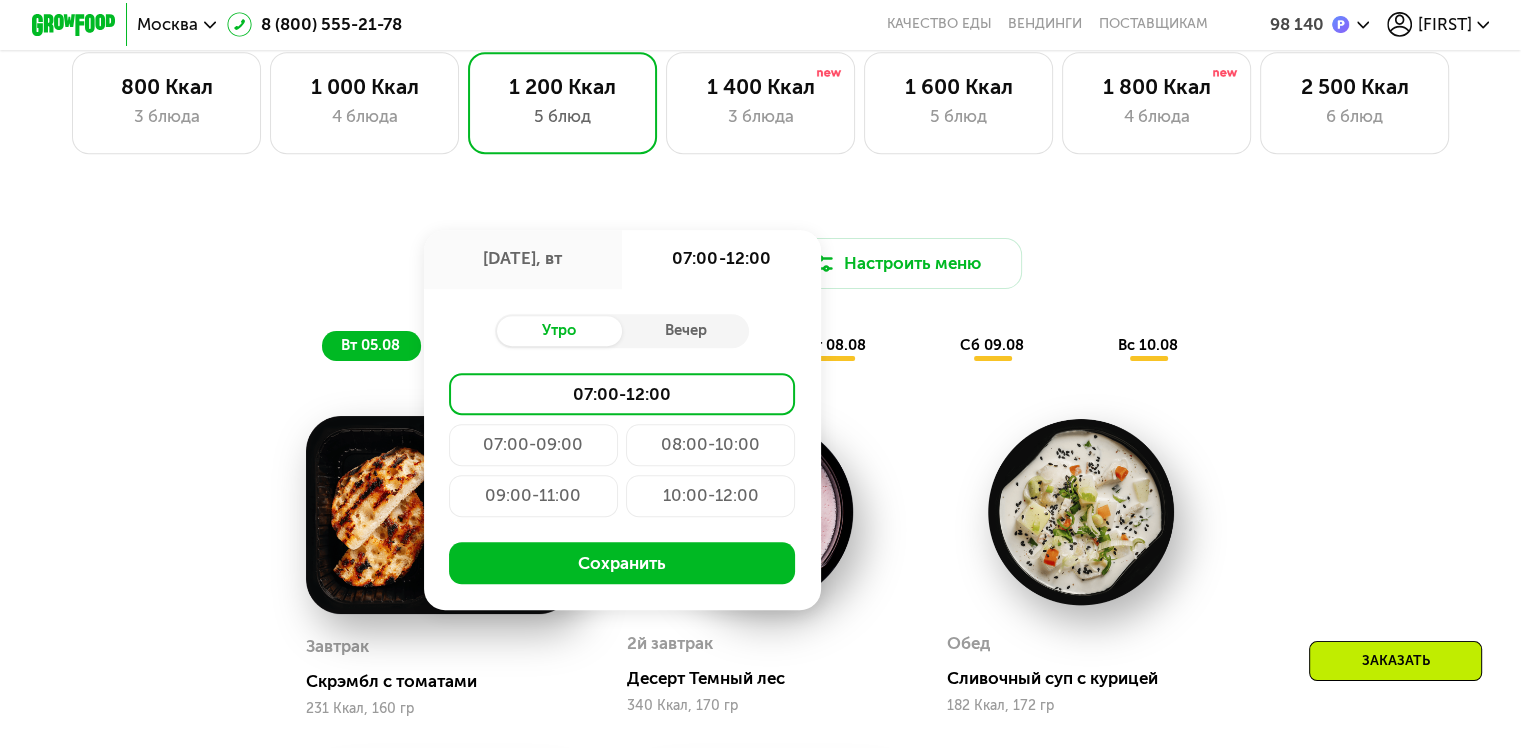 click on "Доставка: [DATE], вт [DATE], вт 07:00-12:00  Утро  Вечер 07:00-12:00 07:00-09:00 08:00-10:00 09:00-11:00 10:00-12:00 Сохранить Настроить меню" at bounding box center (760, 263) 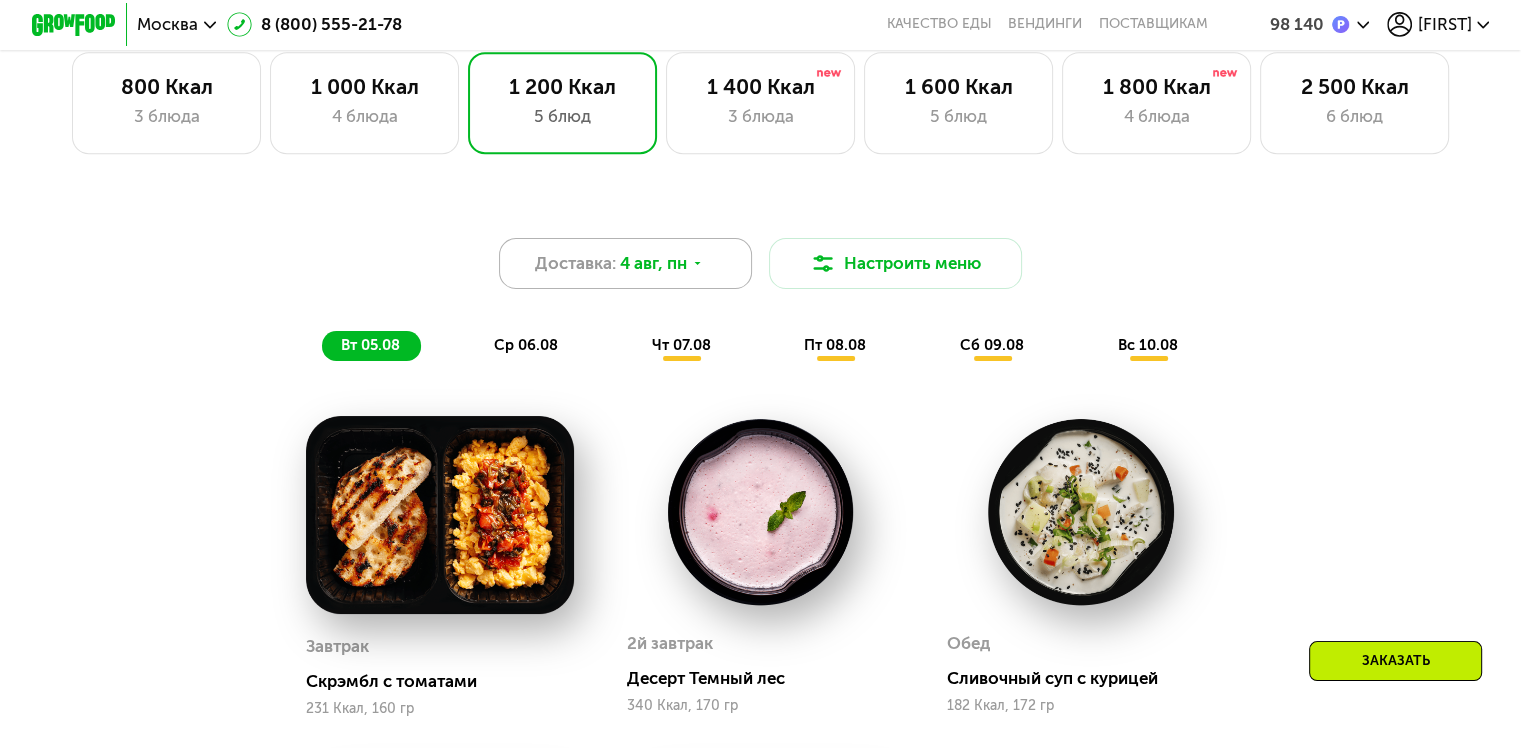 click on "Доставка:" at bounding box center [575, 263] 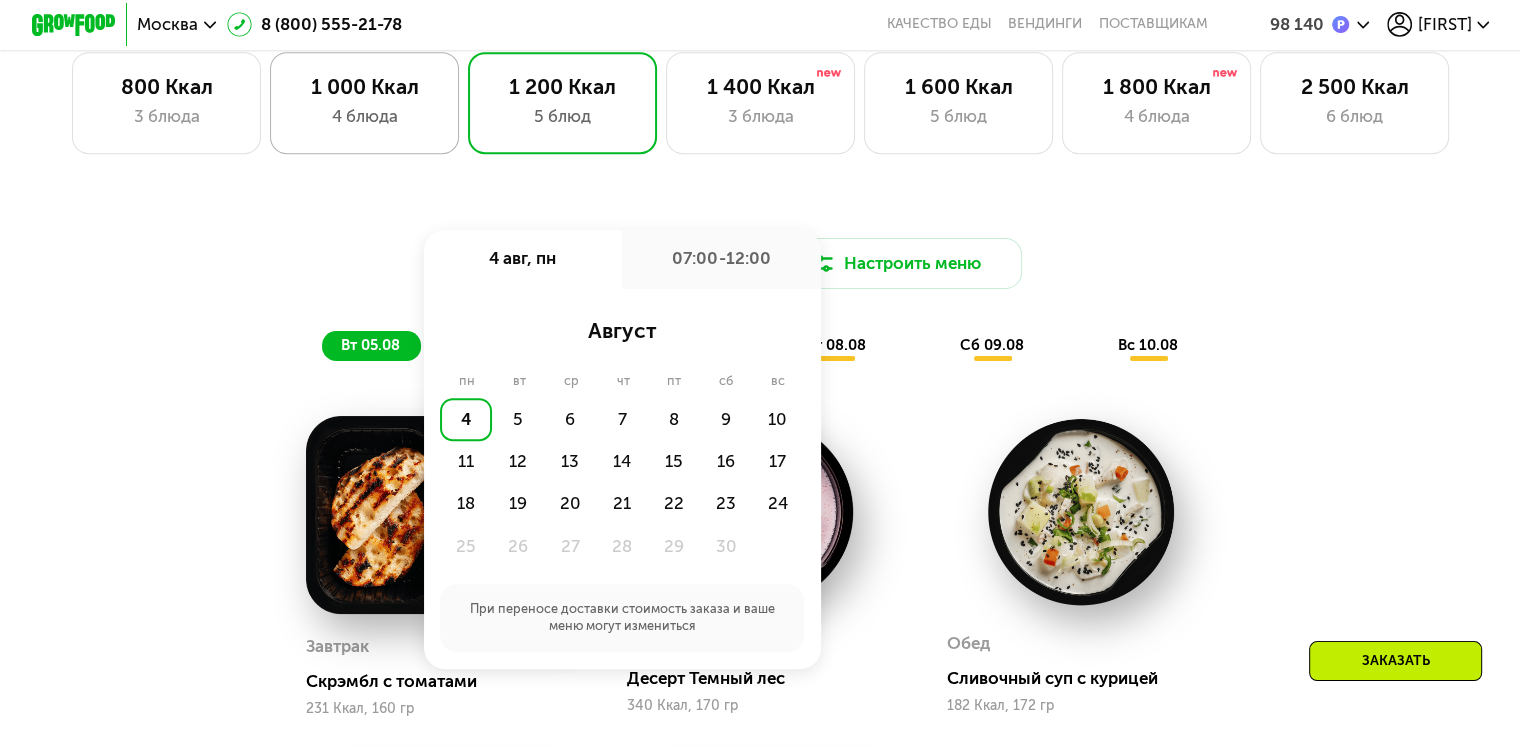 click on "1 000 Ккал" at bounding box center [364, 86] 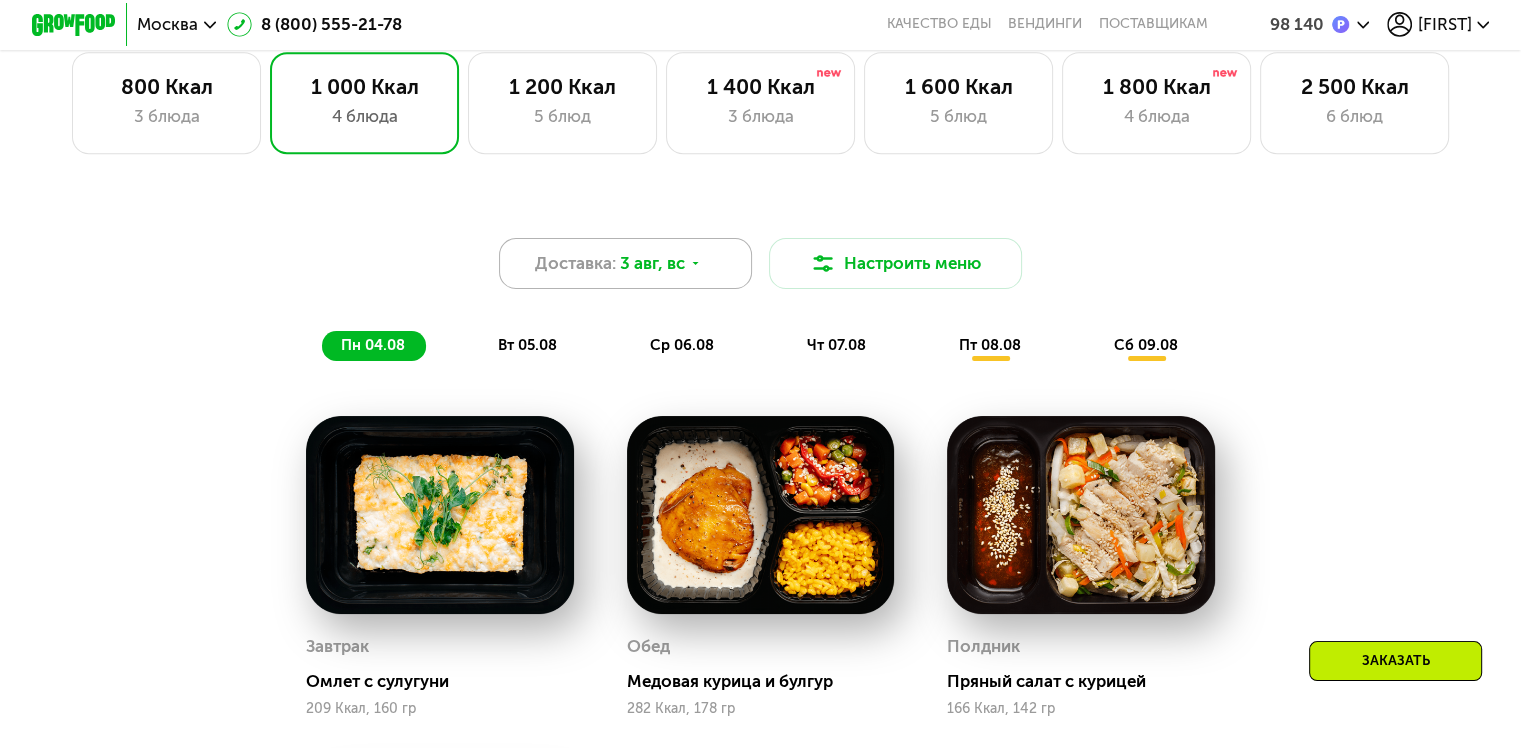 click 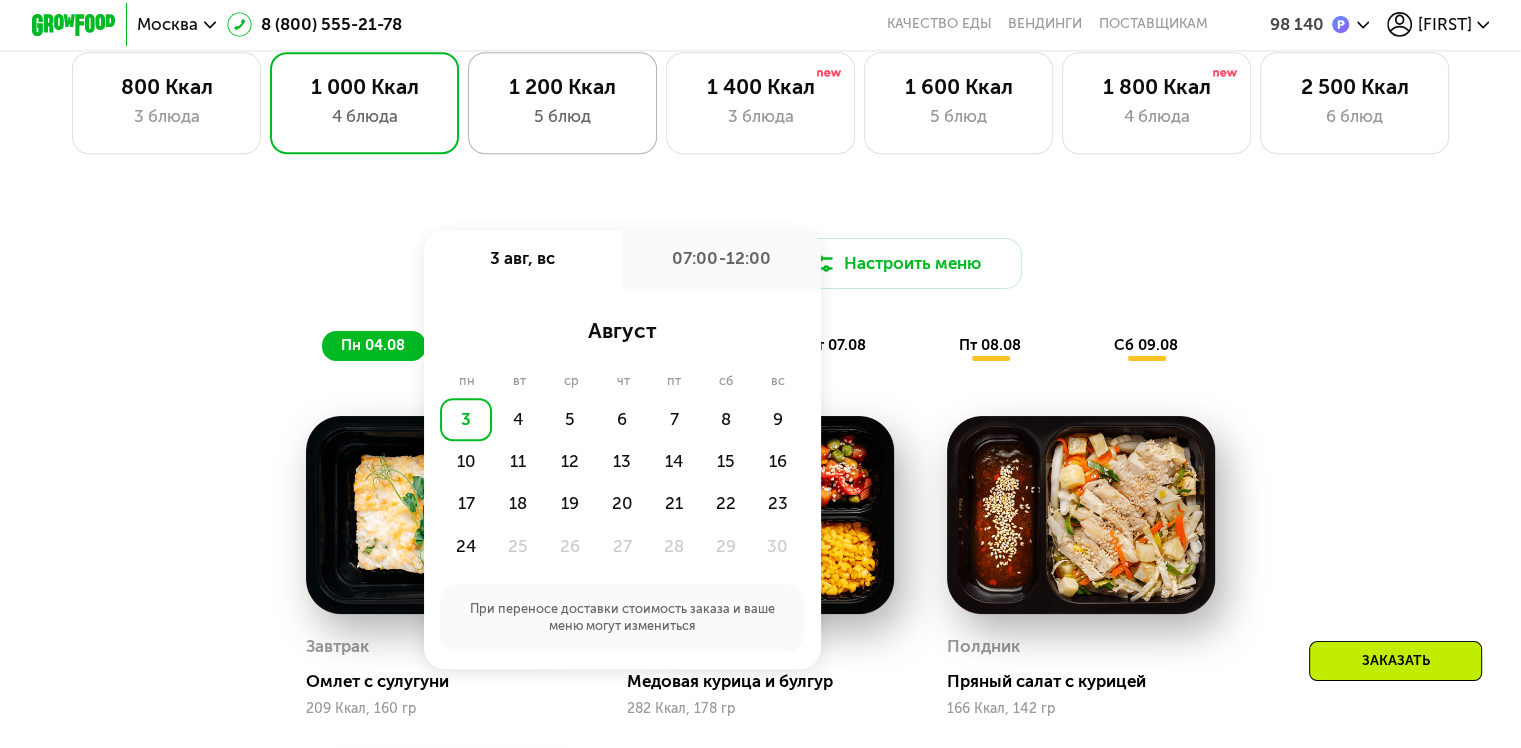 click on "5 блюд" at bounding box center (562, 116) 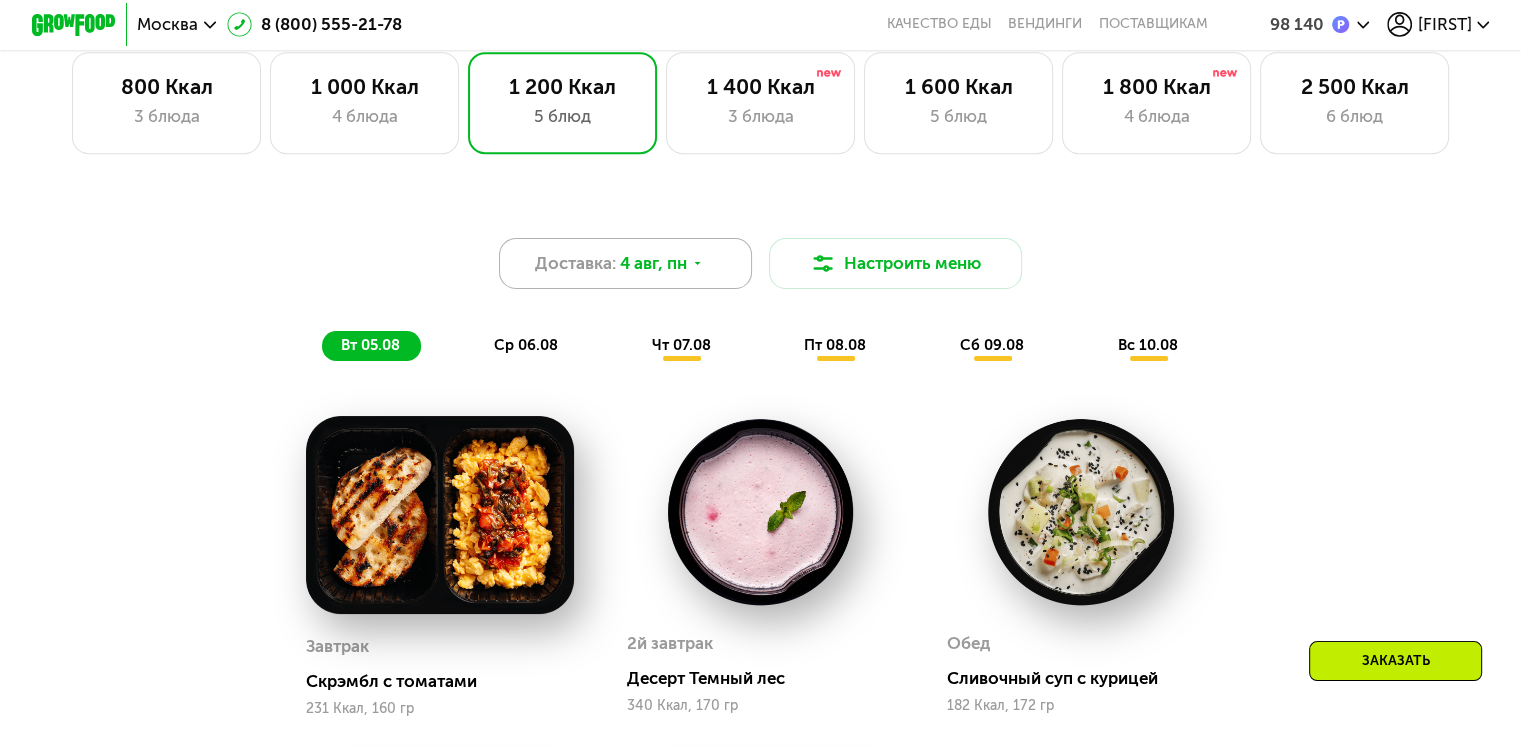 click on "Доставка: 4 авг, пн" at bounding box center (626, 263) 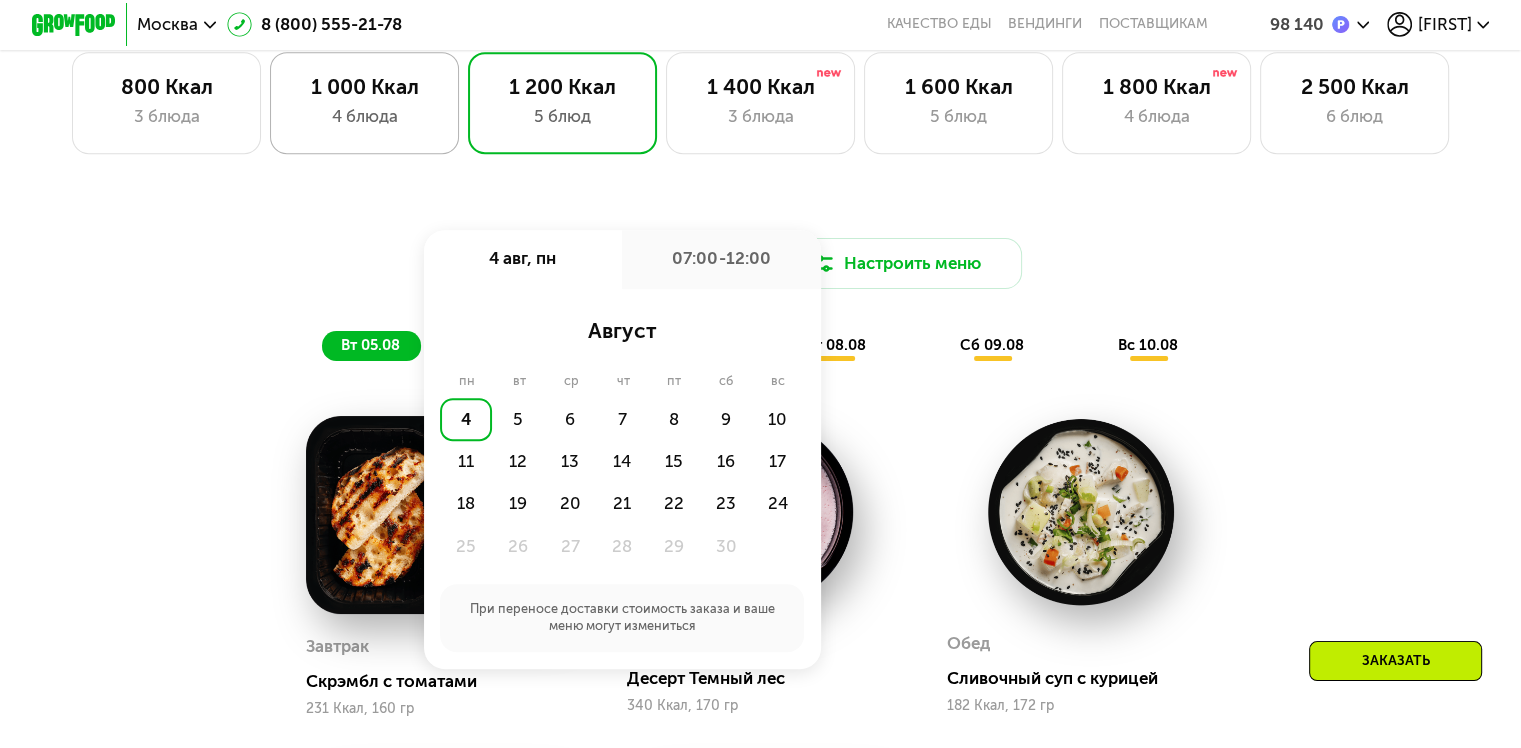 click on "1 000 Ккал 4 блюда" 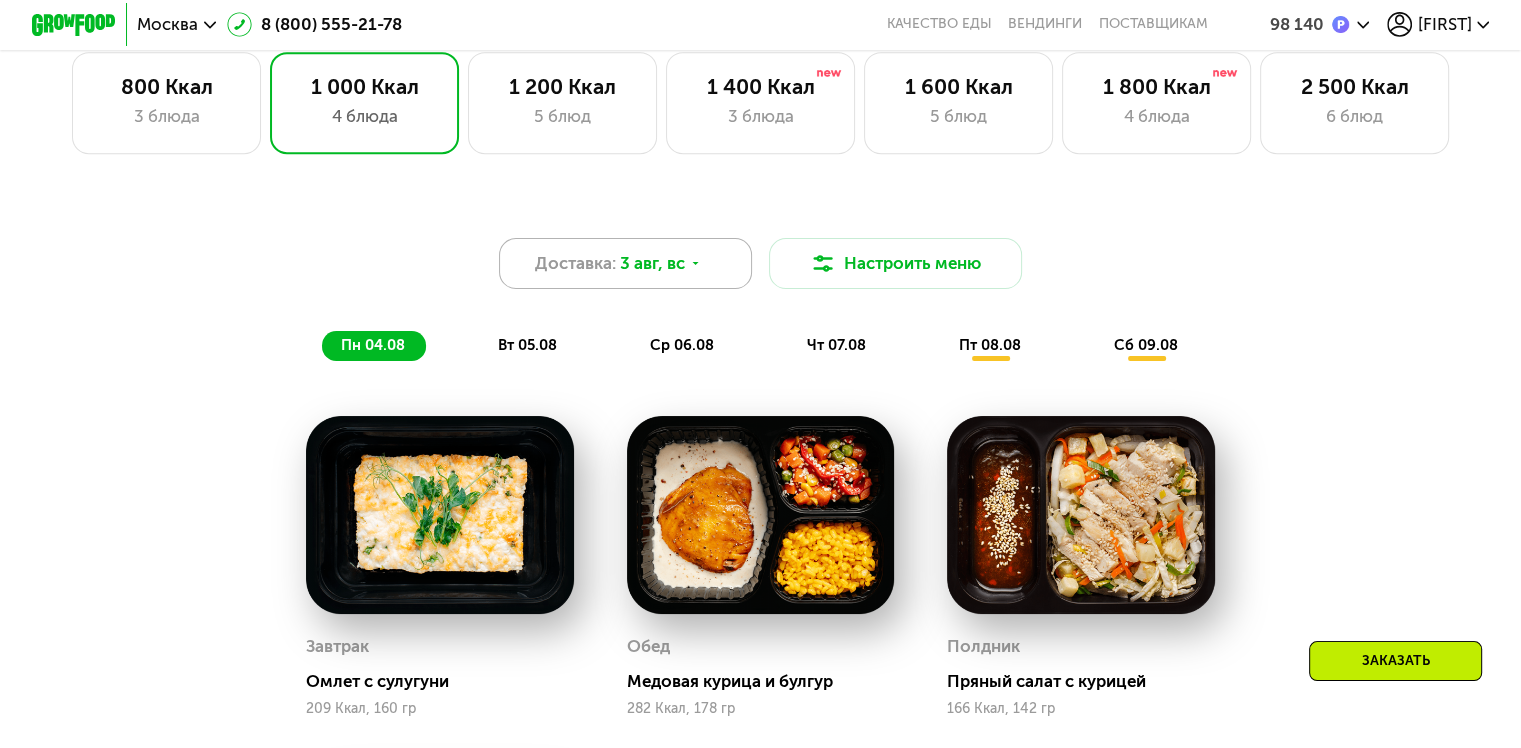 click 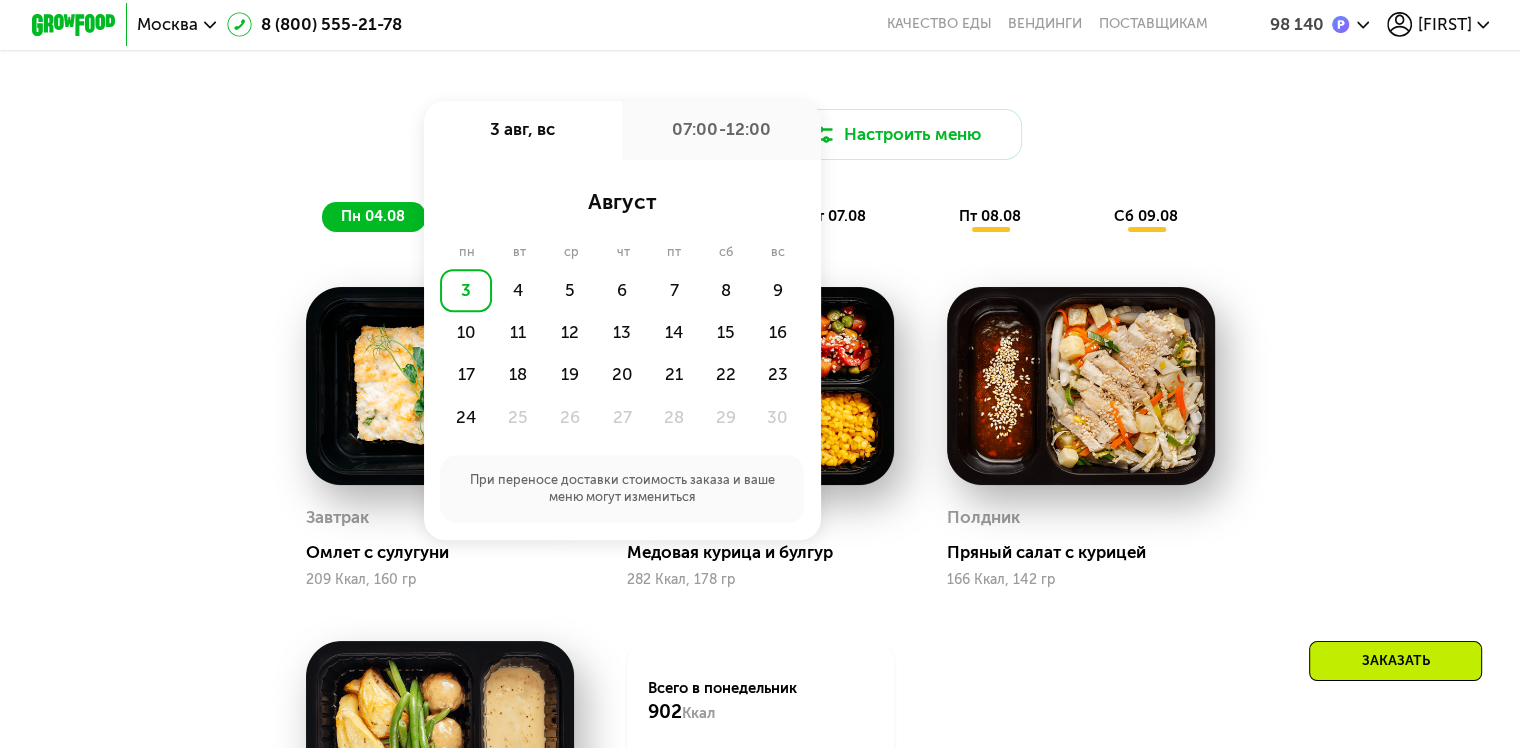 scroll, scrollTop: 1104, scrollLeft: 0, axis: vertical 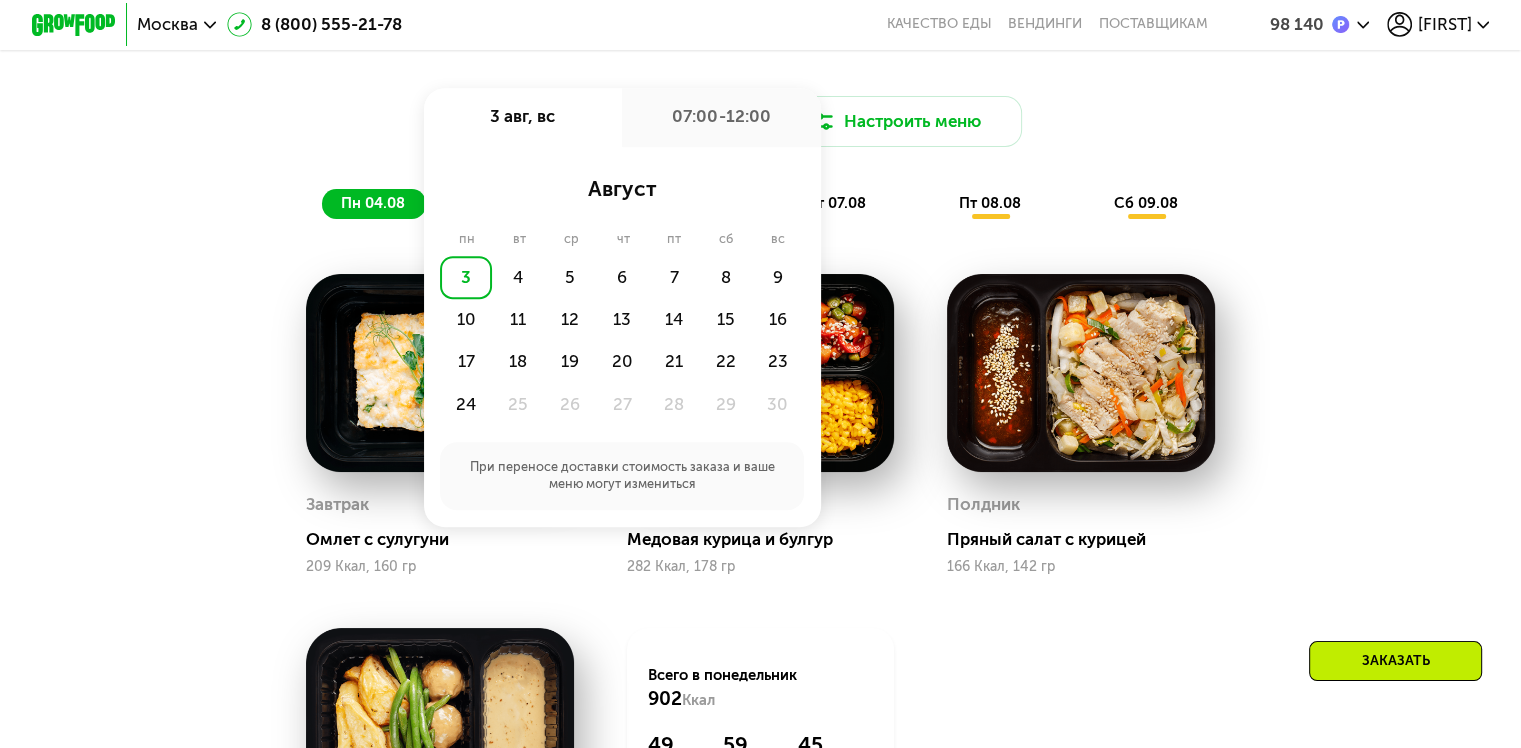 click on "Доставка: [DATE], вс [DATE], вс 07:00-12:00 август пн вт ср чт пт сб вс 3 4 5 6 7 8 9 10 11 12 13 14 15 16 17 18 19 20 21 22 23 24 25 26 27 28 29 30  При переносе доставки стоимость заказа и ваше меню могут измениться  Настроить меню  пн [DATE] вт [DATE] ср [DATE] чт [DATE] пт [DATE] сб [DATE]" at bounding box center [760, 157] 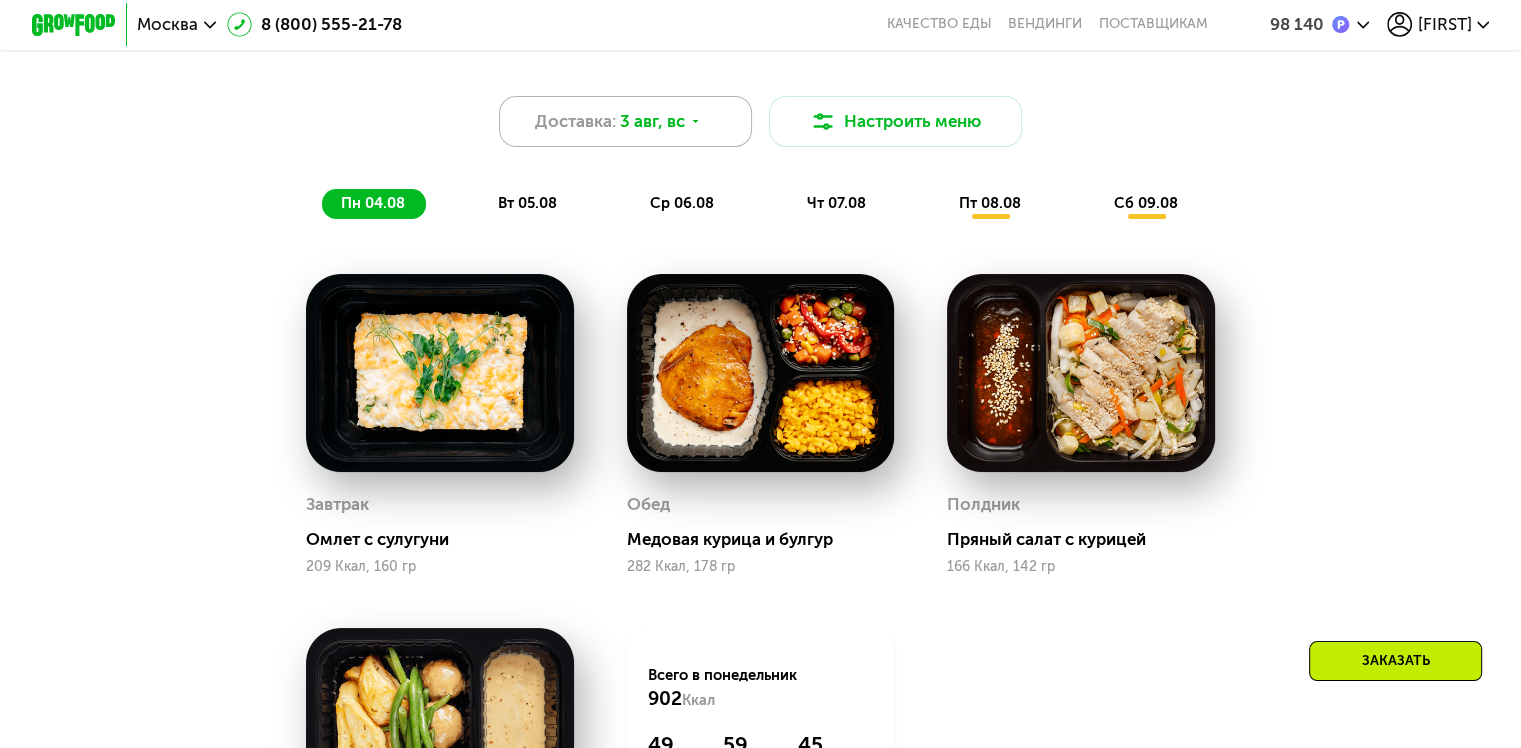 click on "3 авг, вс" at bounding box center (652, 121) 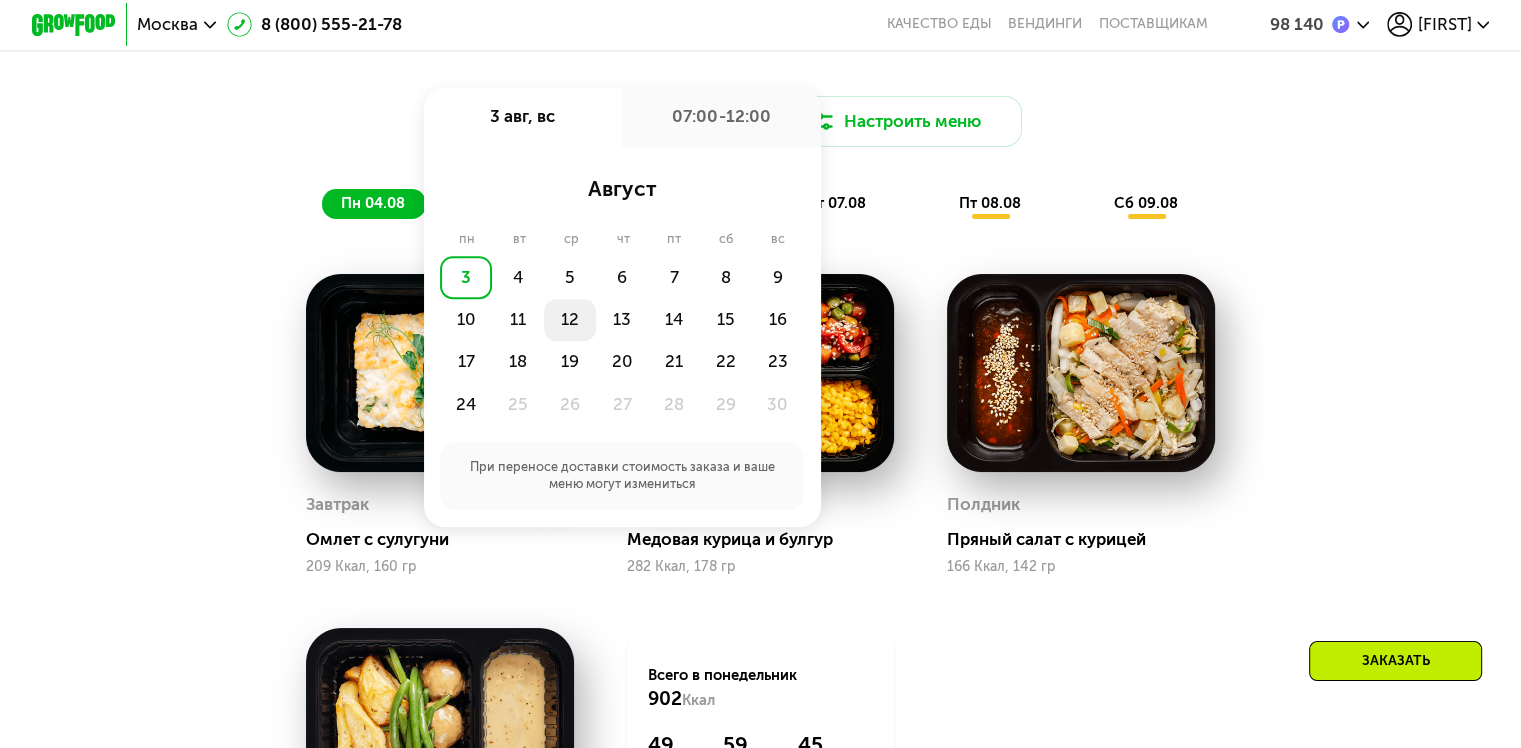 click on "12" 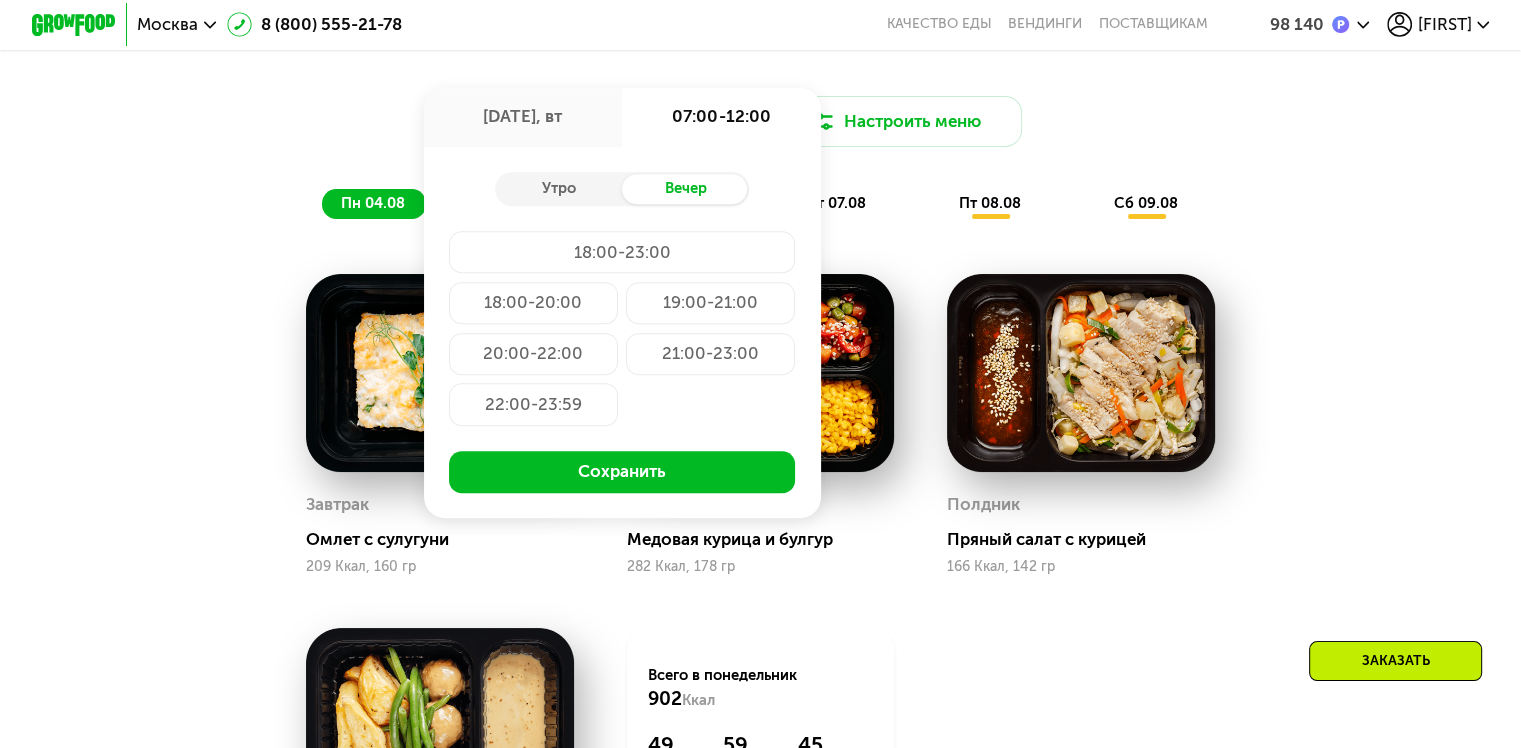 click on "Утро  Вечер 18:00-23:00 18:00-20:00 19:00-21:00 20:00-22:00 21:00-23:00 22:00-23:59 Сохранить" at bounding box center [622, 333] 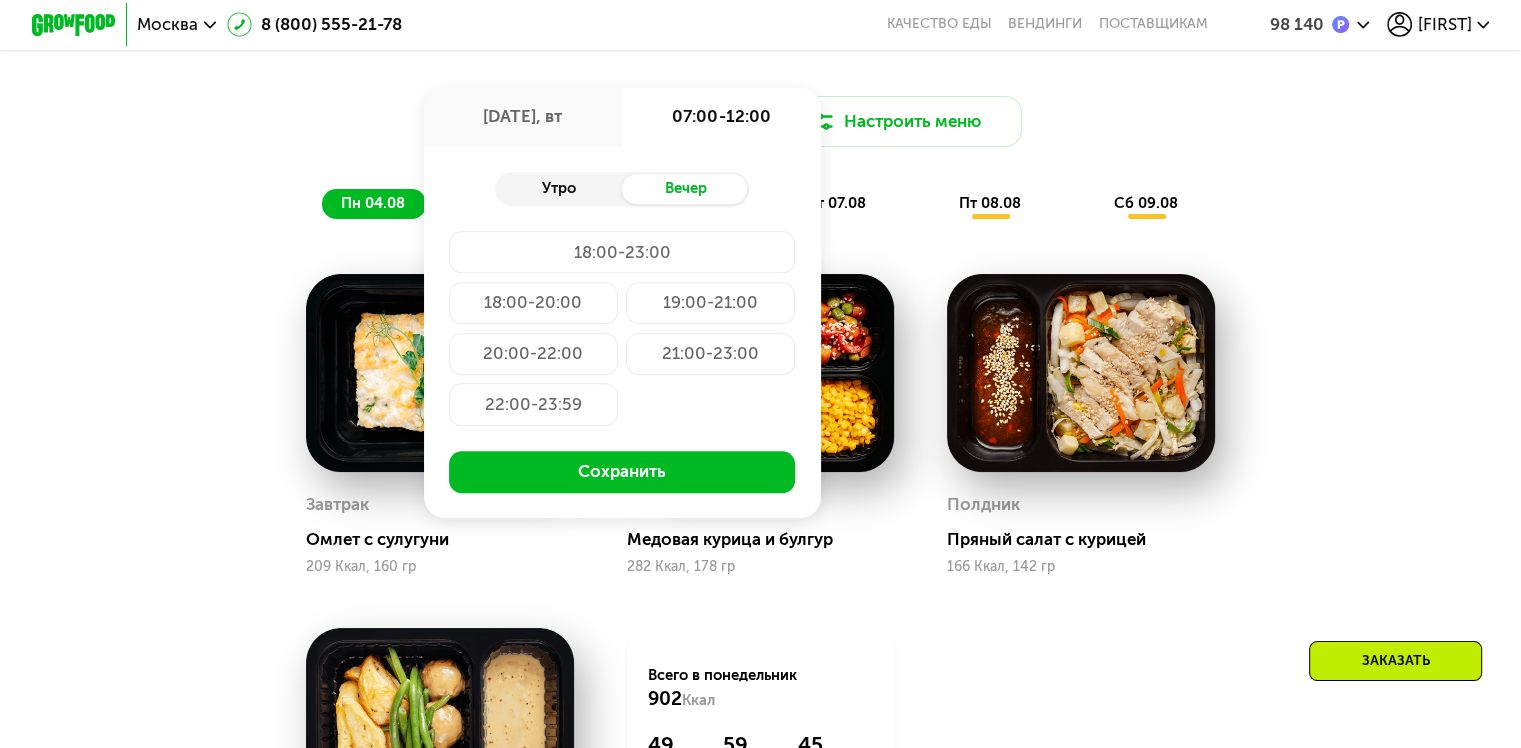 click on "Утро" at bounding box center (558, 189) 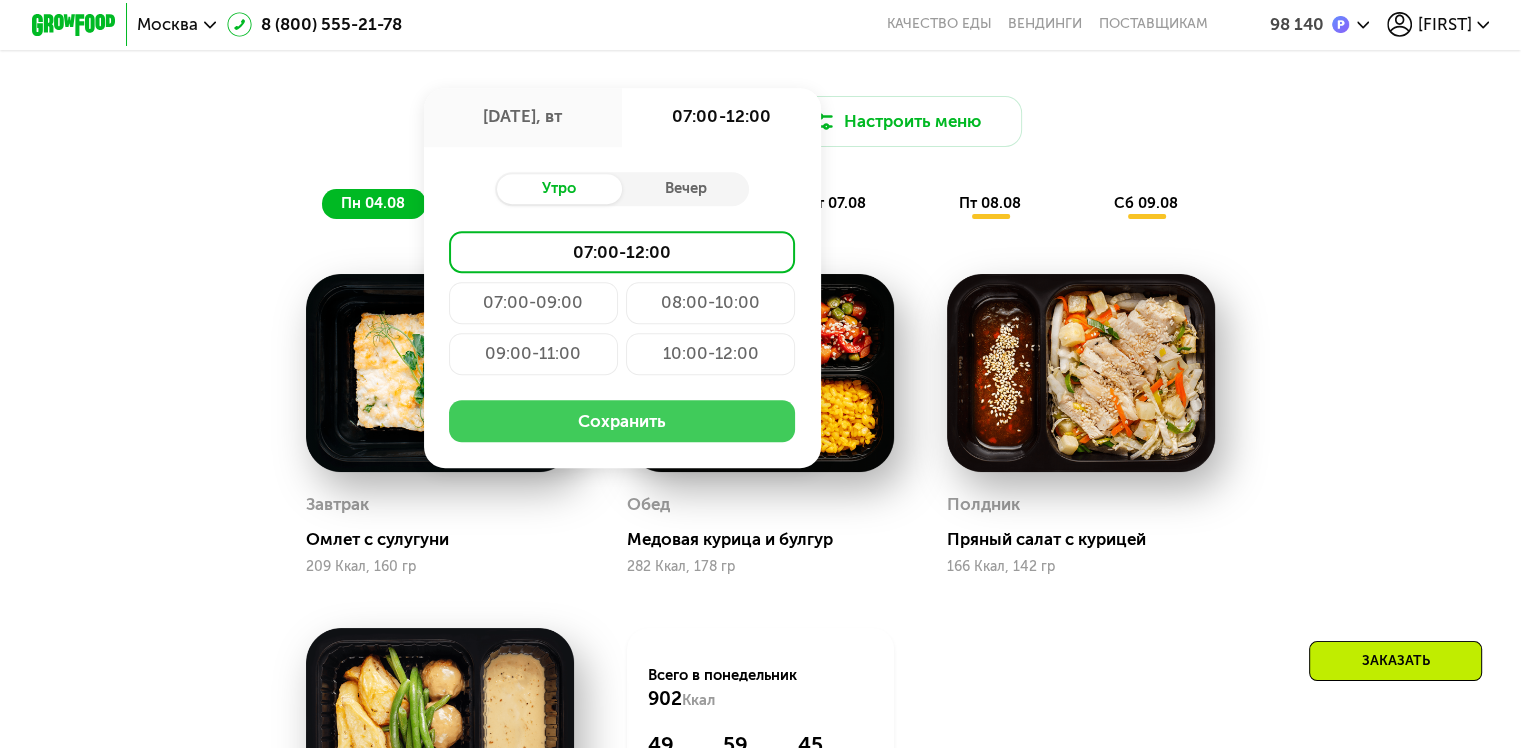 click on "Сохранить" at bounding box center [622, 421] 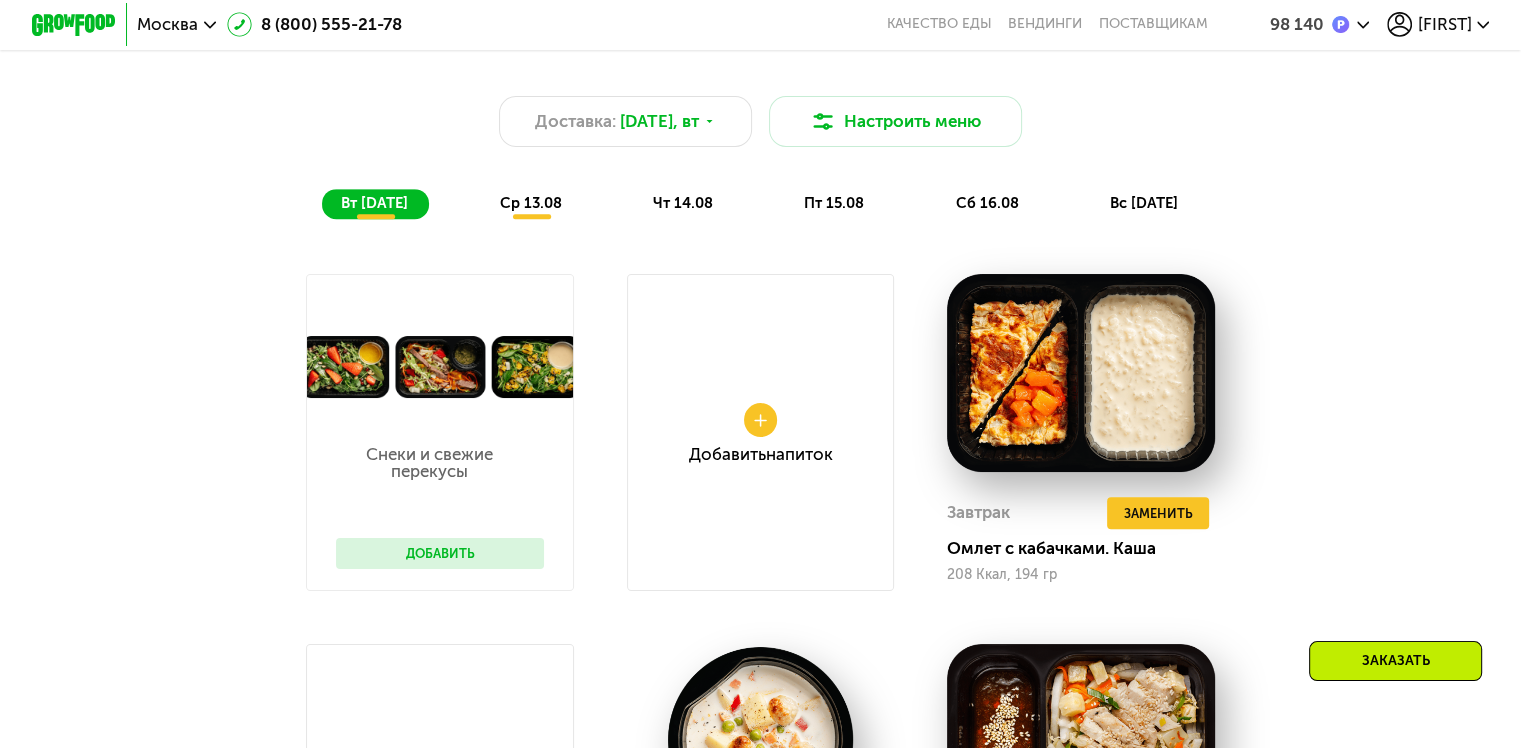 click on "Доставка: [DATE], вт Настроить меню  вт [DATE] ср [DATE] чт [DATE] пт [DATE] сб [DATE] вс [DATE] Снеки и свежие перекусы  Добавить   Добавить  Напиток Завтрак  Удалить Завтрак  Заменить   Заменить Завтрак Омлет с кабачками. Каша 208 Ккал, 194 гр  Добавить  2й завтрак Обед  Удалить Обед  Заменить   Заменить Обед Сливочный суп 211 Ккал, 280 гр Полдник  Удалить Полдник  Заменить   Заменить Полдник Пряный салат с курицей 166 Ккал, 142 гр Ужин  Удалить Ужин  Заменить   Заменить Ужин Курица по-тайски с орзо 351 Ккал, 193 гр  Всего в вторник 936 Ккал 49  Белки  59  Жиры  54  Углеводы  Снеки и свежие перекусы  Добавить" at bounding box center [760, 720] 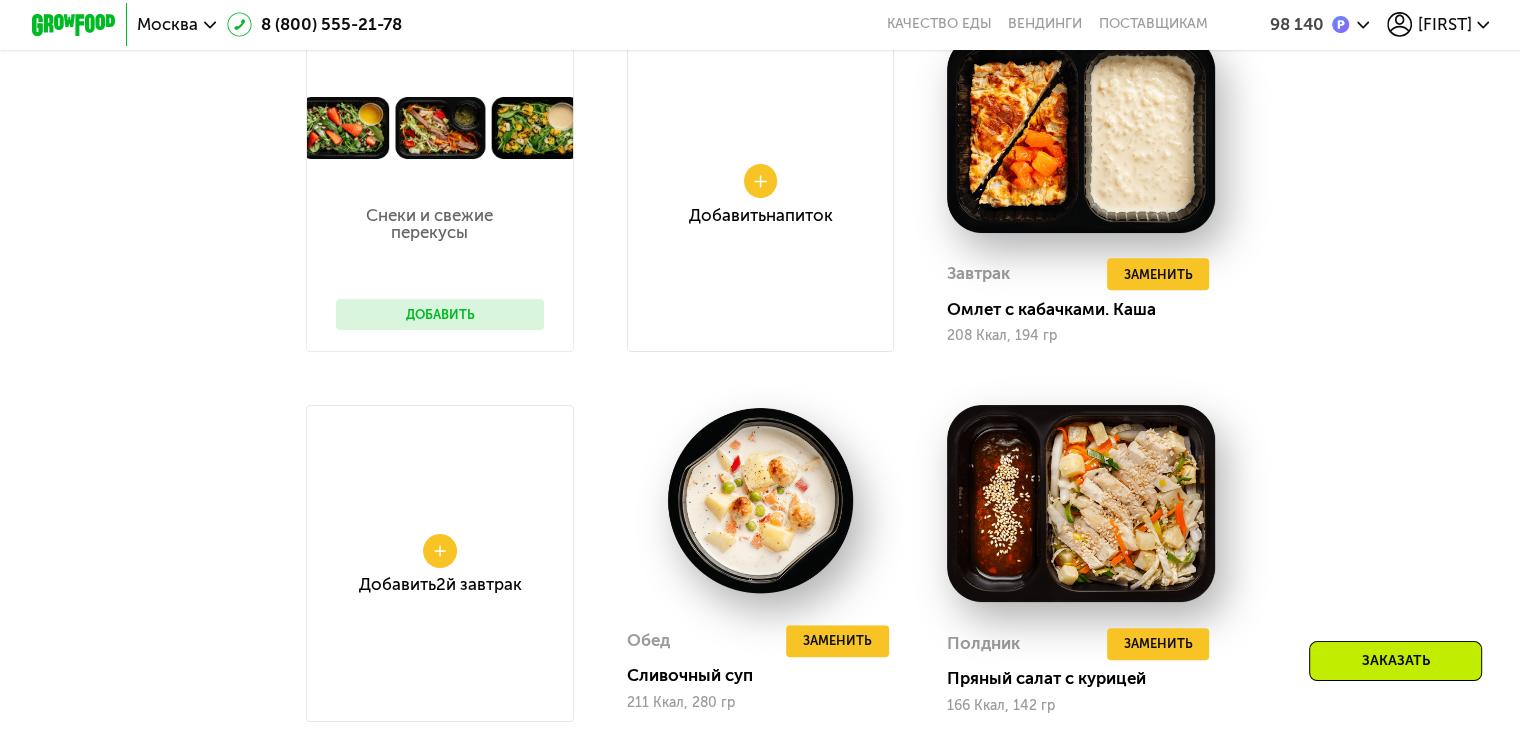 scroll, scrollTop: 1306, scrollLeft: 0, axis: vertical 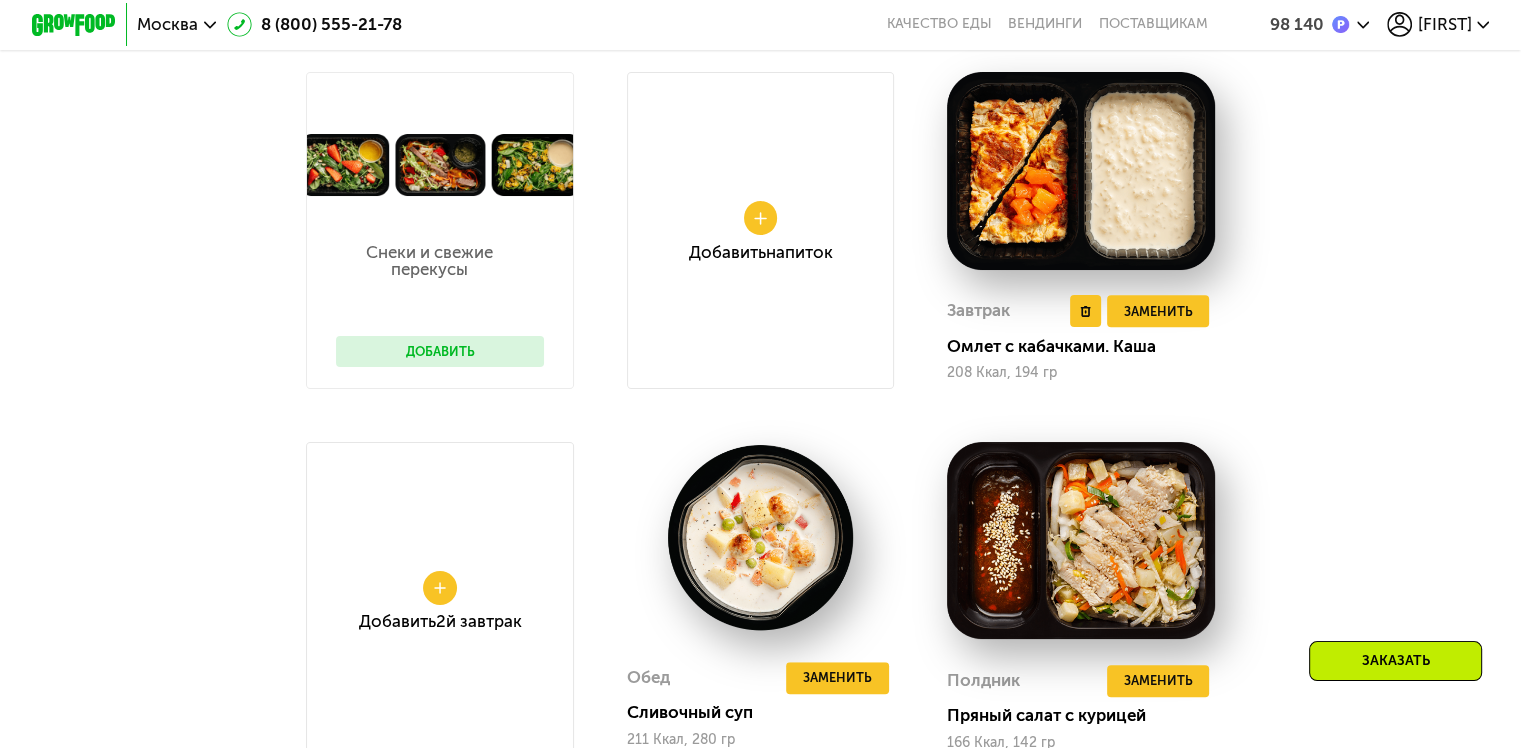 click at bounding box center (1081, 170) 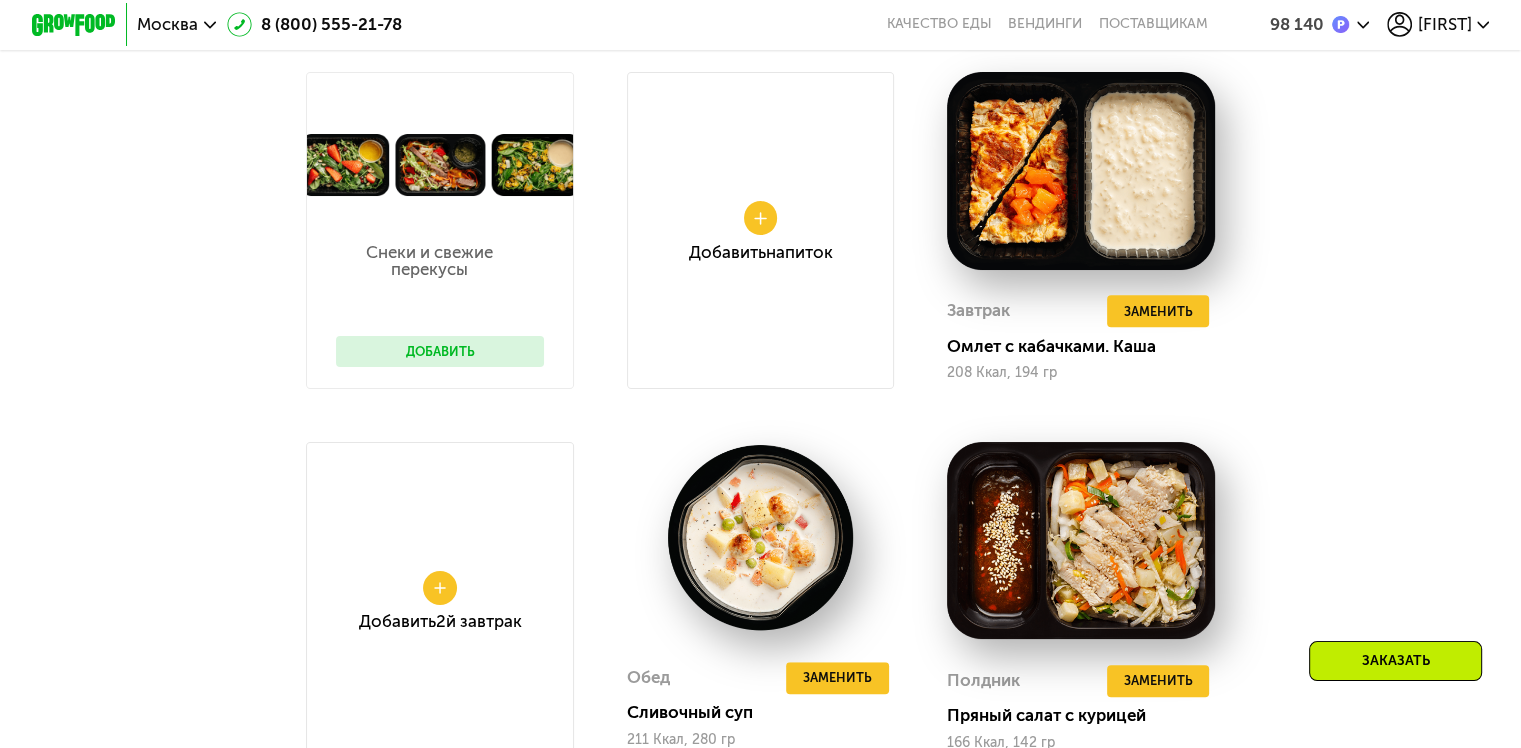 click on "Доставка: [DATE], вт Настроить меню  вт [DATE] ср [DATE] чт [DATE] пт [DATE] сб [DATE] вс [DATE] Снеки и свежие перекусы  Добавить   Добавить  Напиток Завтрак  Удалить Завтрак  Заменить   Заменить Завтрак Омлет с кабачками. Каша 208 Ккал, 194 гр  Добавить  2й завтрак Обед  Удалить Обед  Заменить   Заменить Обед Сливочный суп 211 Ккал, 280 гр Полдник  Удалить Полдник  Заменить   Заменить Полдник Пряный салат с курицей 166 Ккал, 142 гр Ужин  Удалить Ужин  Заменить   Заменить Ужин Курица по-тайски с орзо 351 Ккал, 193 гр  Всего в вторник 936 Ккал 49  Белки  59  Жиры  54  Углеводы  Снеки и свежие перекусы  Добавить" at bounding box center (760, 518) 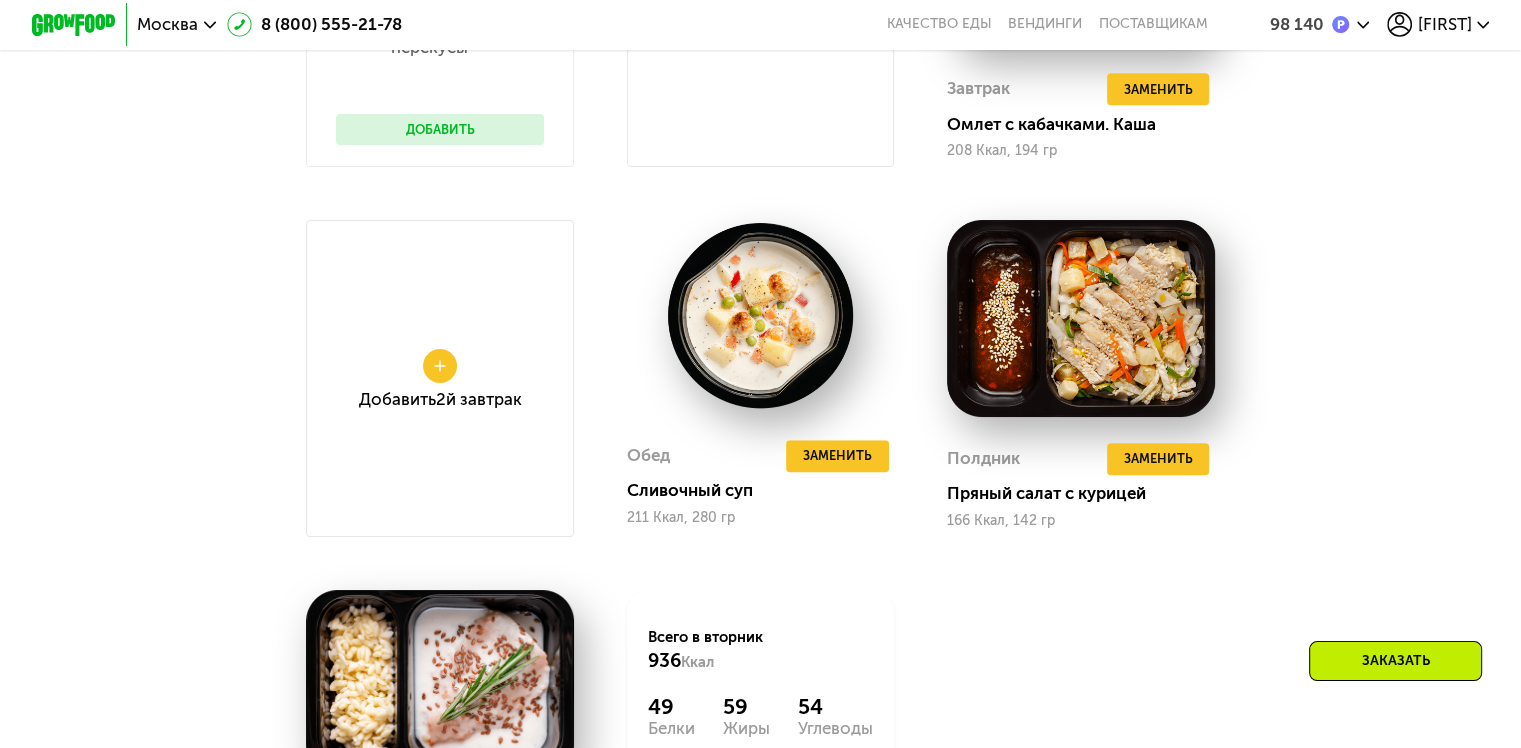 scroll, scrollTop: 1527, scrollLeft: 0, axis: vertical 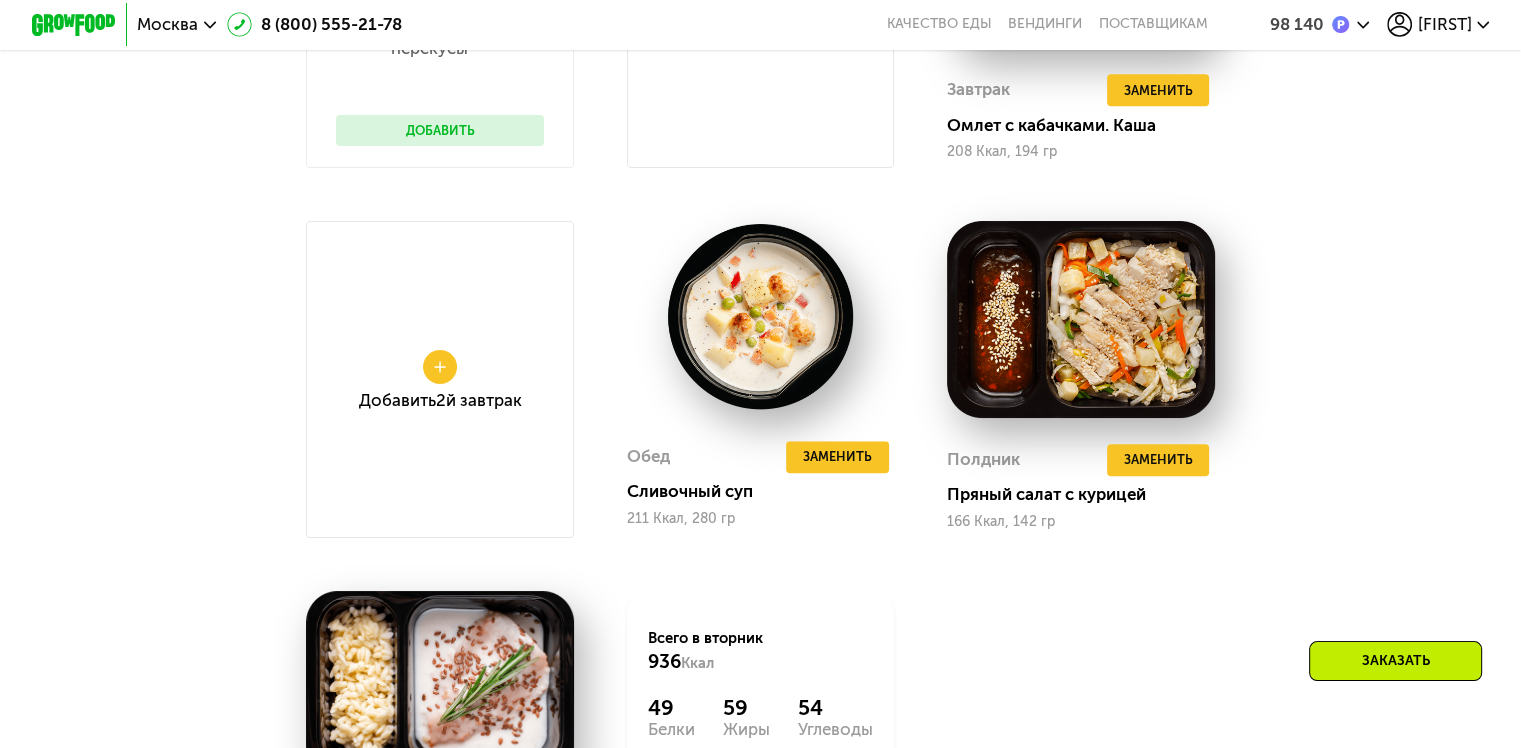 click on "Доставка: [DATE], вт Настроить меню  вт [DATE] ср [DATE] чт [DATE] пт [DATE] сб [DATE] вс [DATE] Снеки и свежие перекусы  Добавить   Добавить  Напиток Завтрак  Удалить Завтрак  Заменить   Заменить Завтрак Омлет с кабачками. Каша 208 Ккал, 194 гр  Добавить  2й завтрак Обед  Удалить Обед  Заменить   Заменить Обед Сливочный суп 211 Ккал, 280 гр Полдник  Удалить Полдник  Заменить   Заменить Полдник Пряный салат с курицей 166 Ккал, 142 гр Ужин  Удалить Ужин  Заменить   Заменить Ужин Курица по-тайски с орзо 351 Ккал, 193 гр  Всего в вторник 936 Ккал 49  Белки  59  Жиры  54  Углеводы  Снеки и свежие перекусы  Добавить" at bounding box center [760, 297] 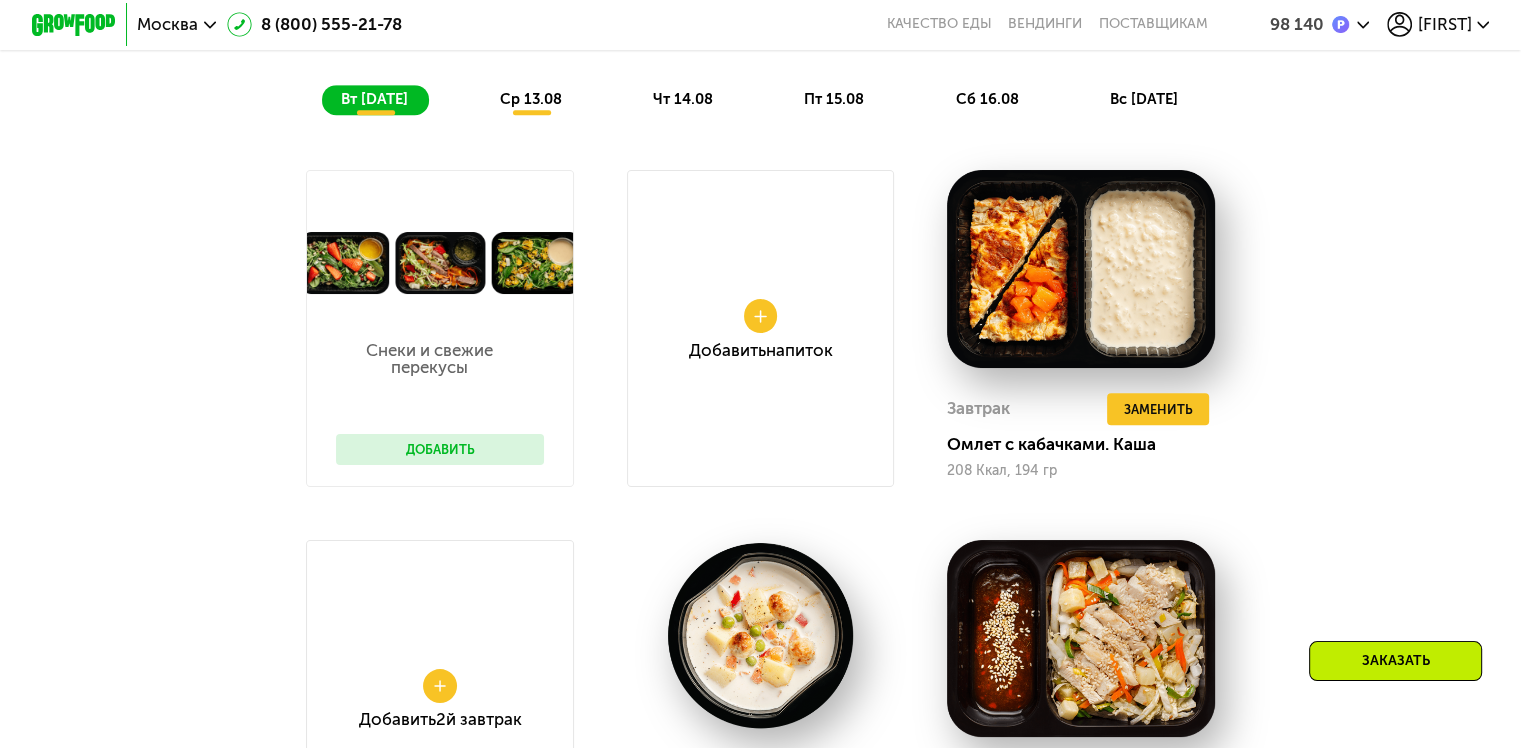 scroll, scrollTop: 1204, scrollLeft: 0, axis: vertical 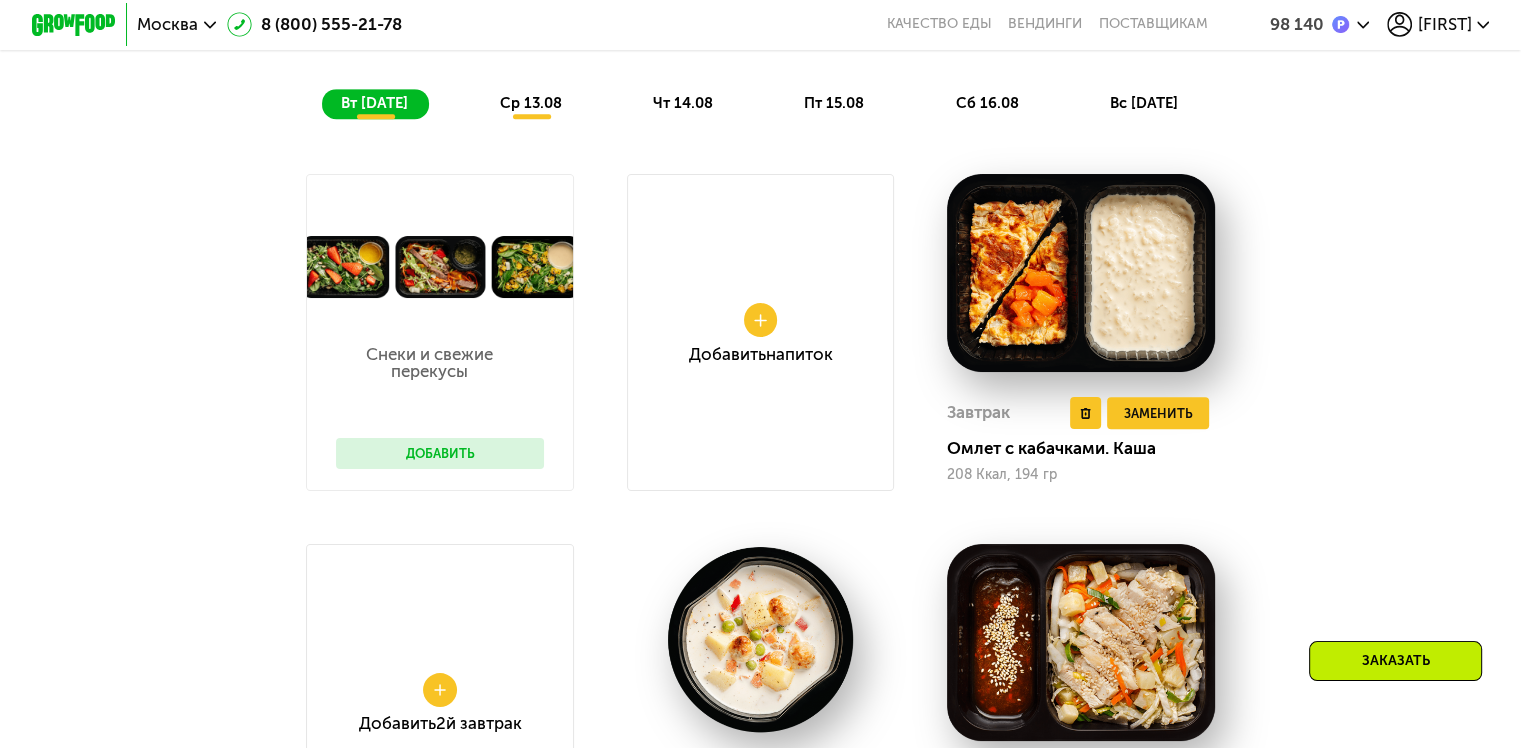 click at bounding box center [1081, 272] 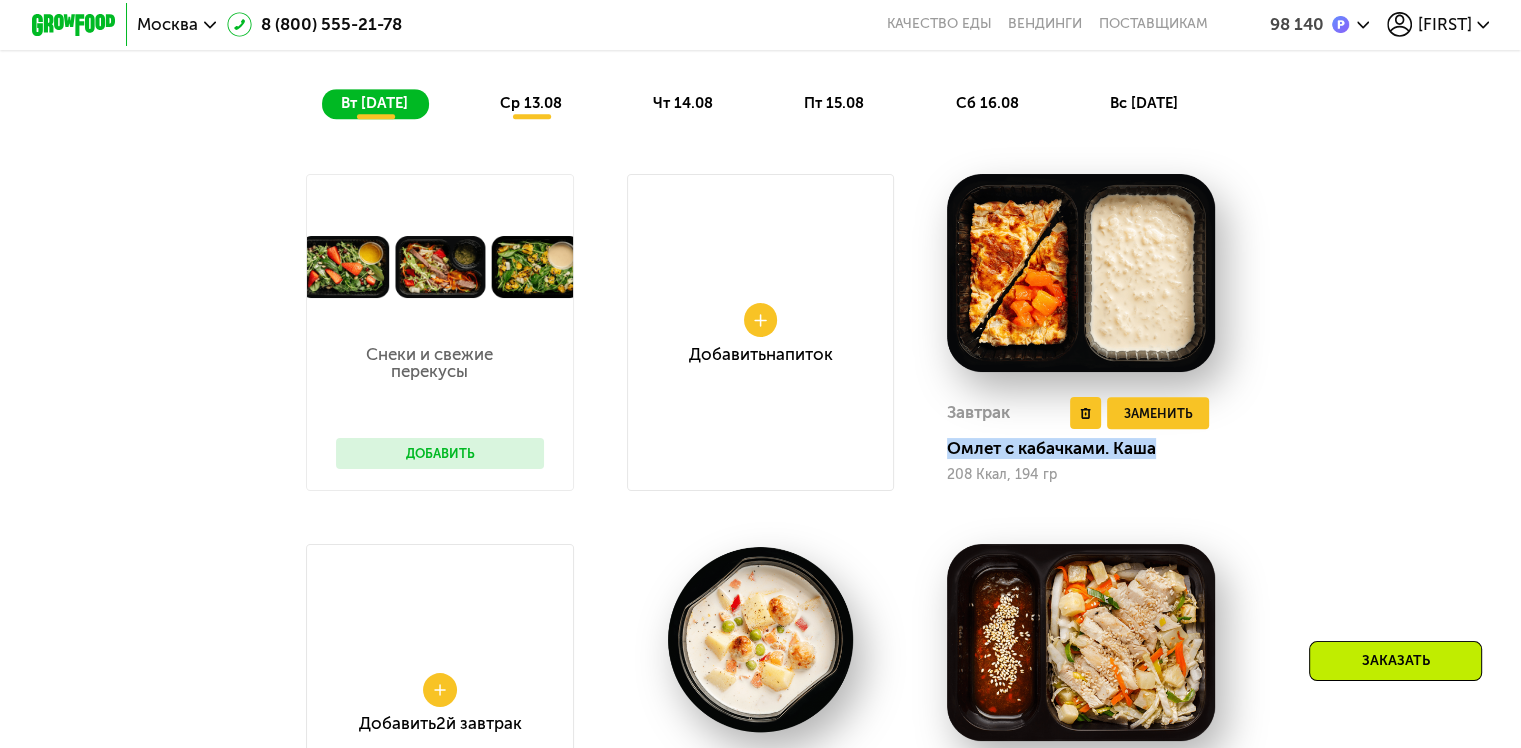 drag, startPoint x: 951, startPoint y: 461, endPoint x: 1162, endPoint y: 465, distance: 211.03792 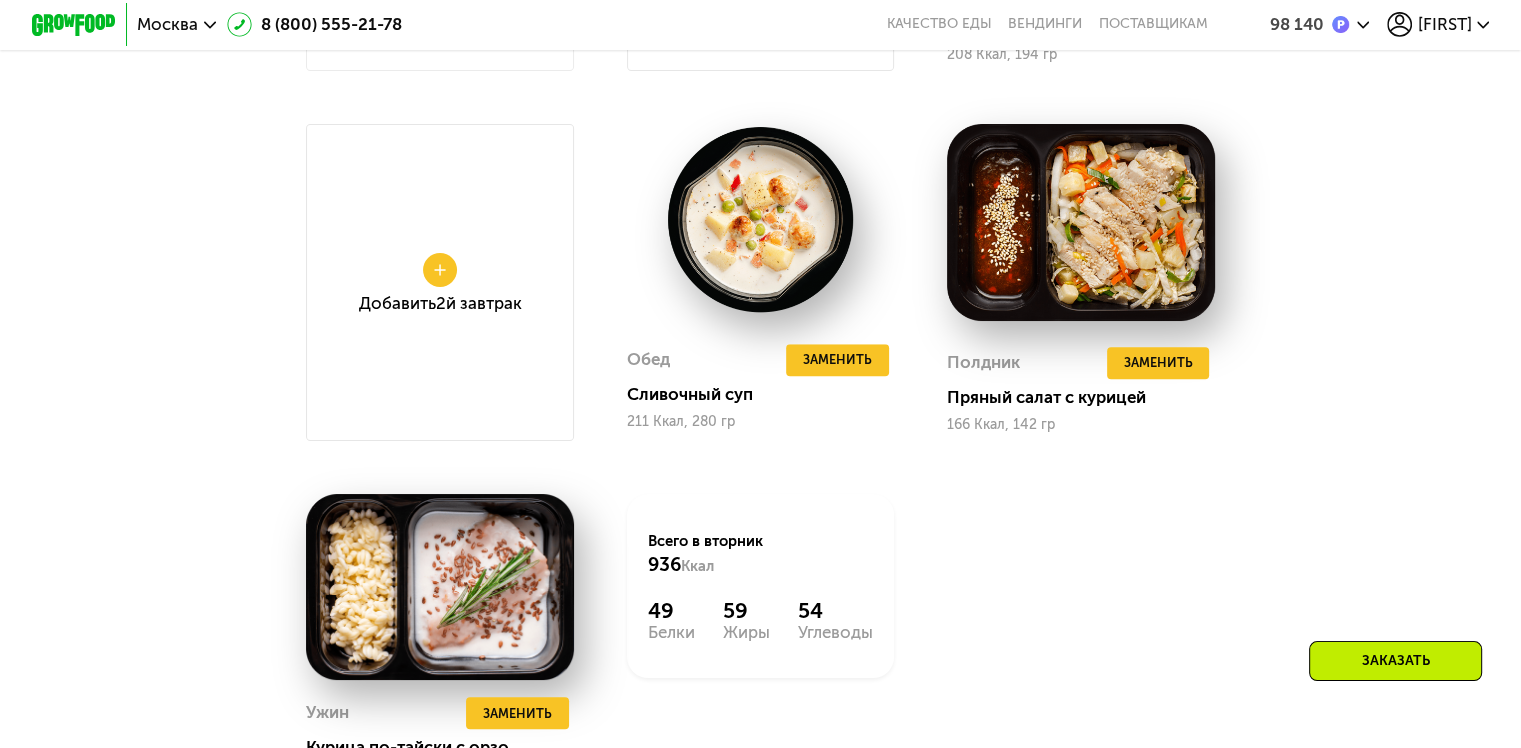scroll, scrollTop: 1647, scrollLeft: 0, axis: vertical 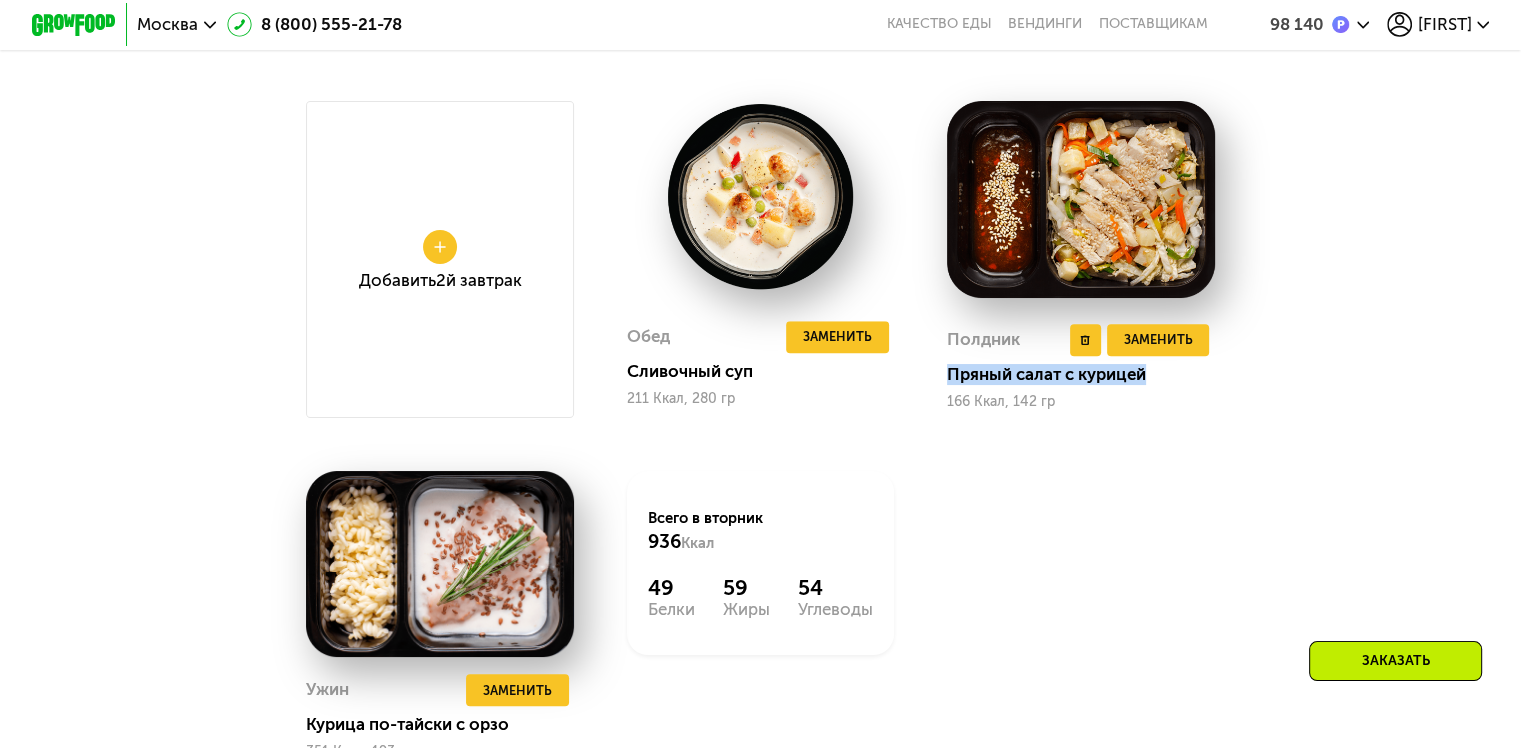 drag, startPoint x: 950, startPoint y: 391, endPoint x: 1147, endPoint y: 398, distance: 197.12433 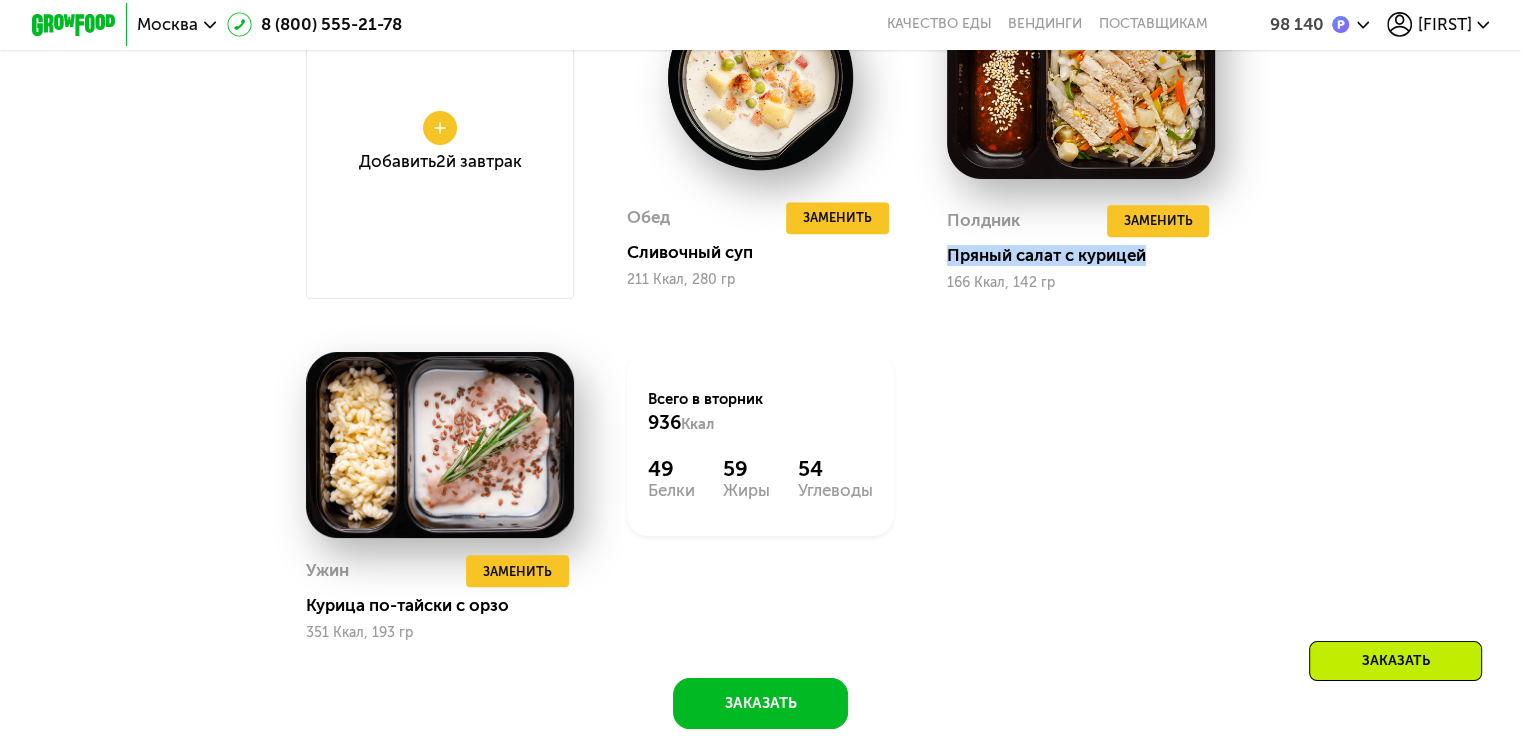 scroll, scrollTop: 1775, scrollLeft: 0, axis: vertical 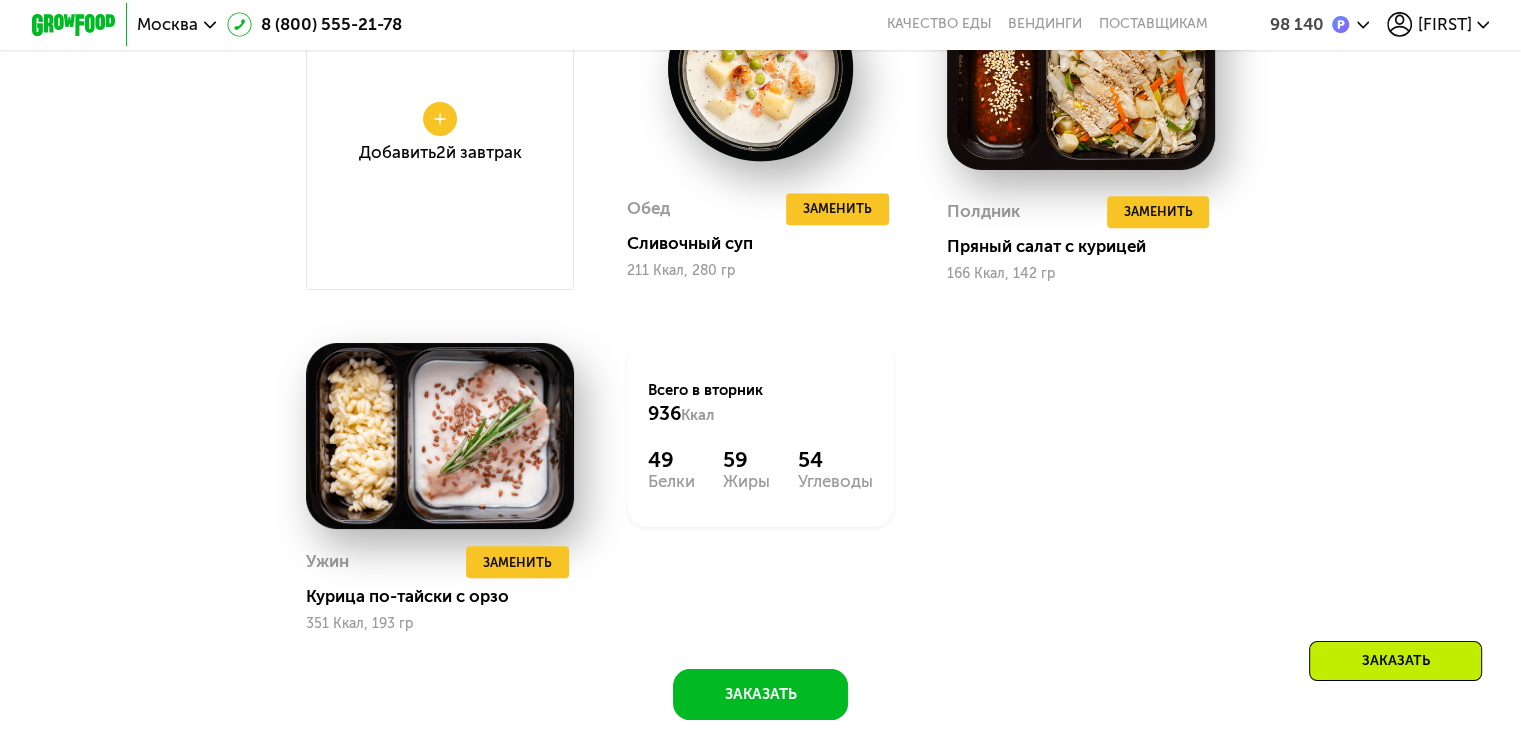 click on "Снеки и свежие перекусы  Добавить   Добавить  Напиток Завтрак  Удалить Завтрак  Заменить   Заменить Завтрак Омлет с кабачками. Каша 208 Ккал, 194 гр  Добавить  2й завтрак Обед  Удалить Обед  Заменить   Заменить Обед Сливочный суп 211 Ккал, 280 гр Полдник  Удалить Полдник  Заменить   Заменить Полдник Пряный салат с курицей 166 Ккал, 142 гр Ужин  Удалить Ужин  Заменить   Заменить Ужин Курица по-тайски с орзо 351 Ккал, 193 гр  Всего в вторник 936 Ккал 49  Белки  59  Жиры  54  Углеводы" 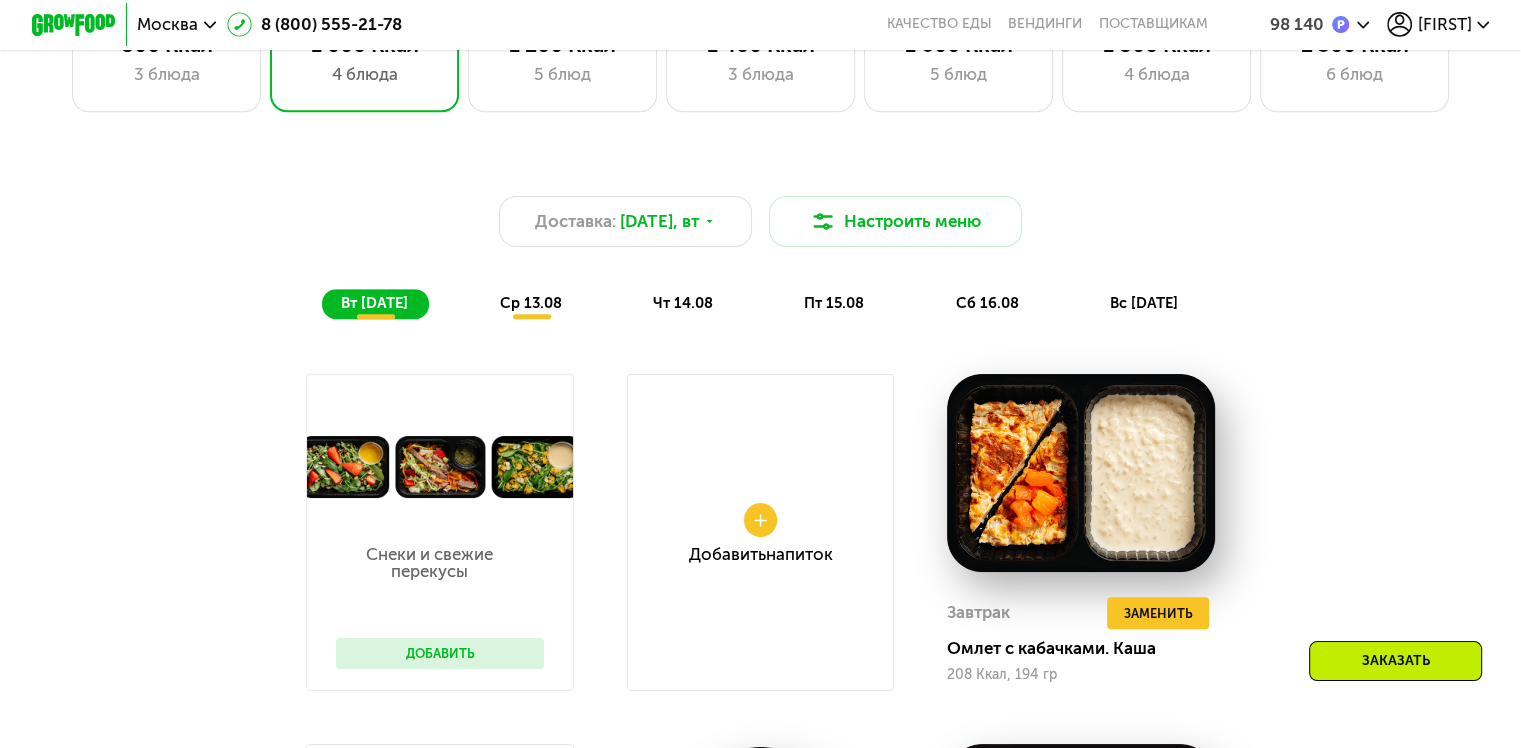 scroll, scrollTop: 992, scrollLeft: 0, axis: vertical 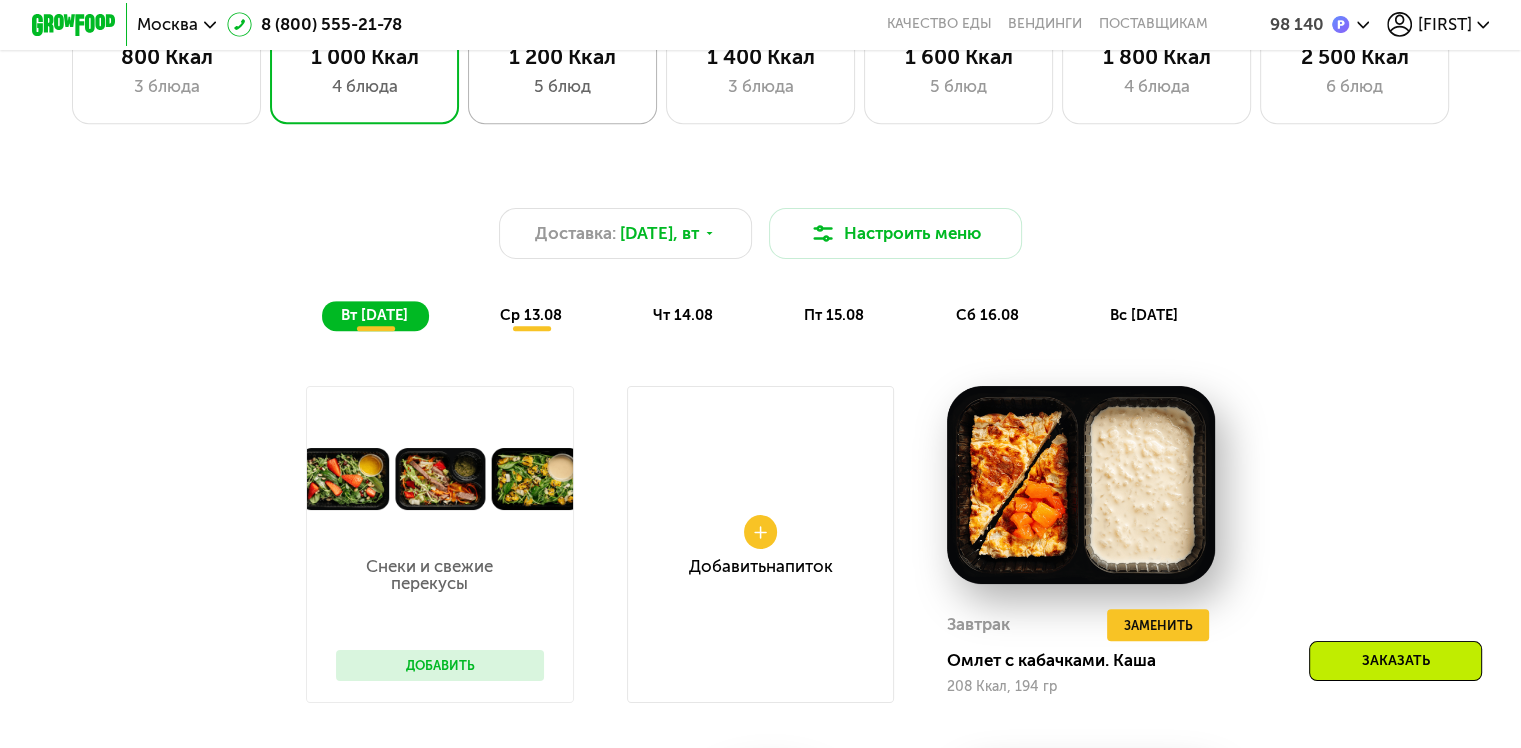 click on "1 200 Ккал 5 блюд" 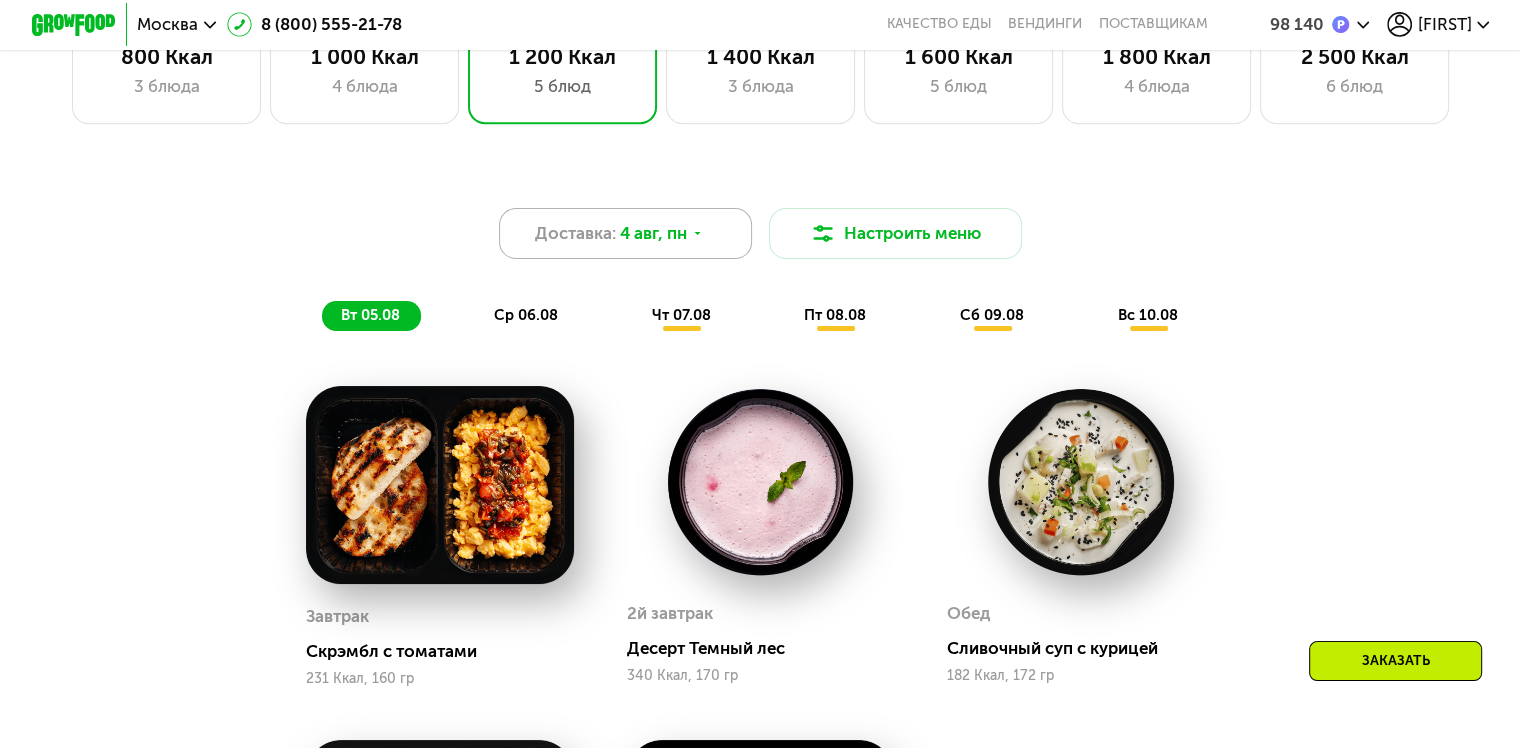 click on "4 авг, пн" at bounding box center [653, 233] 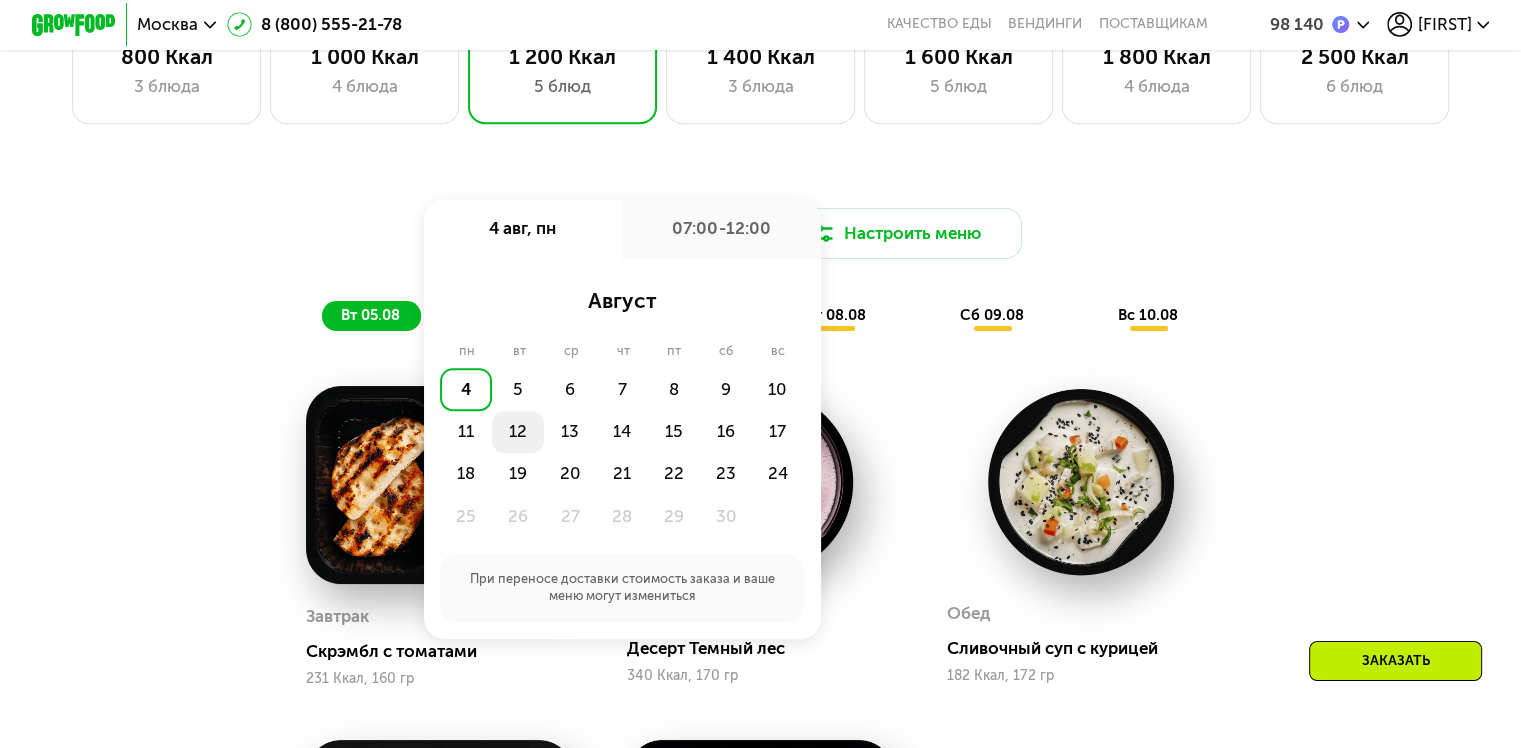 click on "12" 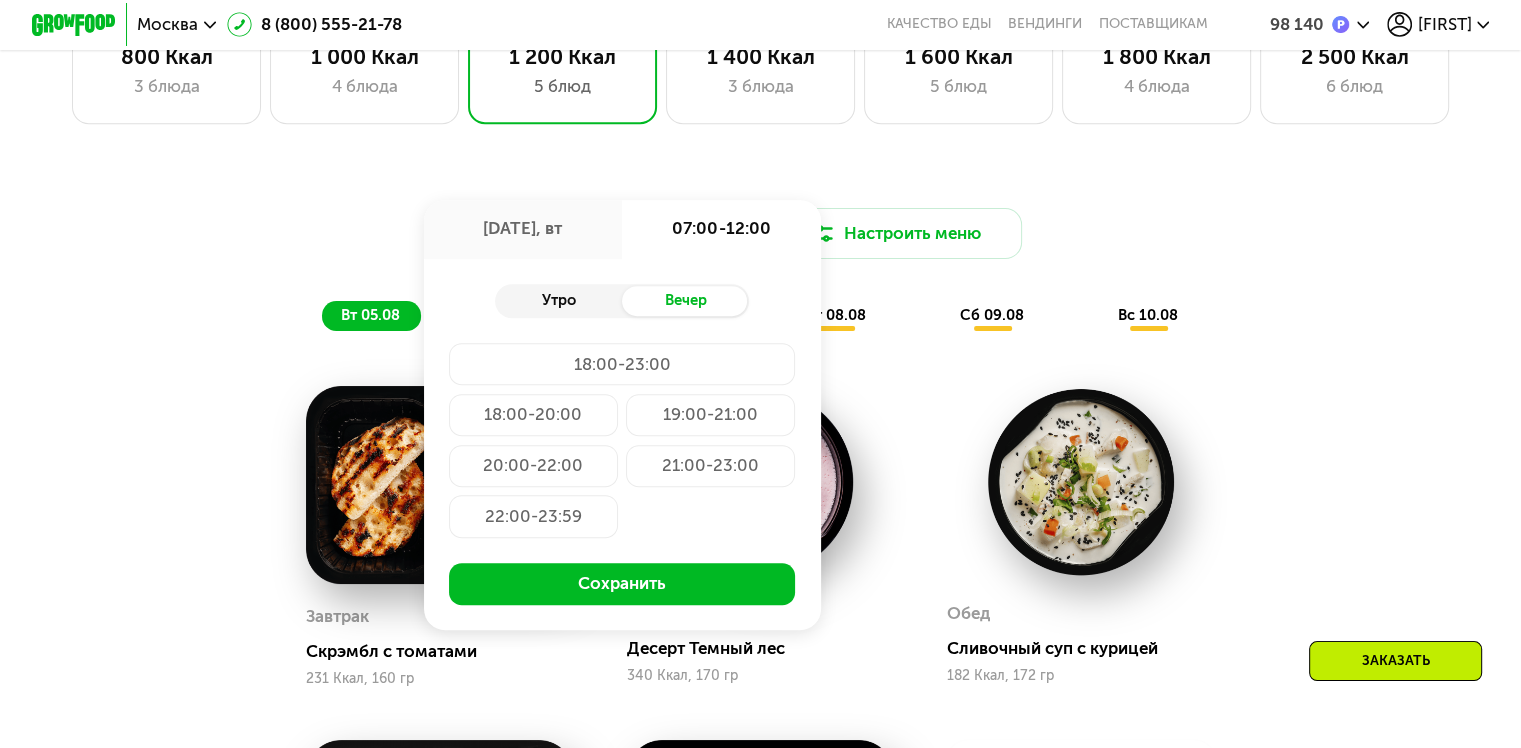click on "Утро" at bounding box center (558, 301) 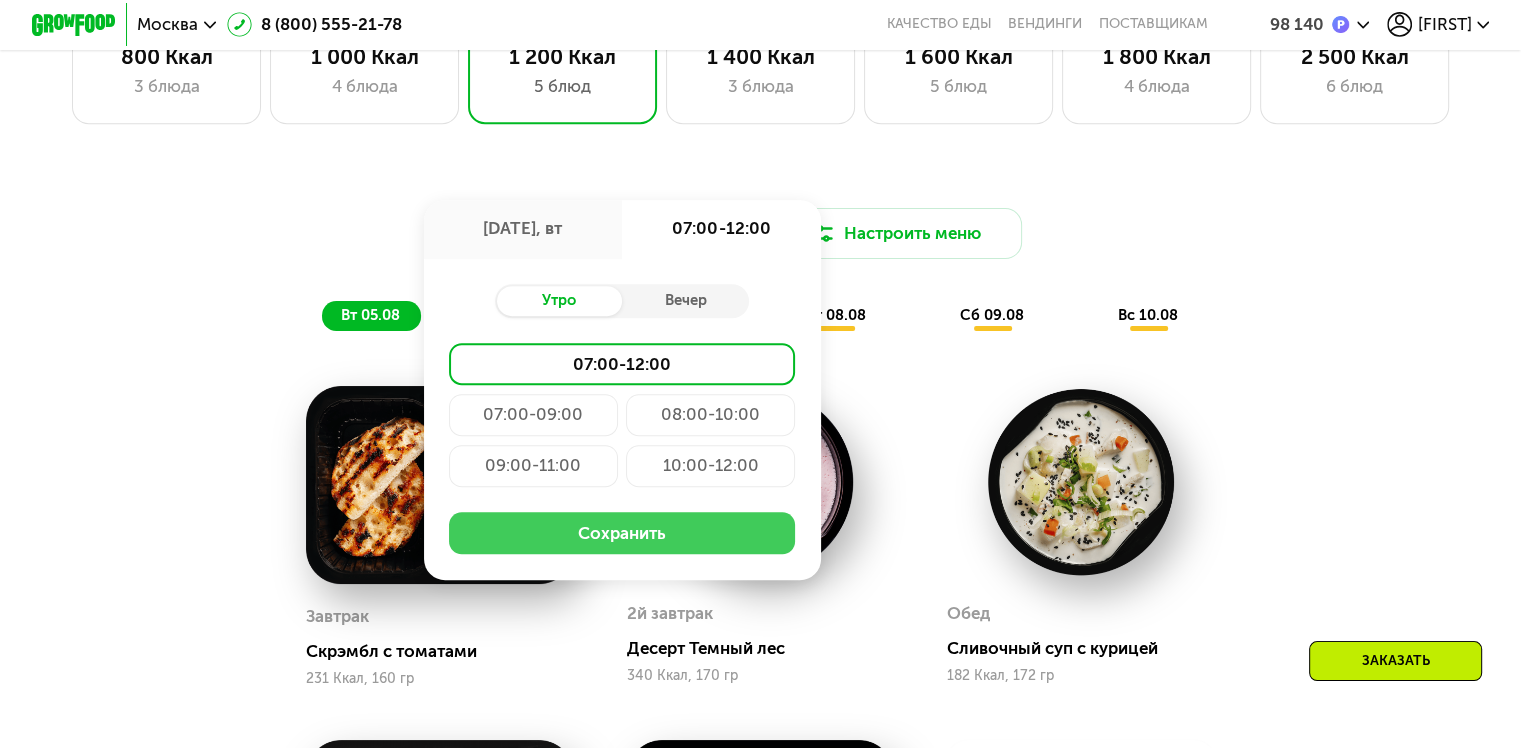 click on "Сохранить" at bounding box center (622, 533) 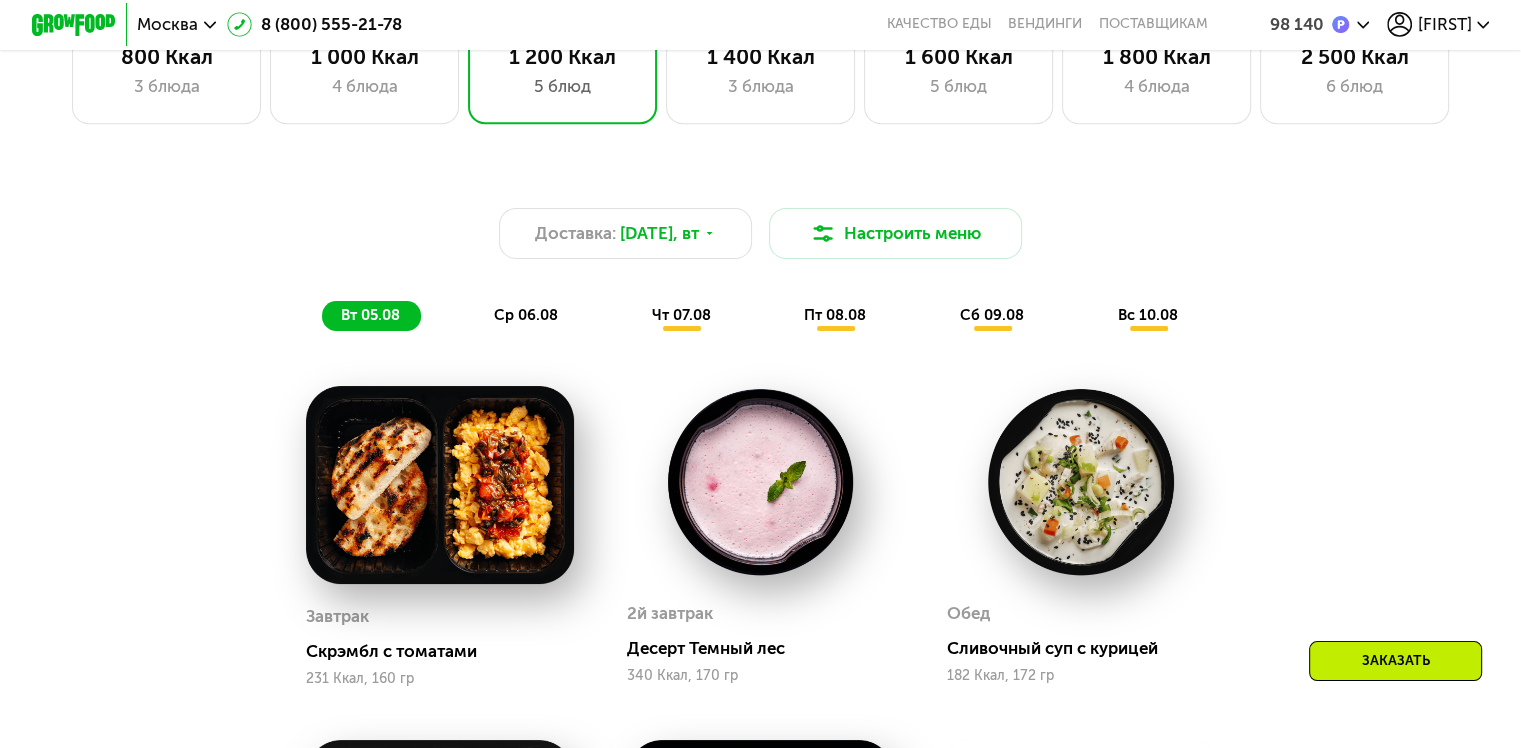 click on "Доставка: [DATE], вт Настроить меню  вт [DATE] ср [DATE] чт [DATE] пт [DATE] сб [DATE] вс [DATE] Завтрак Скрэмбл с томатами 231 Ккал, 160 гр 2й завтрак Десерт Темный лес 340 Ккал, 170 гр Обед Сливочный суп с курицей 182 Ккал, 172 гр Полдник Запеканка из сайды 183 Ккал, 152 гр Ужин Паста с фаршем и сыром 328 Ккал, 174 гр  Всего в вторник 1264 Ккал 58  Белки  84  Жиры  67  Углеводы  Завтрак Каша из булгура с изюмом 172 Ккал, 190 гр 2й завтрак Кокосовая гранола и йогурт 225 Ккал, 162 гр Обед Курица в грибном соусе 213 Ккал, 166 гр Полдник Панкейки с овощами 318 Ккал, 172 гр Ужин Курица в кокосовом соусе 298 Ккал, 180 гр  Всего в среду 60" at bounding box center (760, 663) 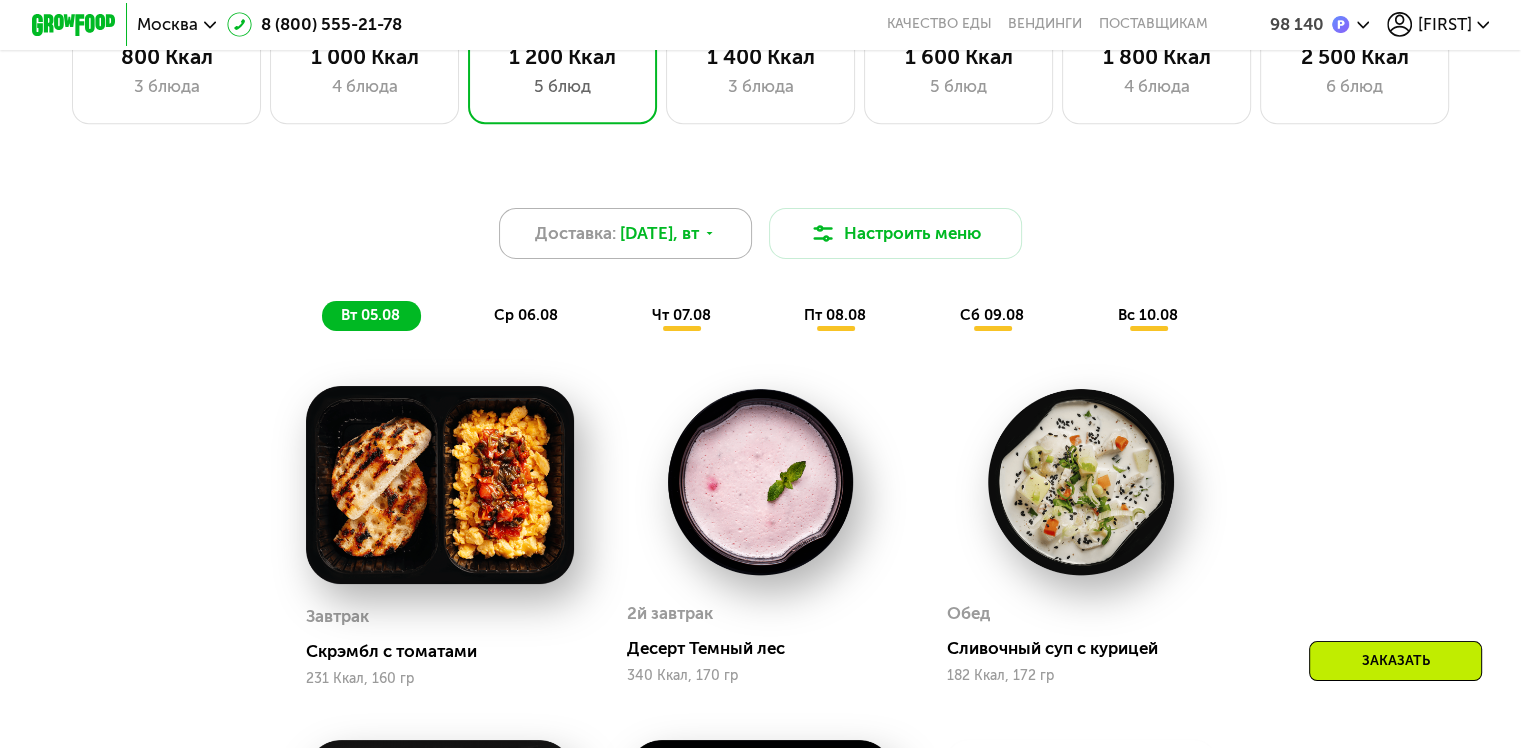 click on "Доставка: [DATE], вт" at bounding box center (626, 233) 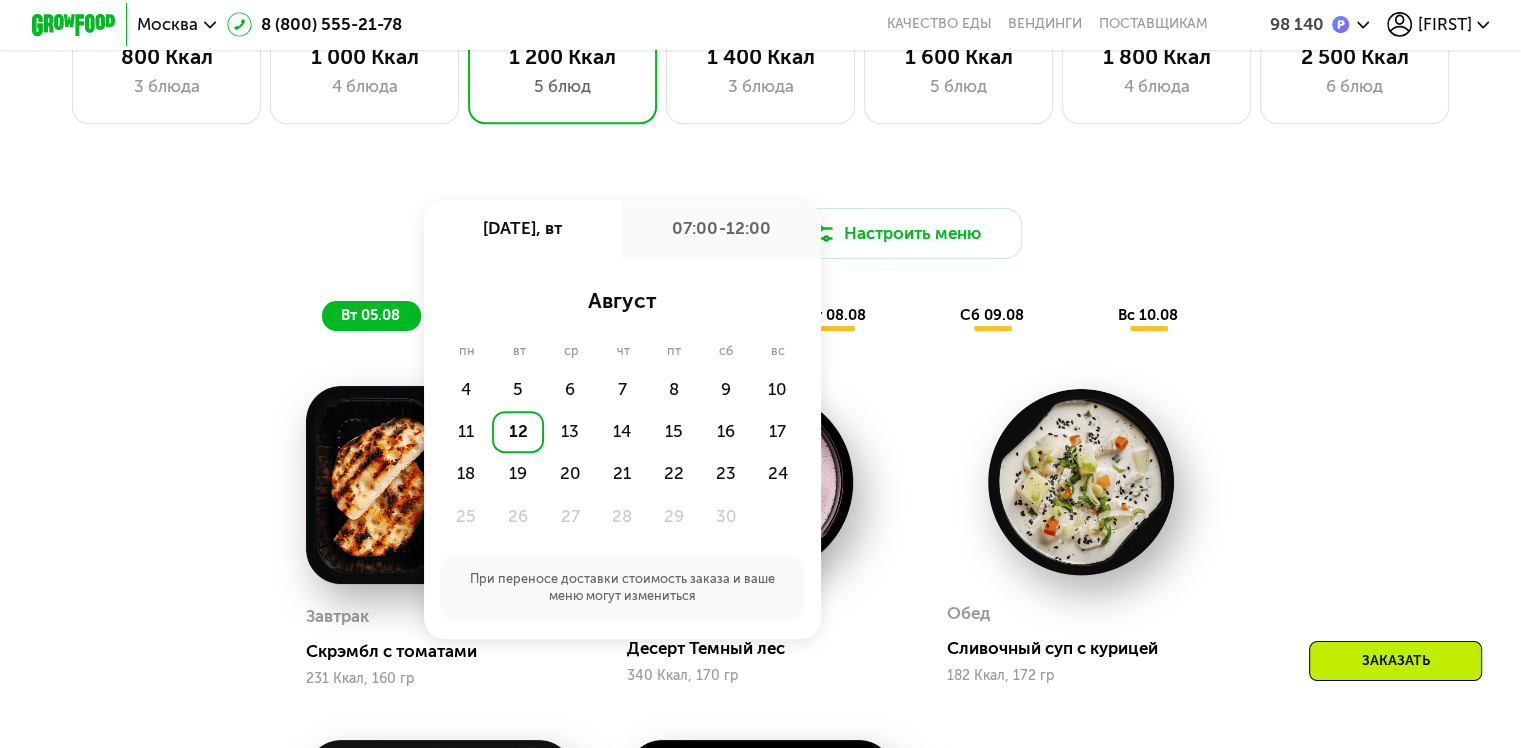click on "12" 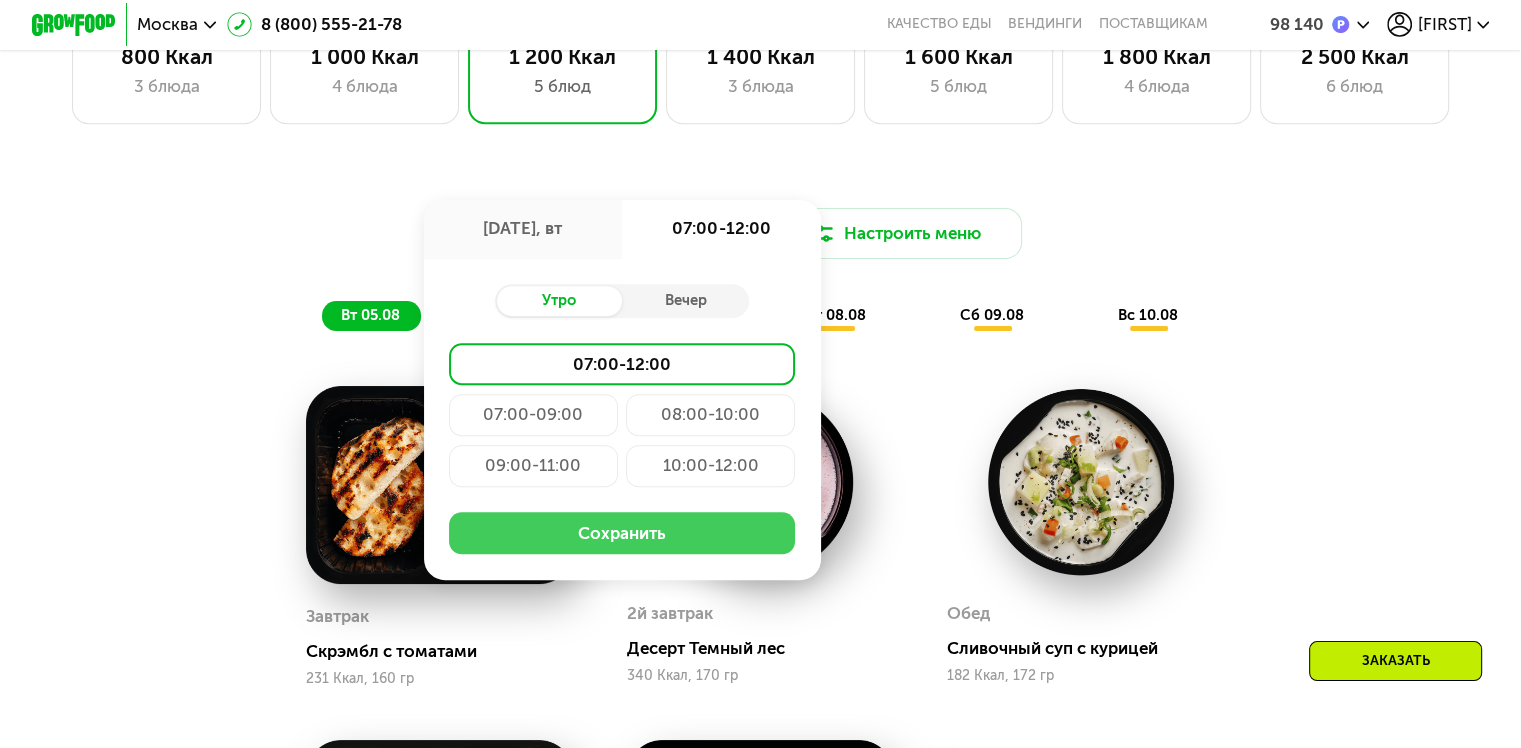 click on "Сохранить" at bounding box center [622, 533] 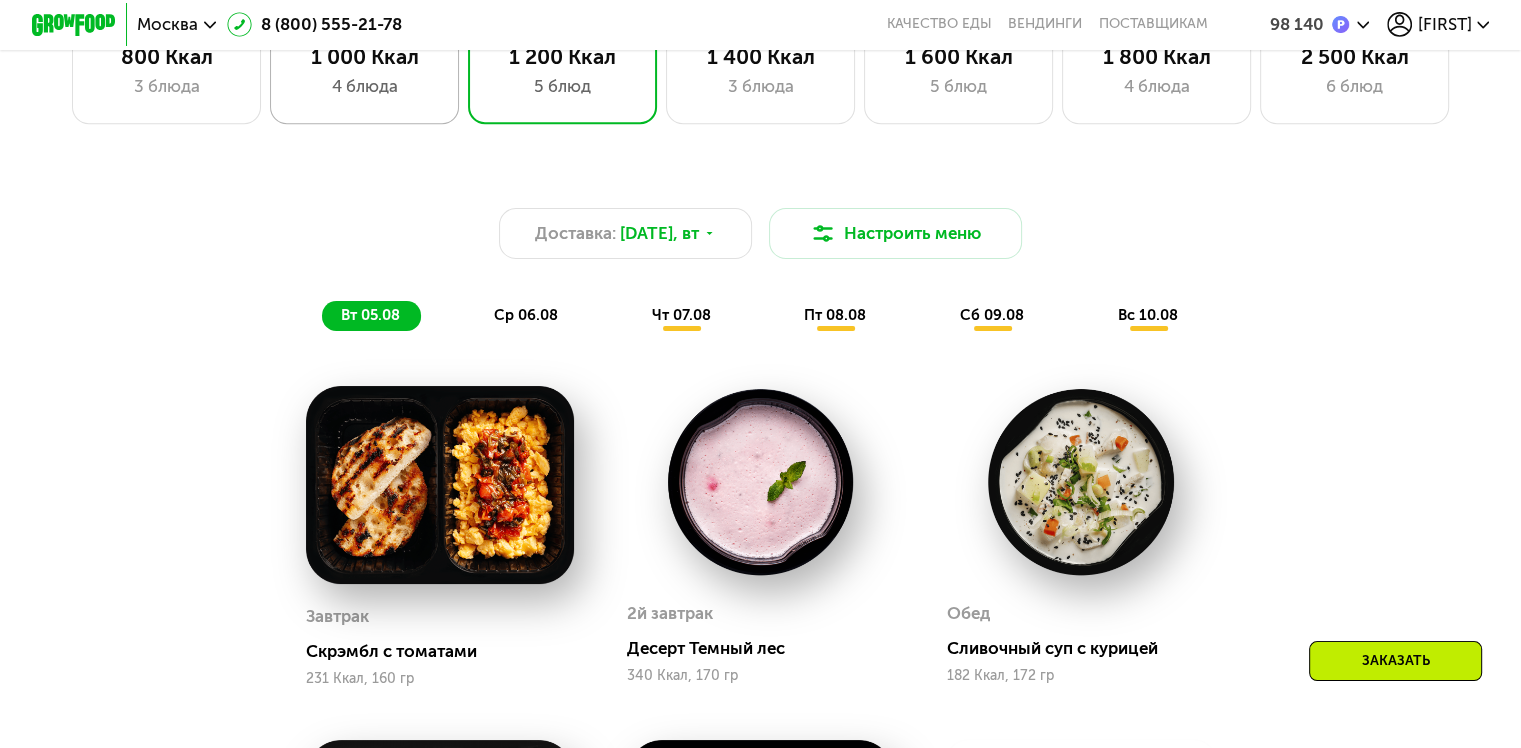 click on "4 блюда" at bounding box center (364, 86) 